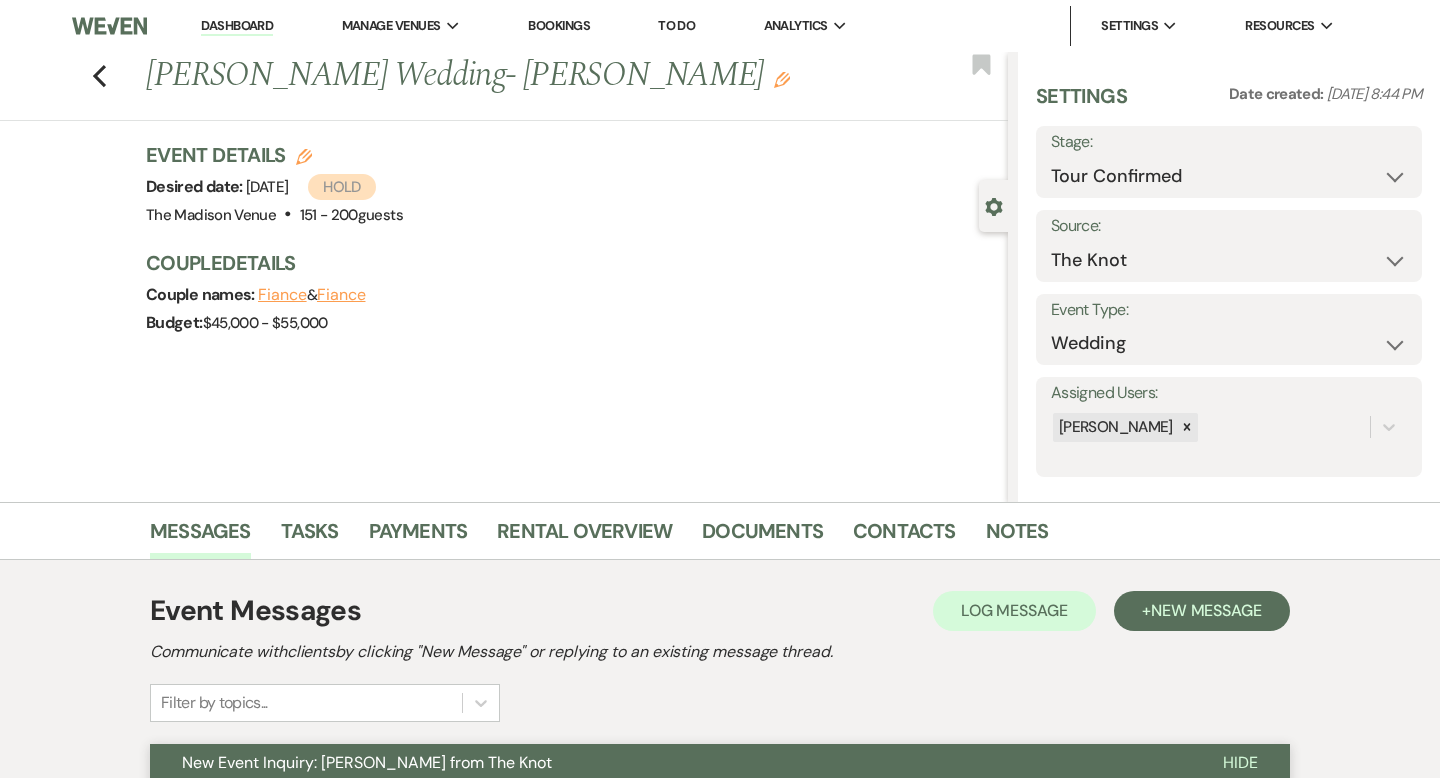 select on "4" 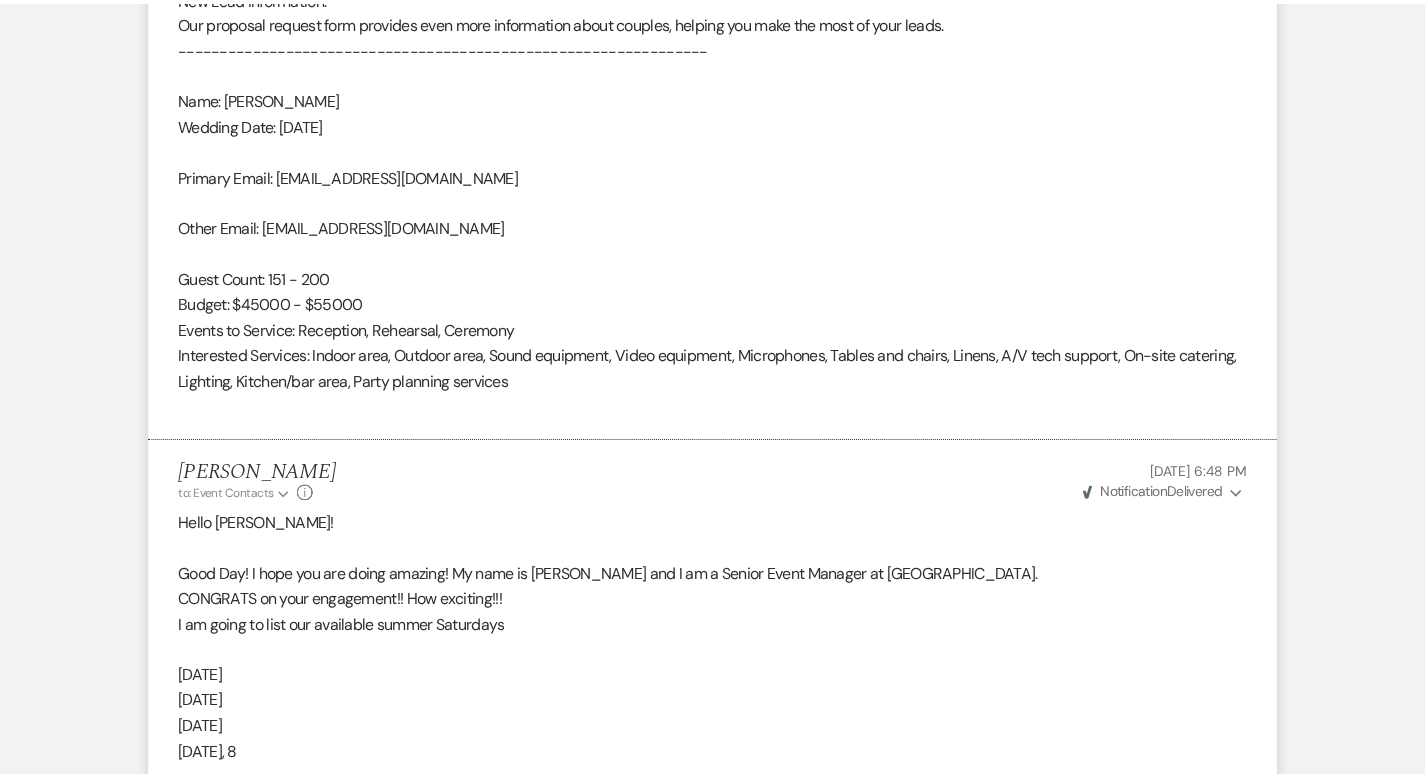 scroll, scrollTop: 0, scrollLeft: 0, axis: both 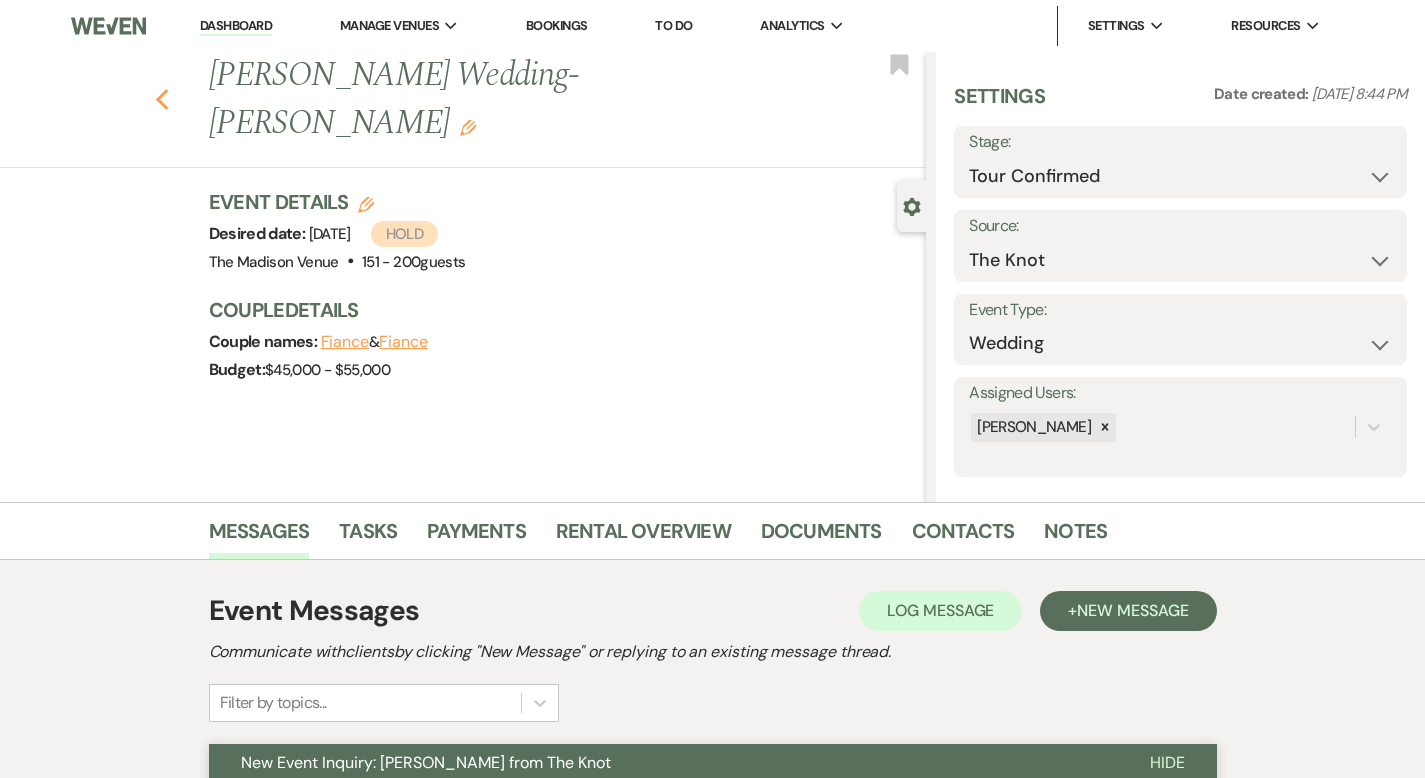 click on "Previous" 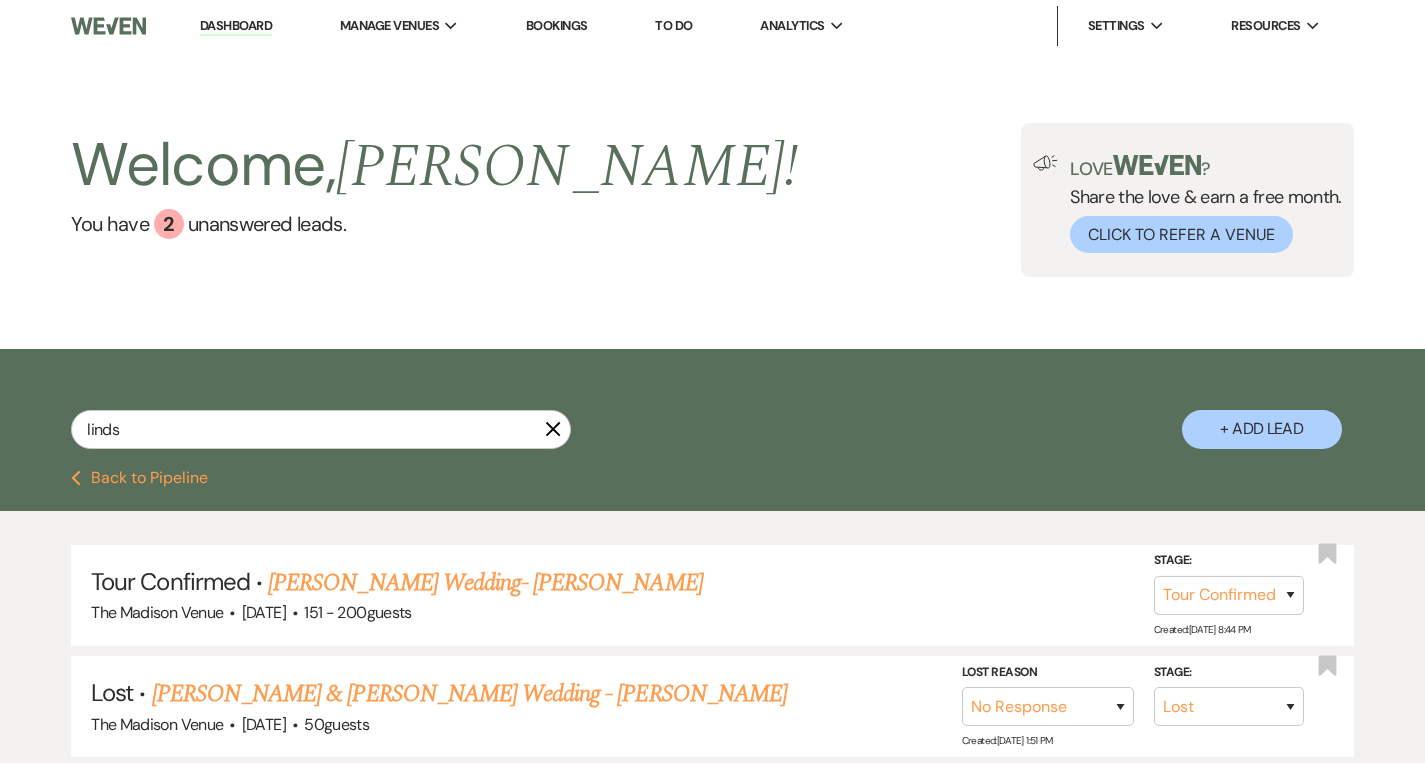 click 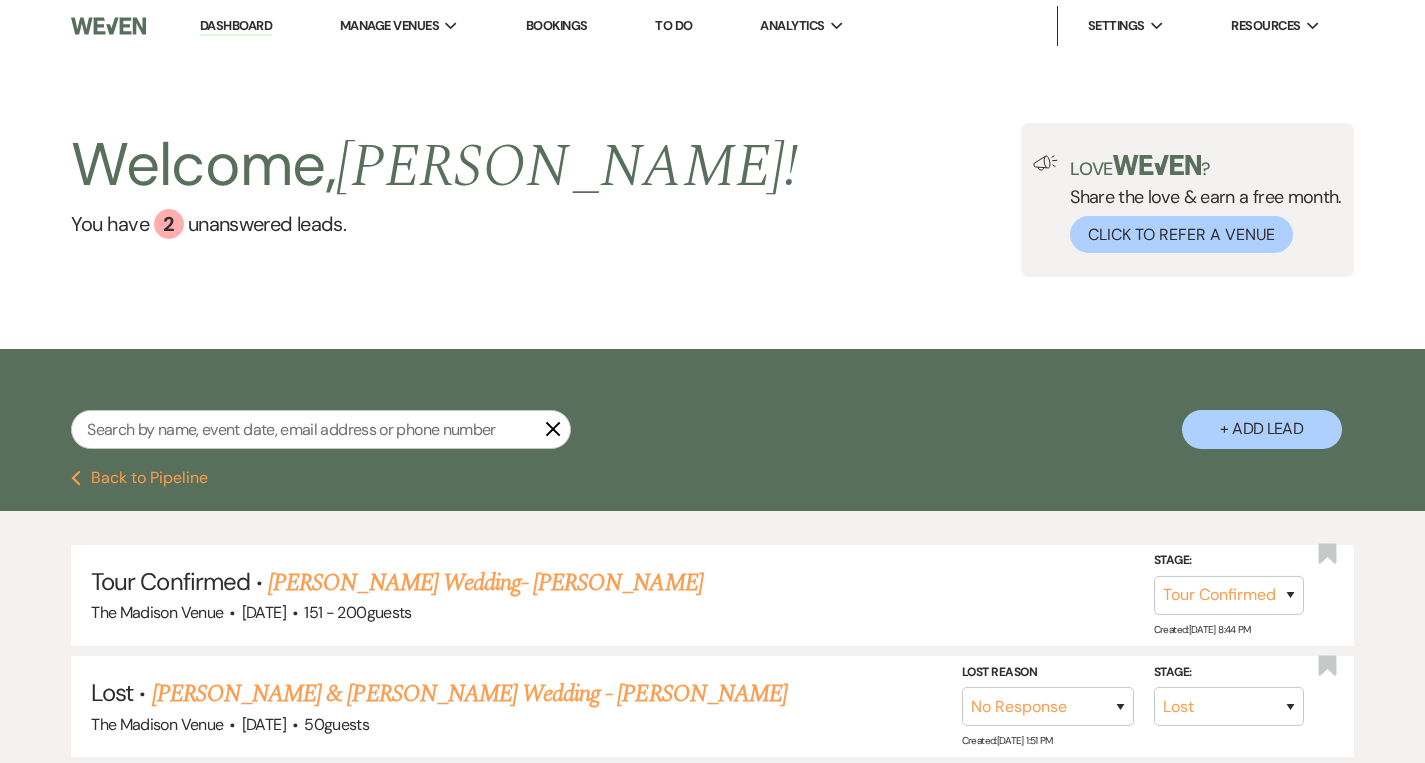 select on "9" 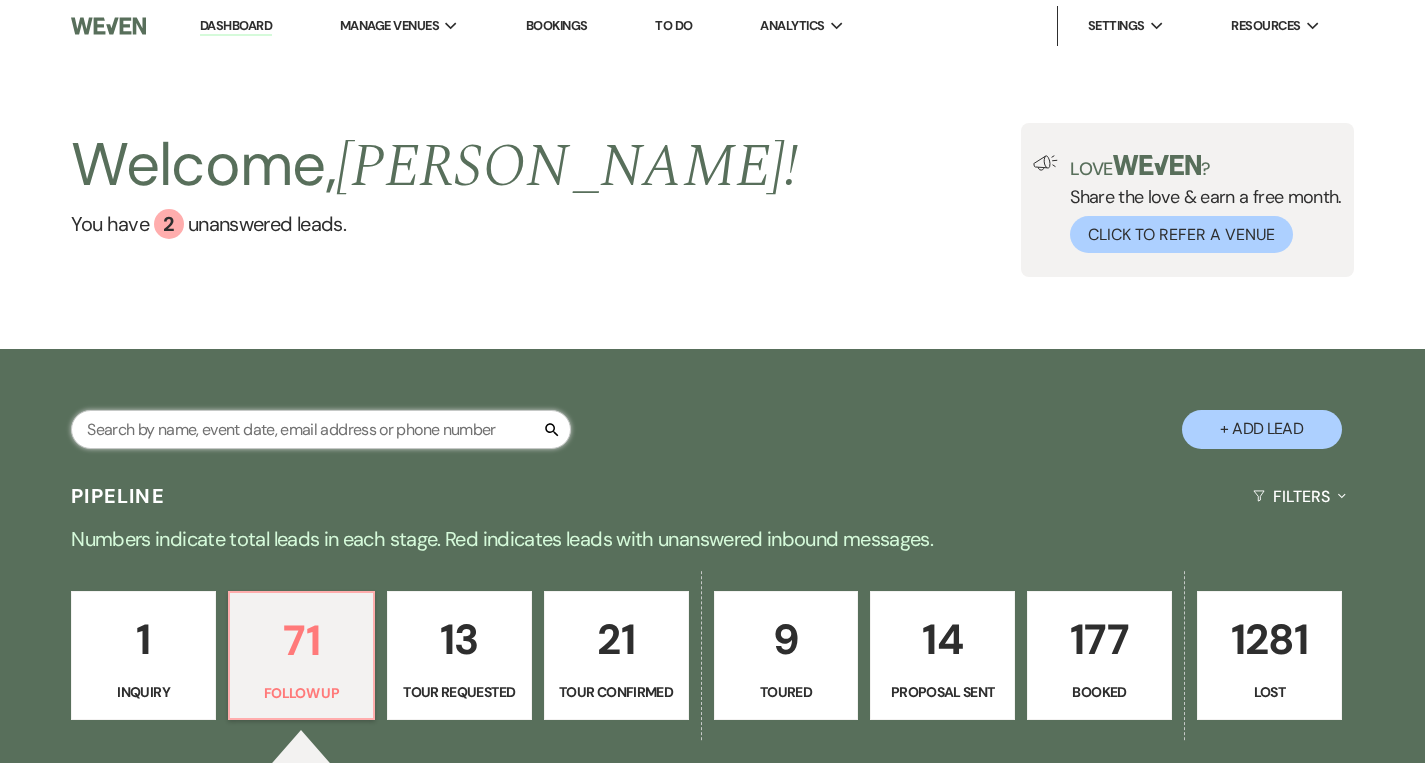 select on "9" 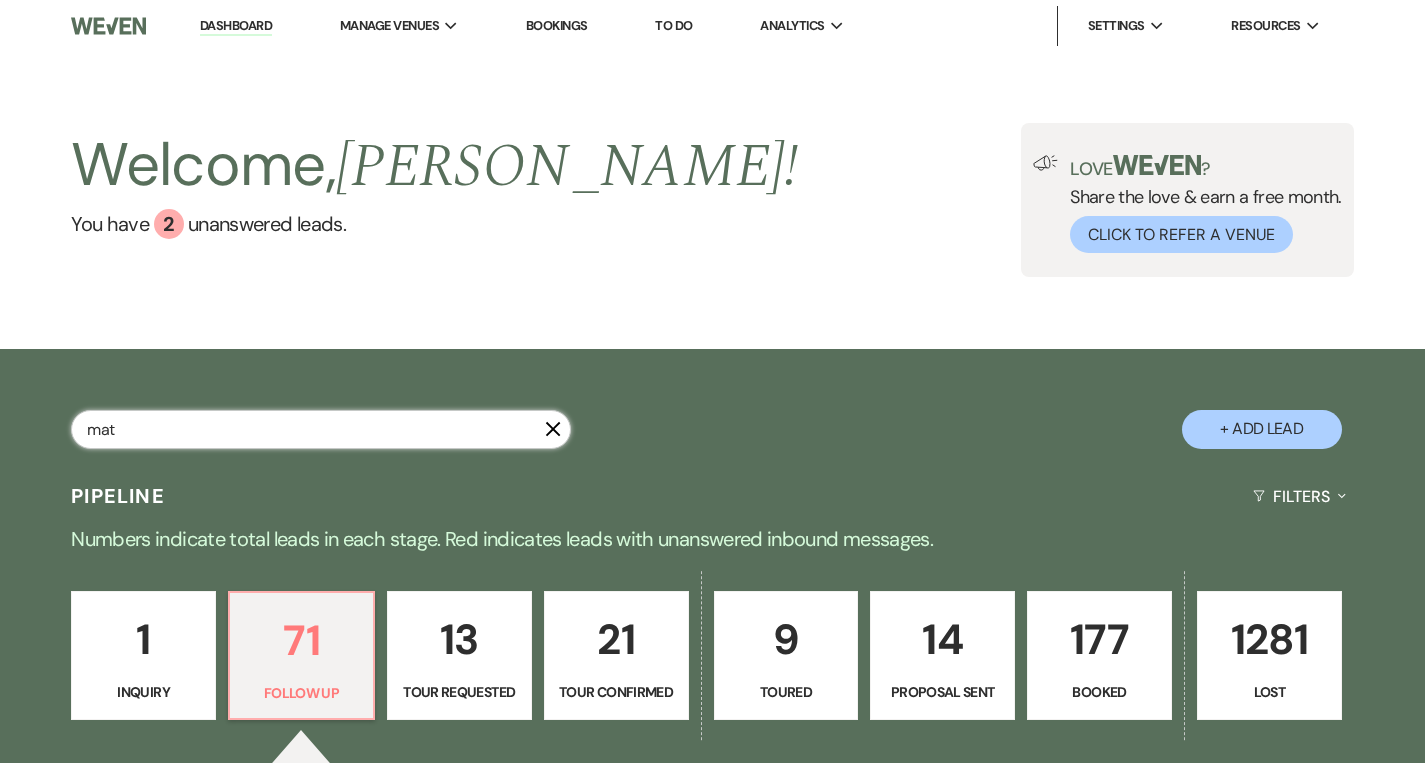 type on "matt" 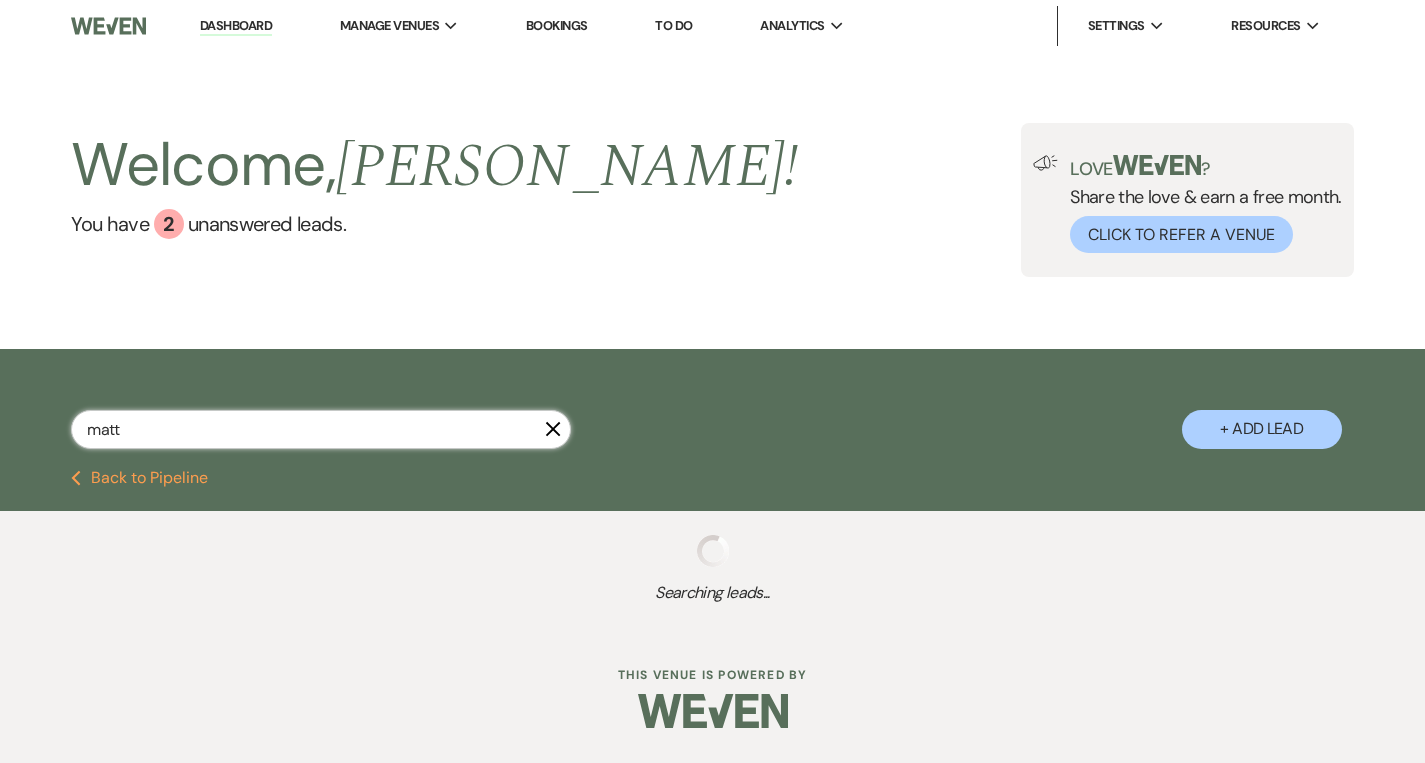 select on "4" 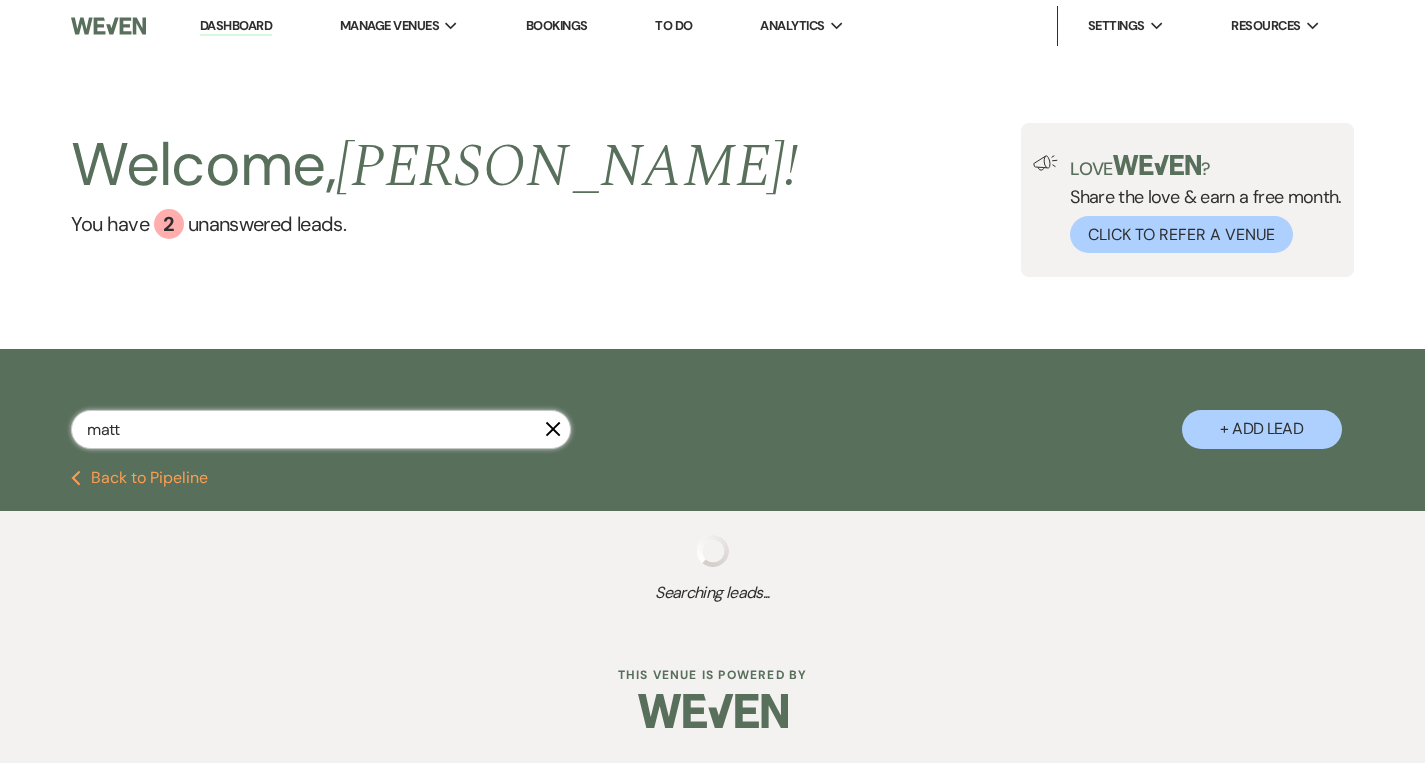 select on "8" 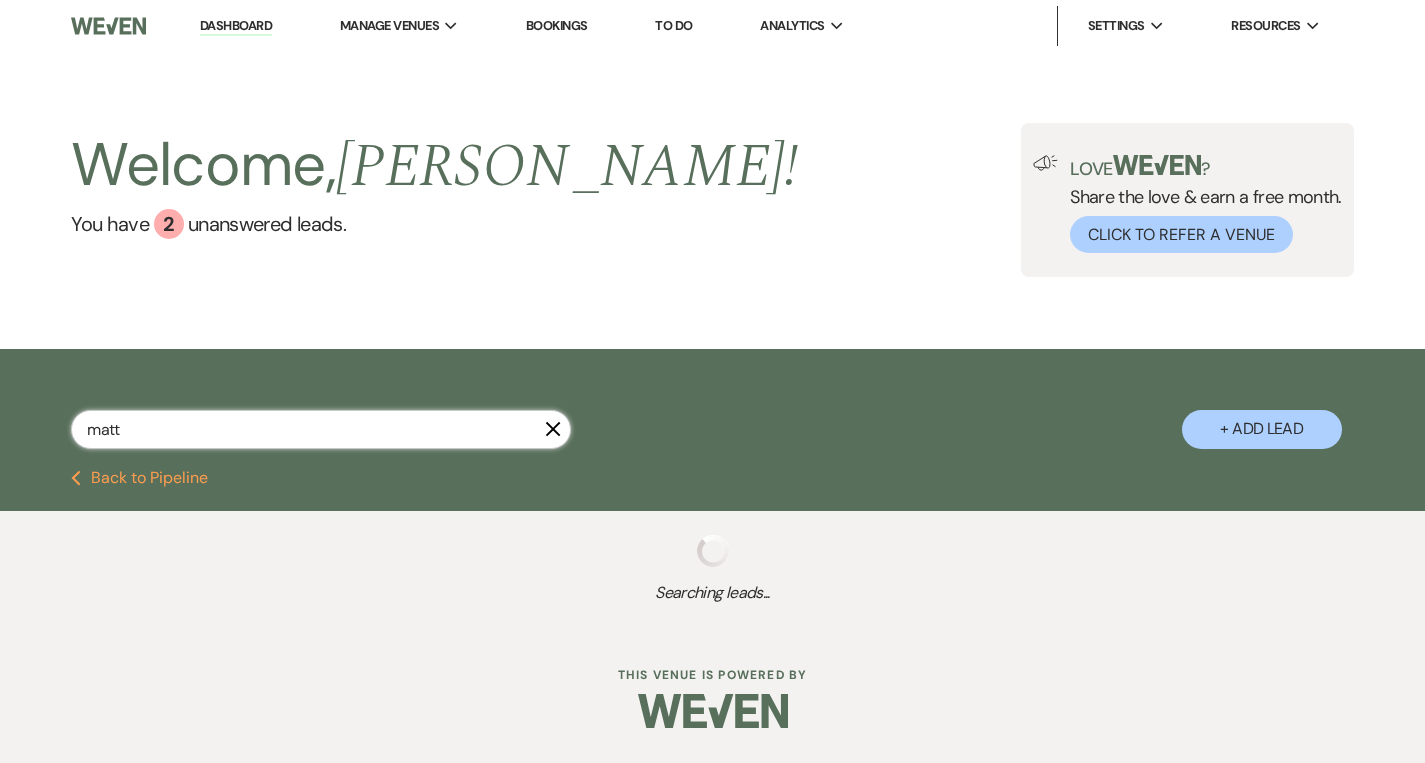 select on "5" 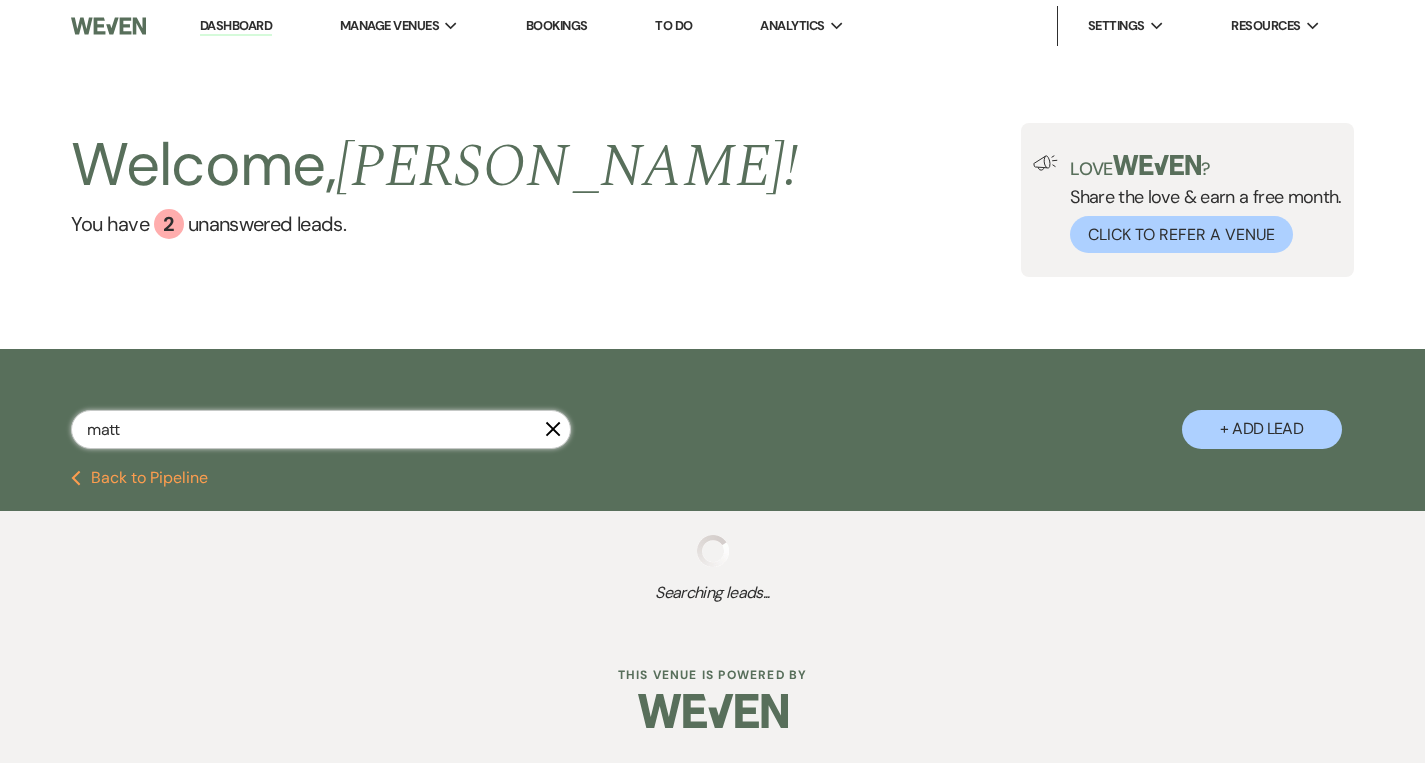 select on "8" 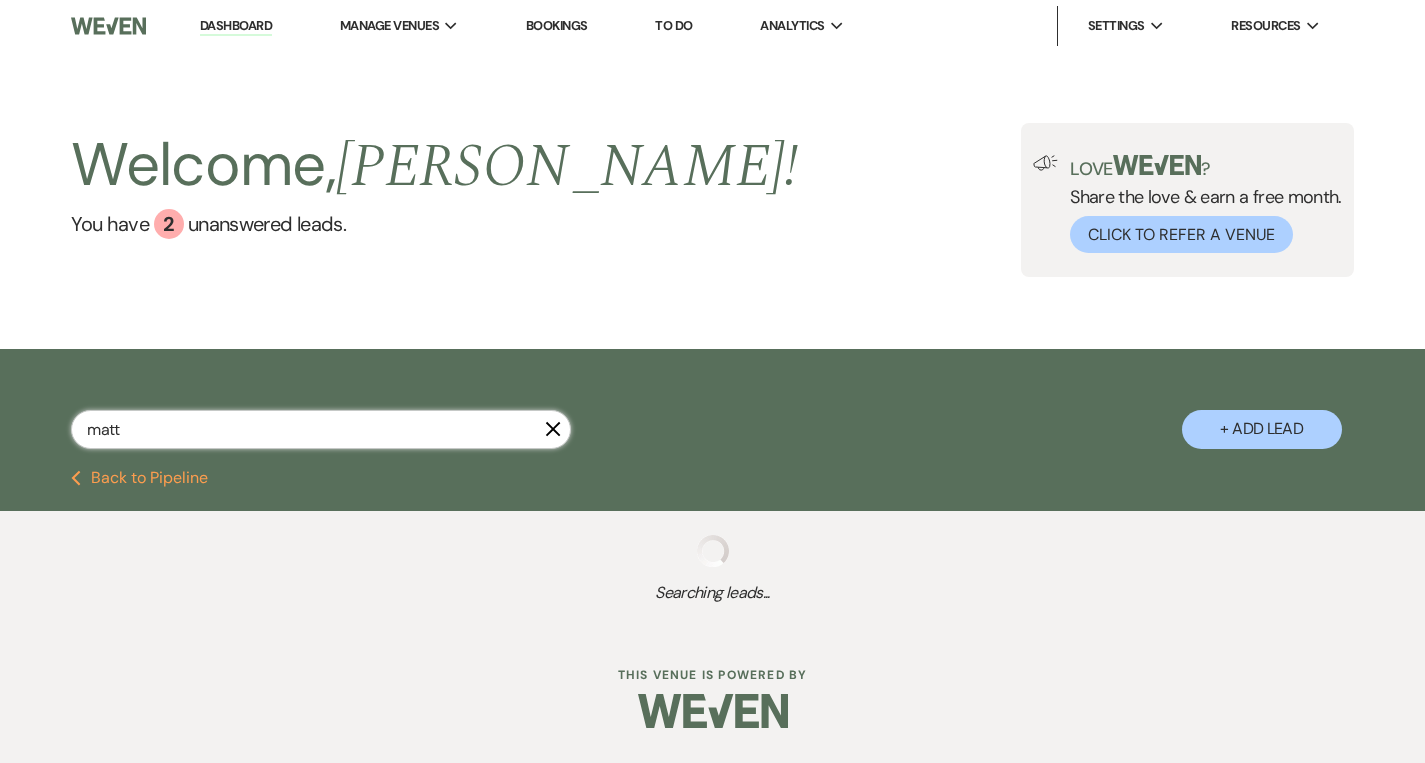 select on "5" 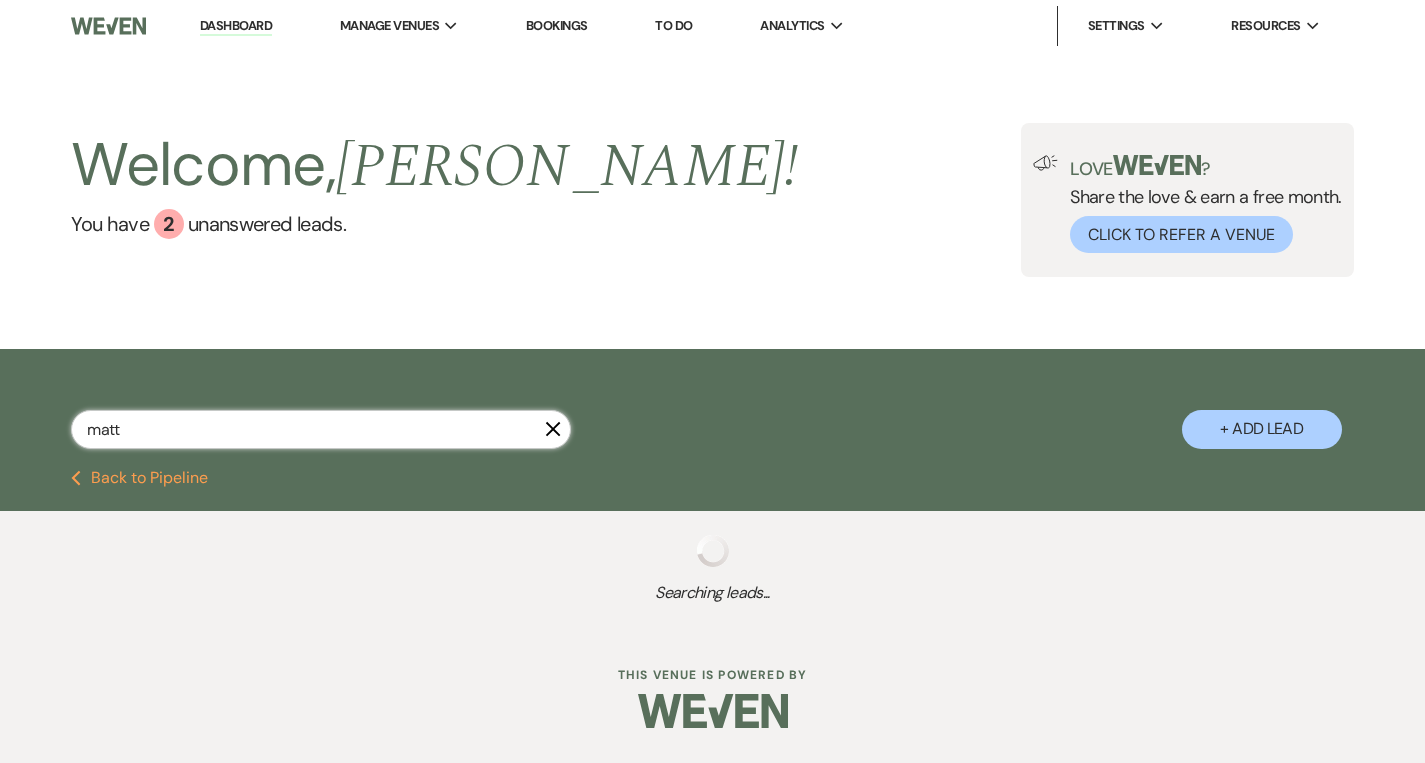 select on "8" 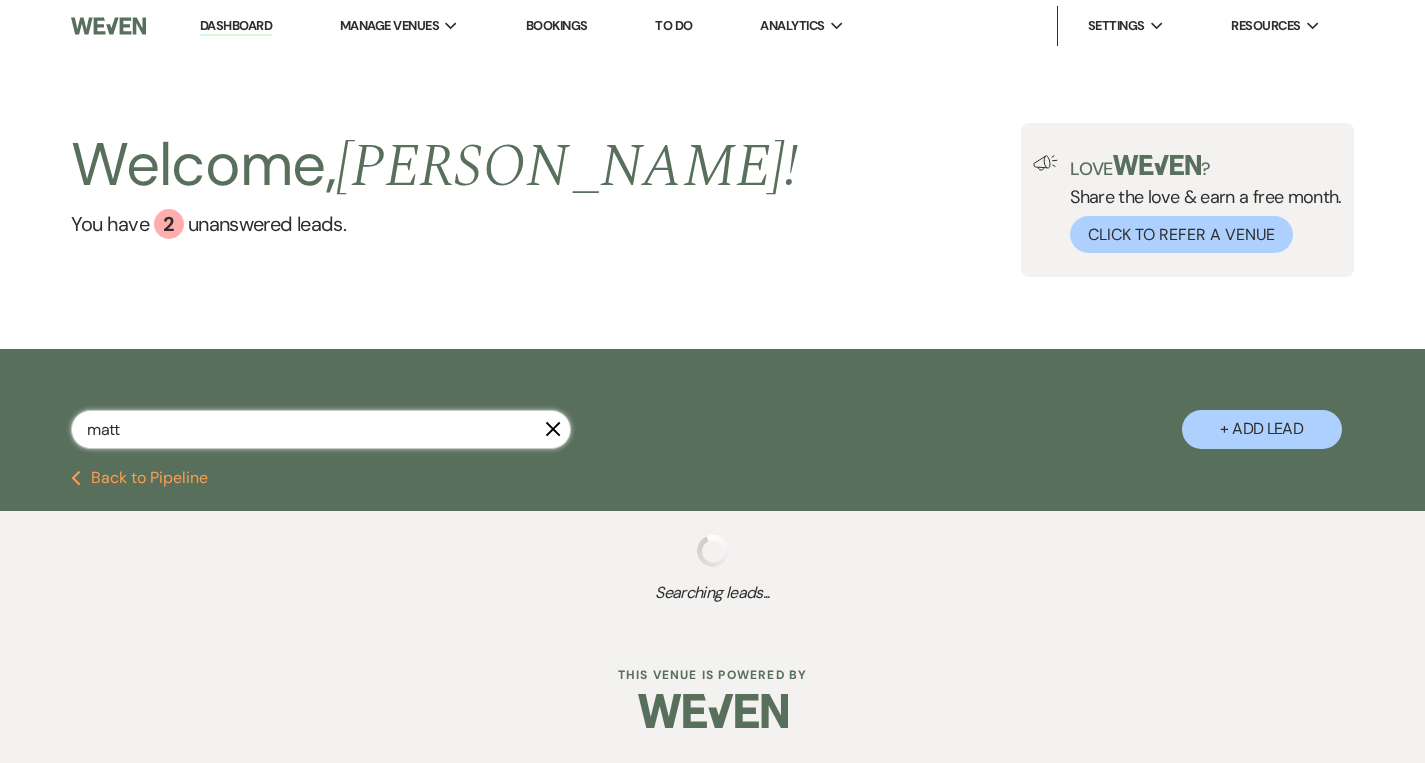 select on "7" 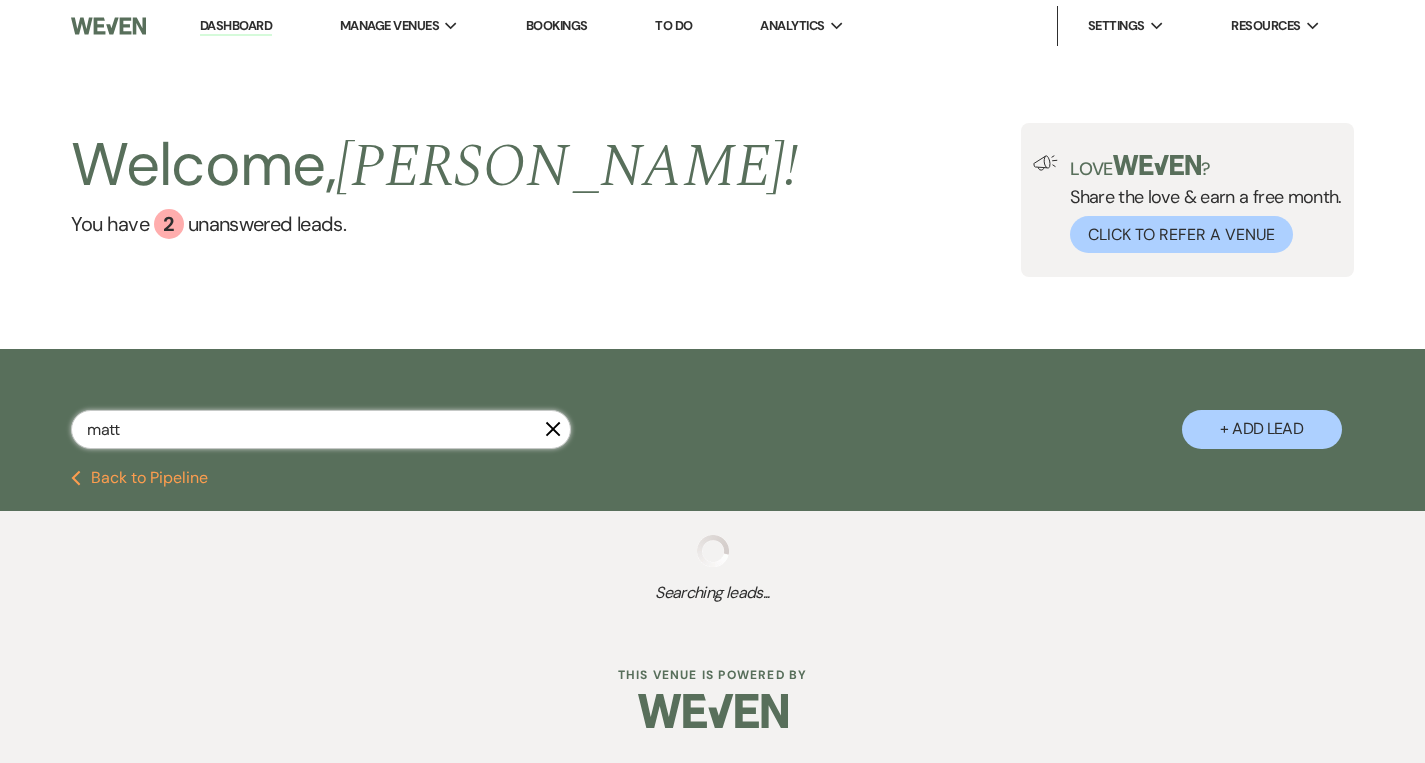 select on "8" 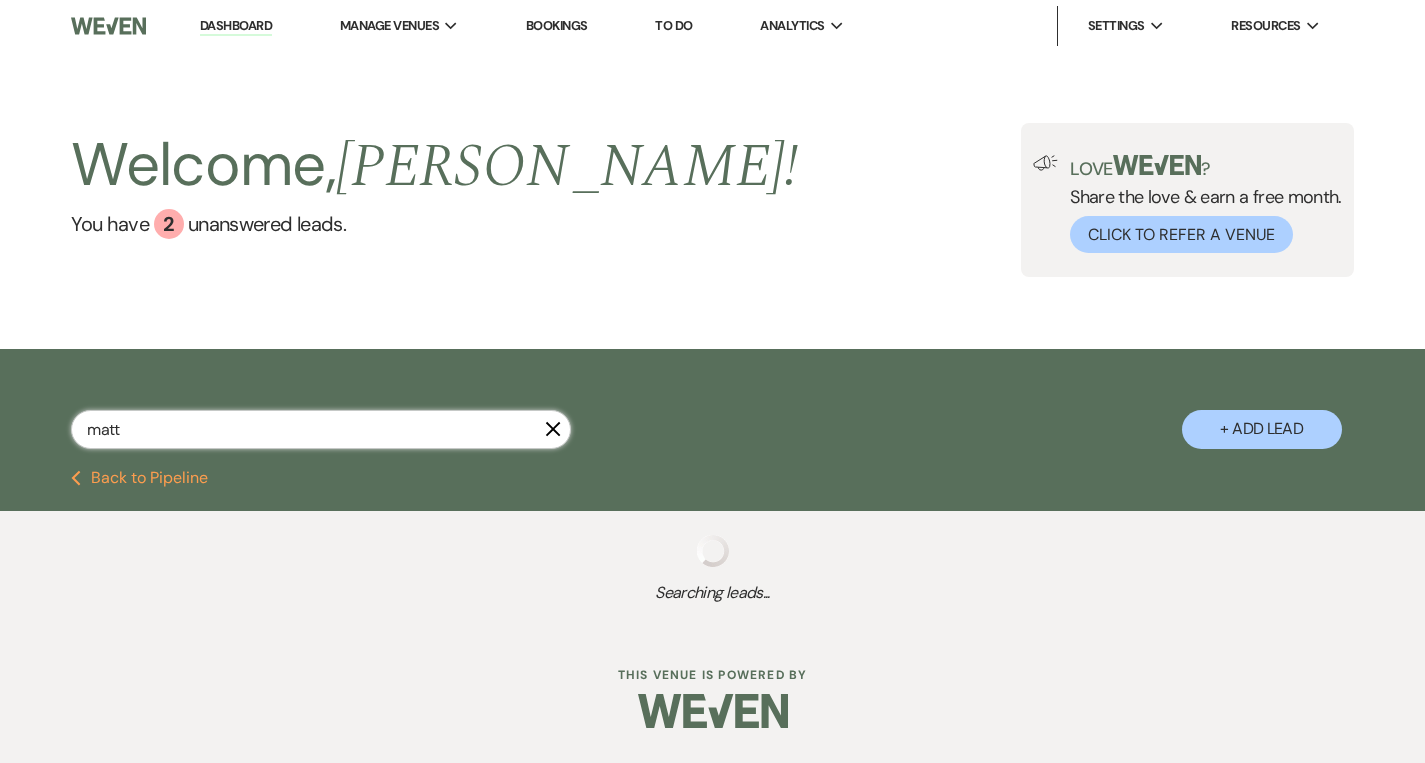 select on "6" 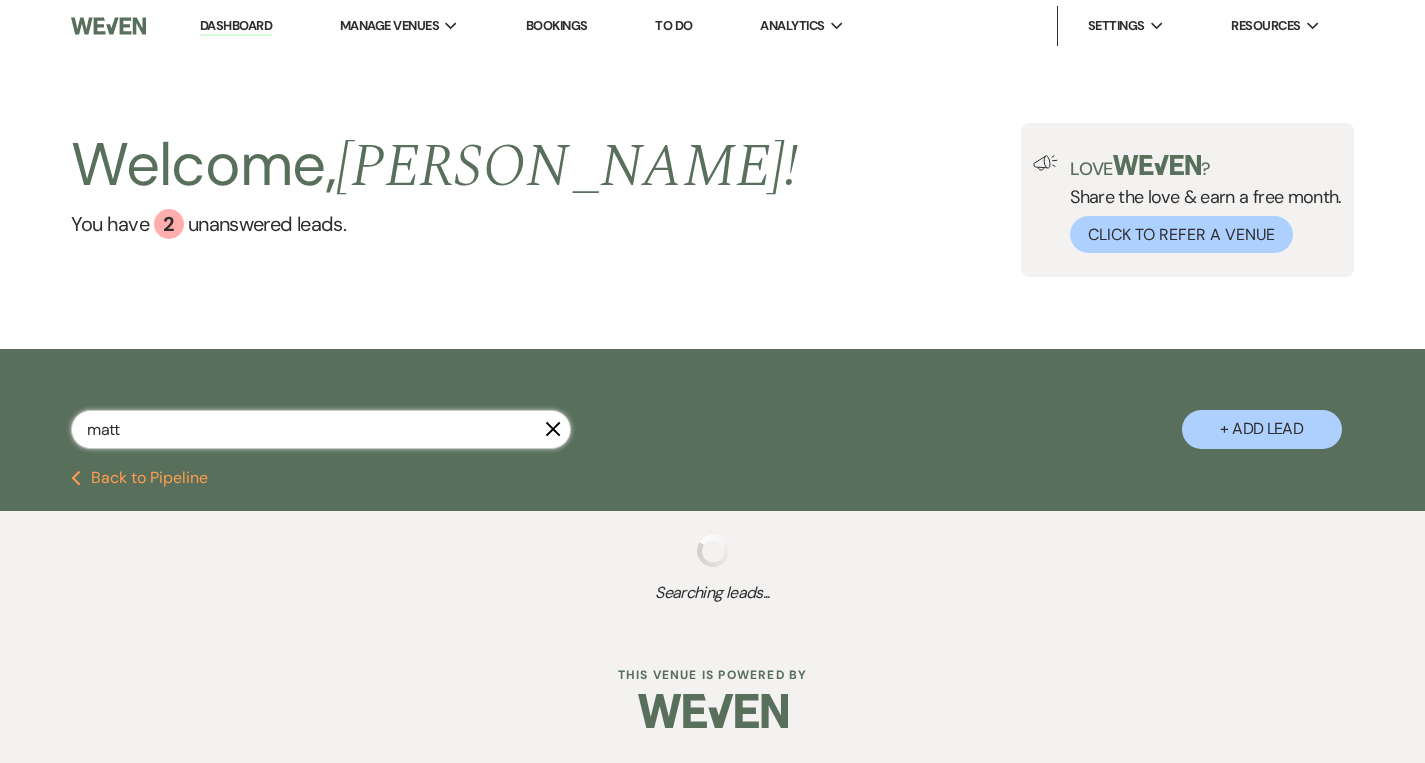 select on "8" 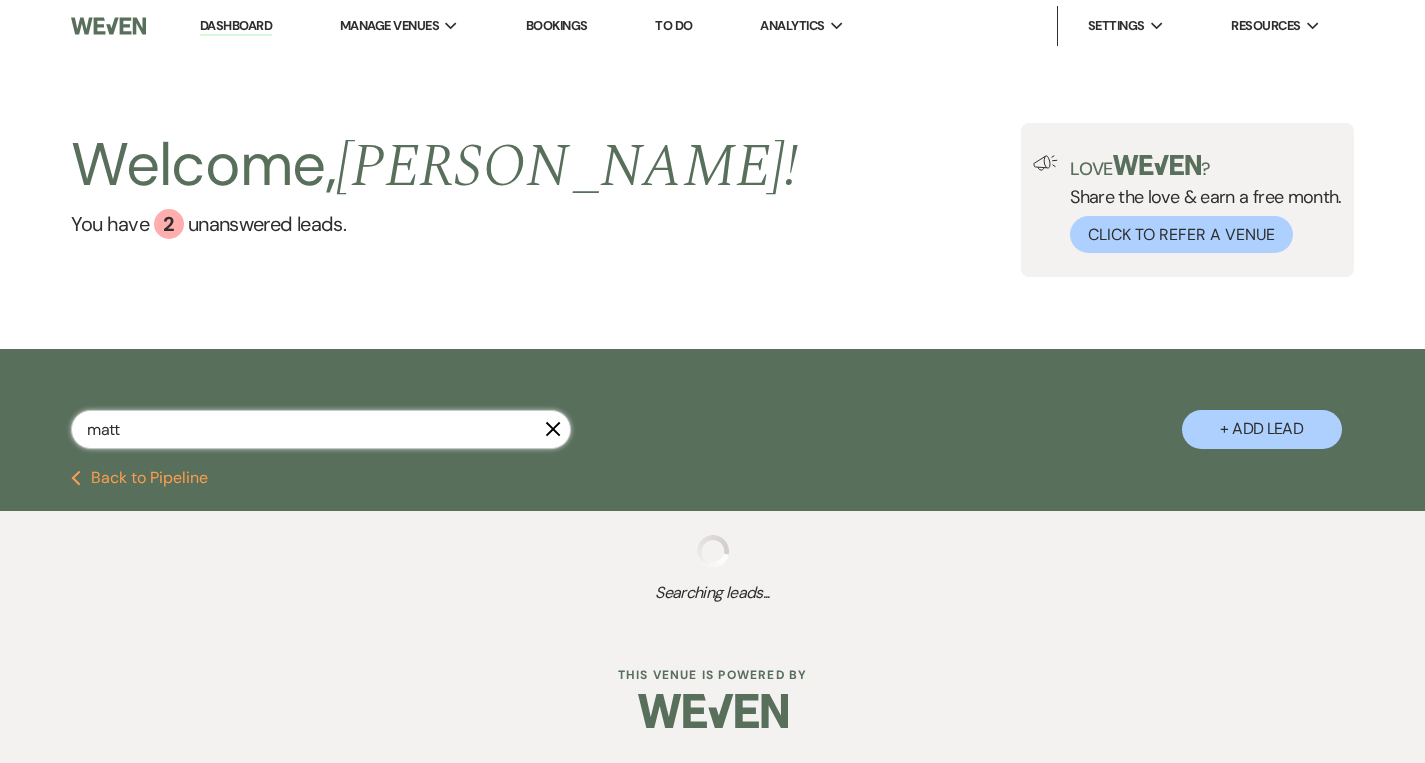 select on "6" 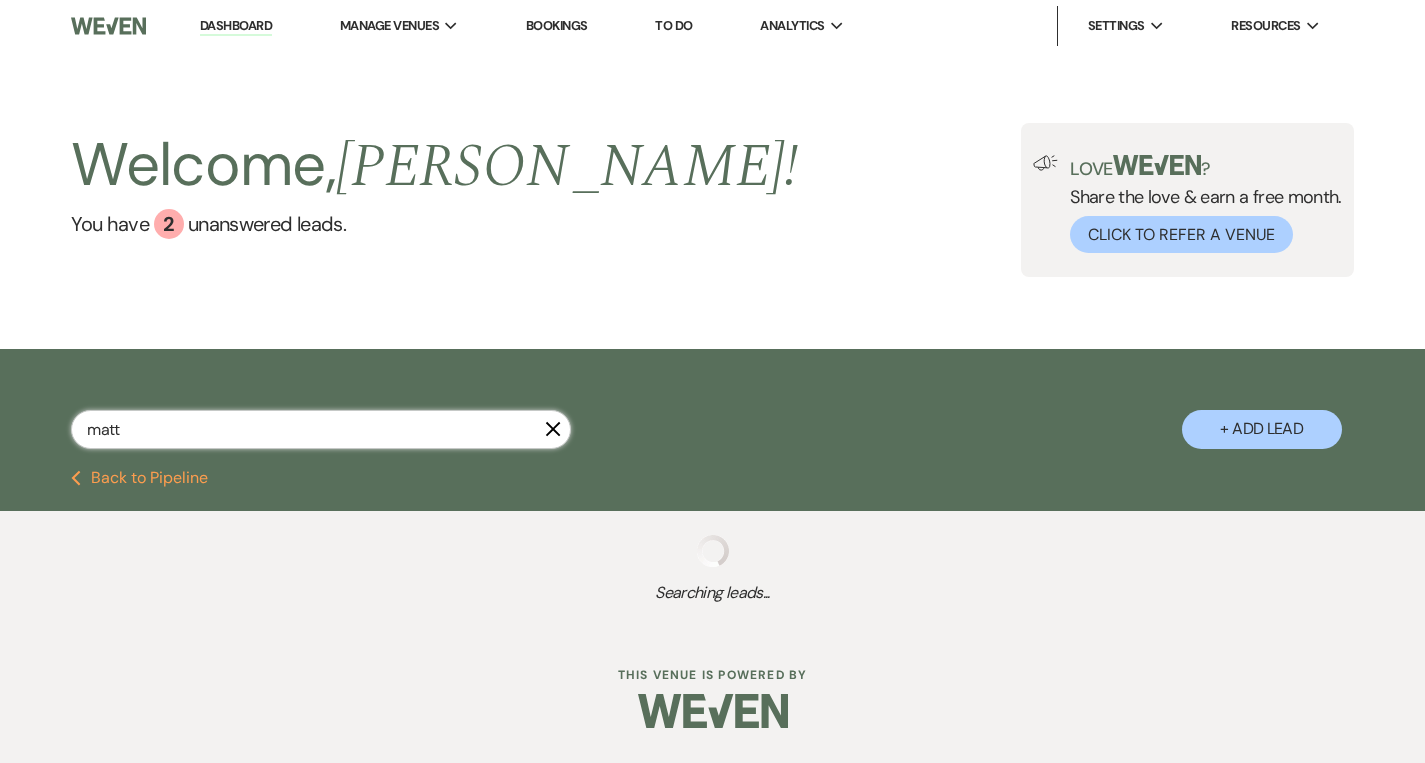 select on "8" 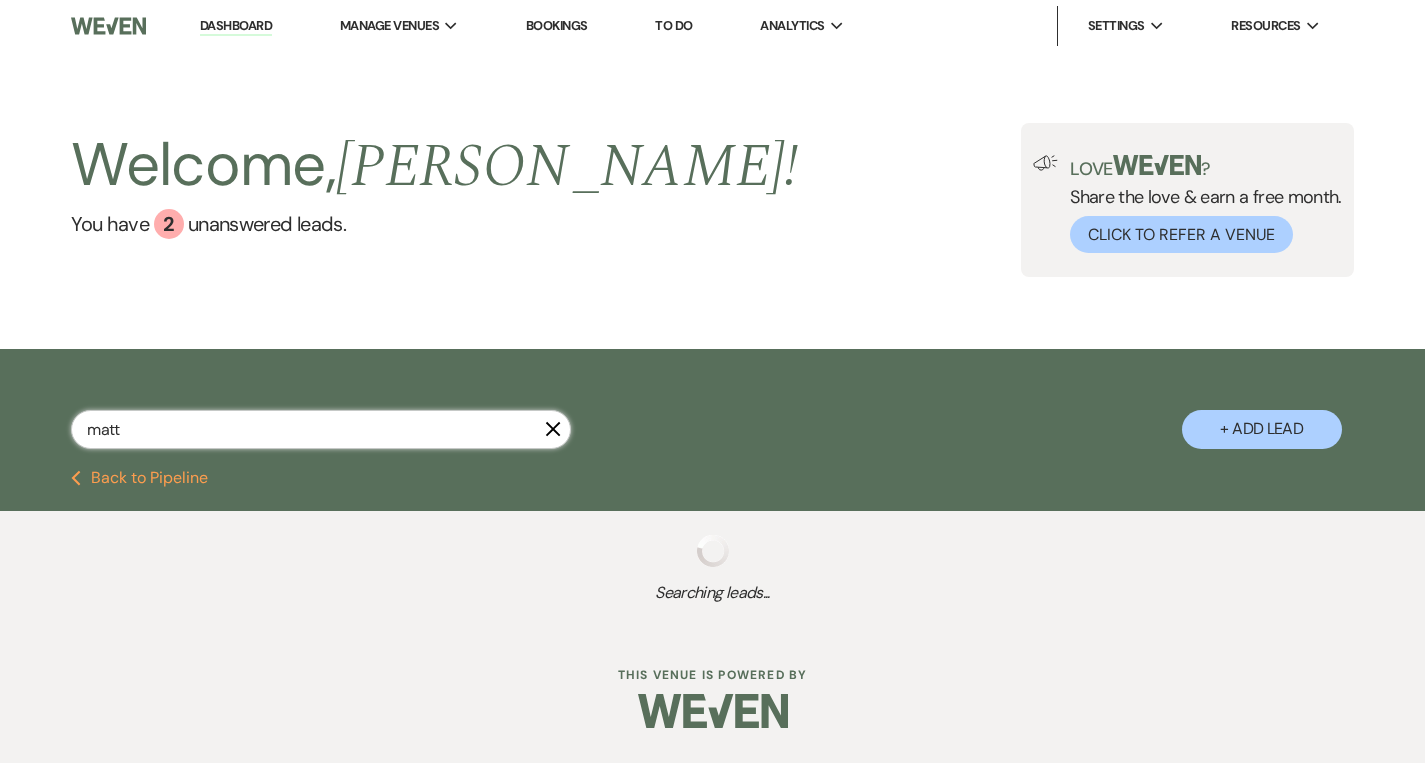select on "5" 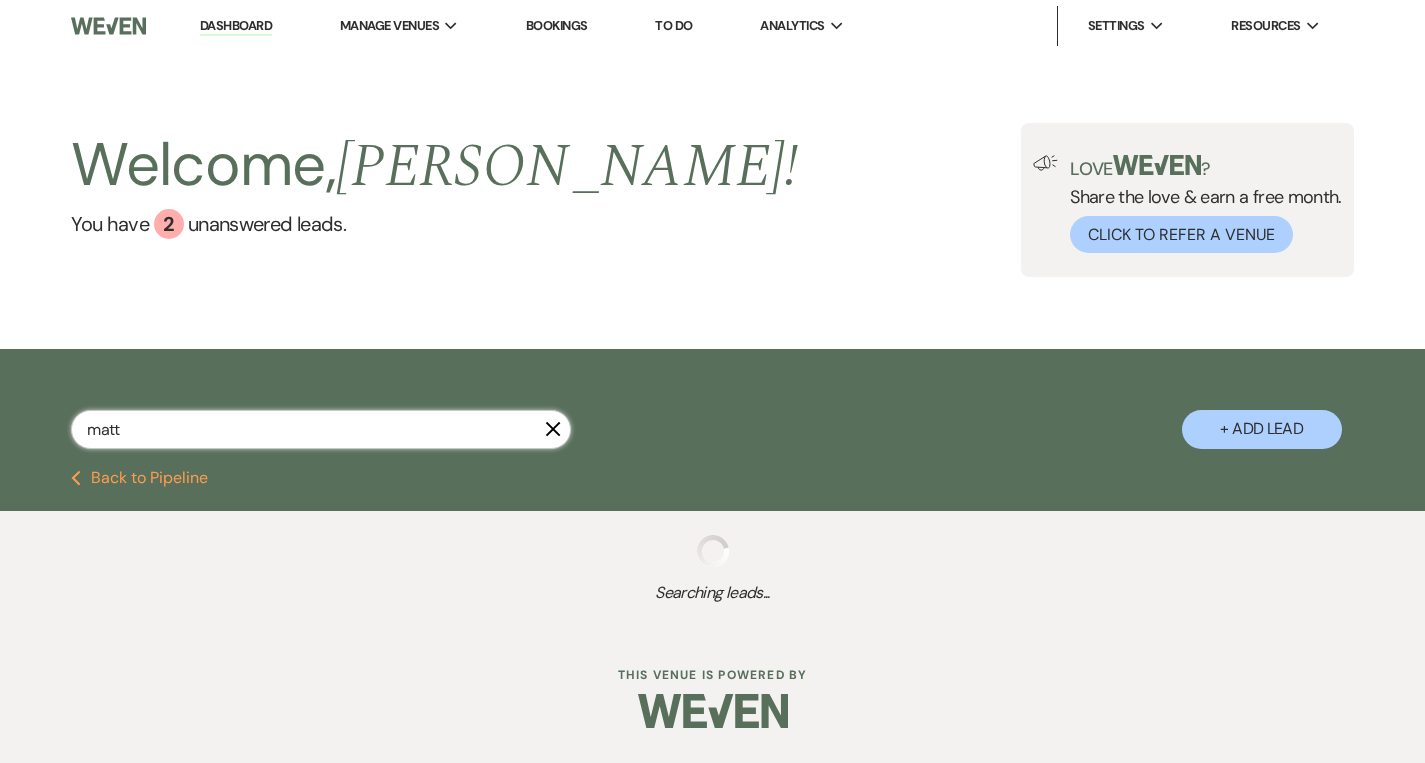 select on "8" 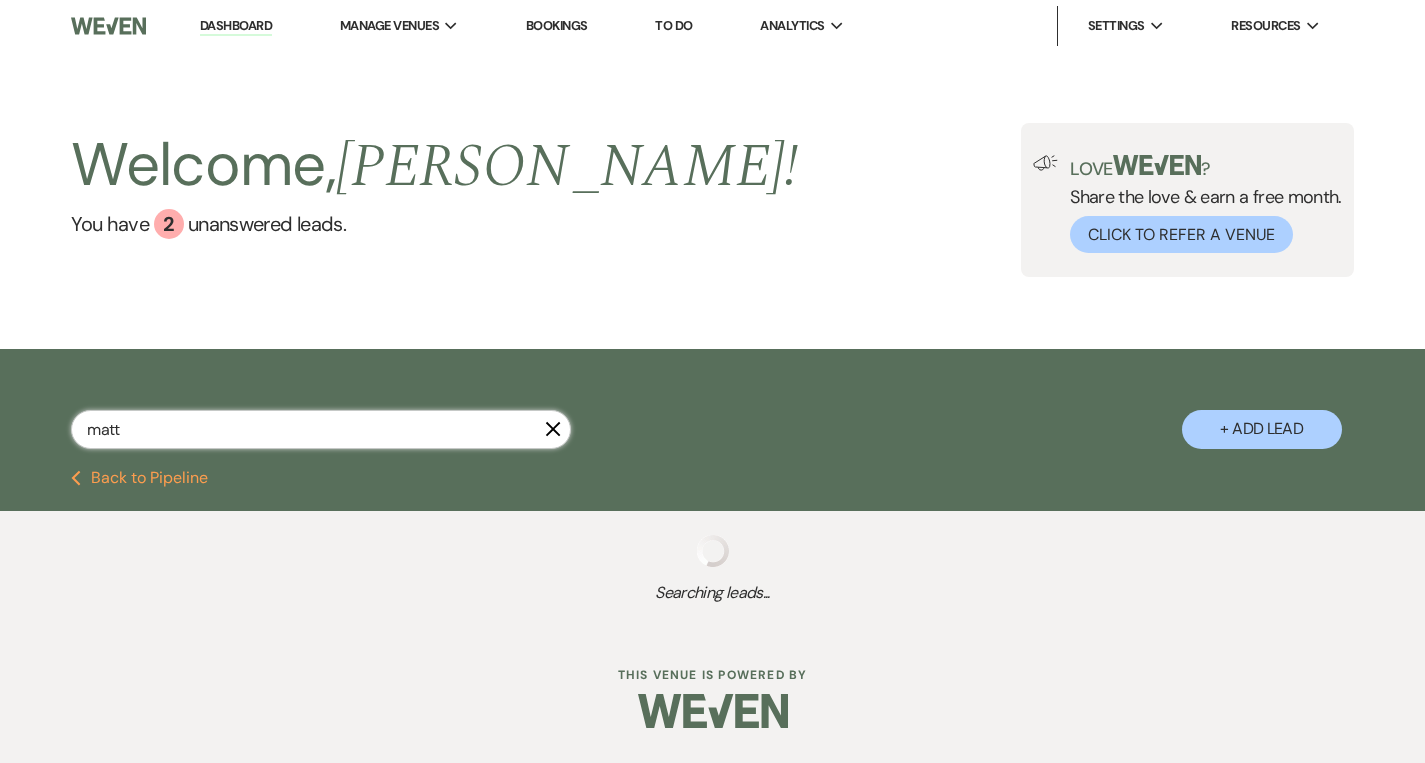 select on "7" 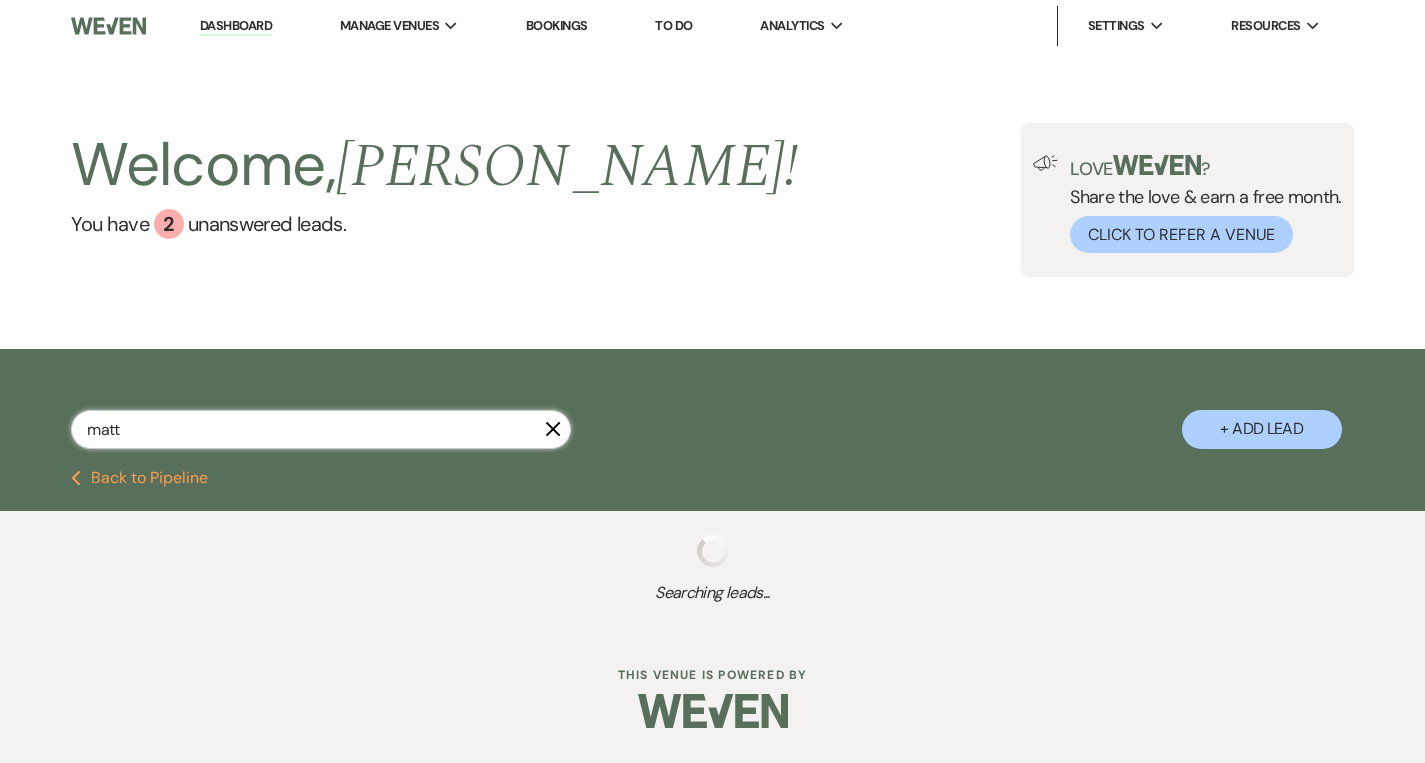 select on "8" 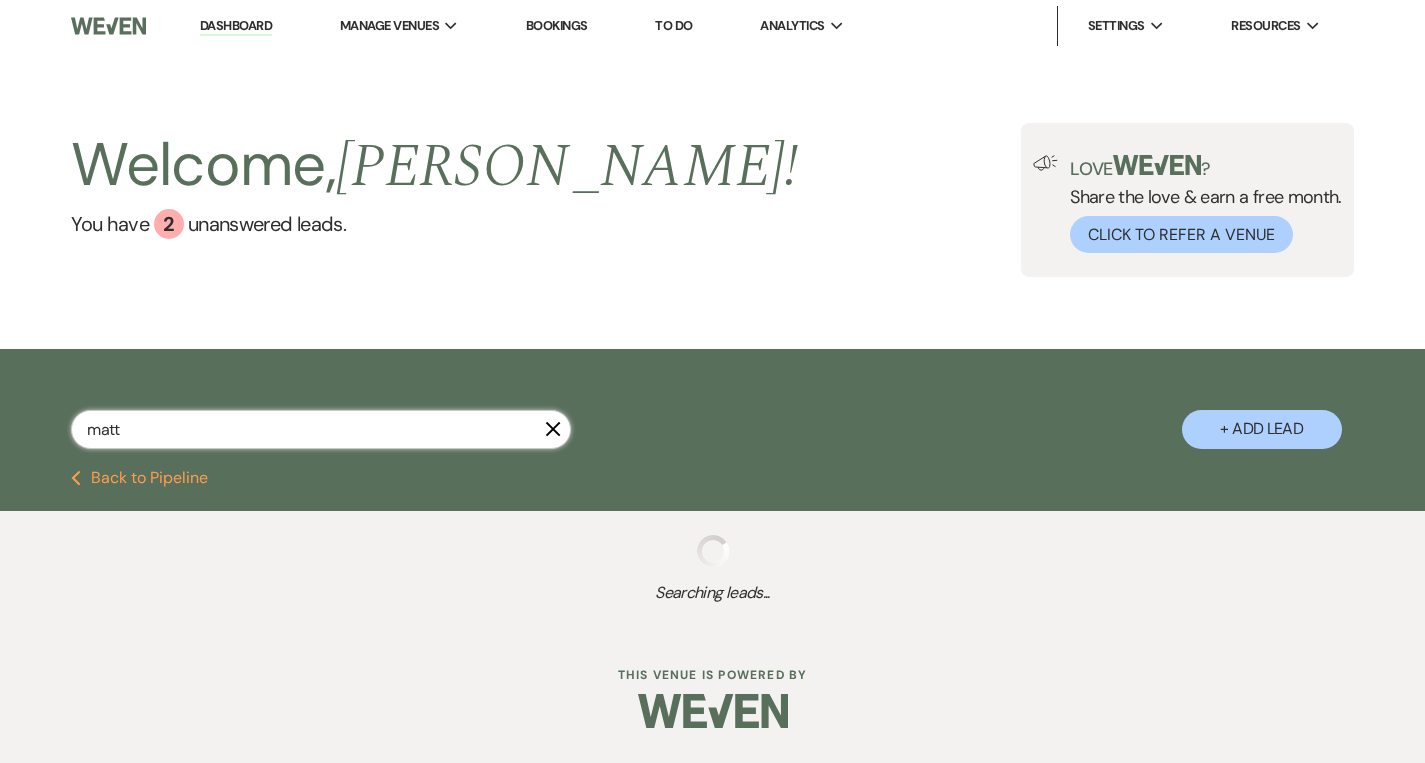 select on "5" 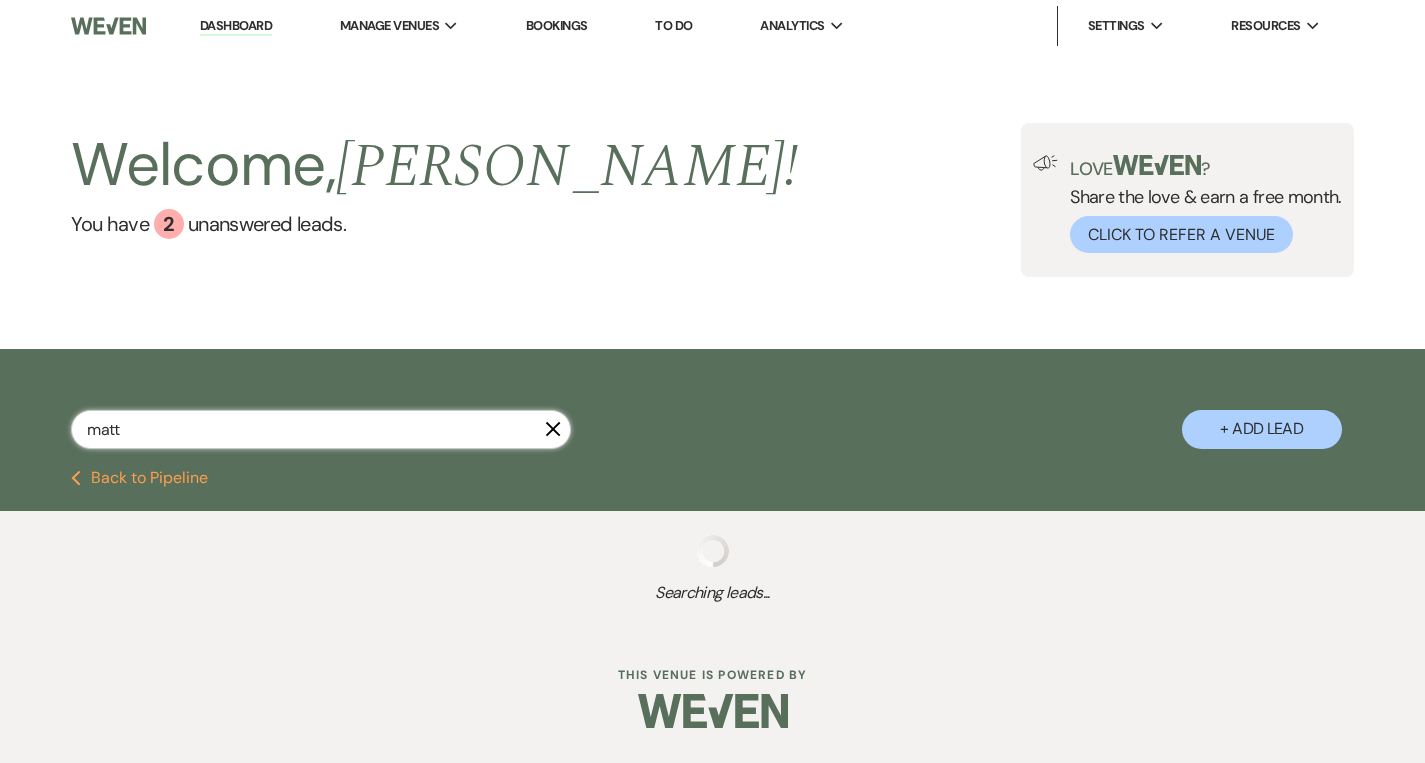 select on "8" 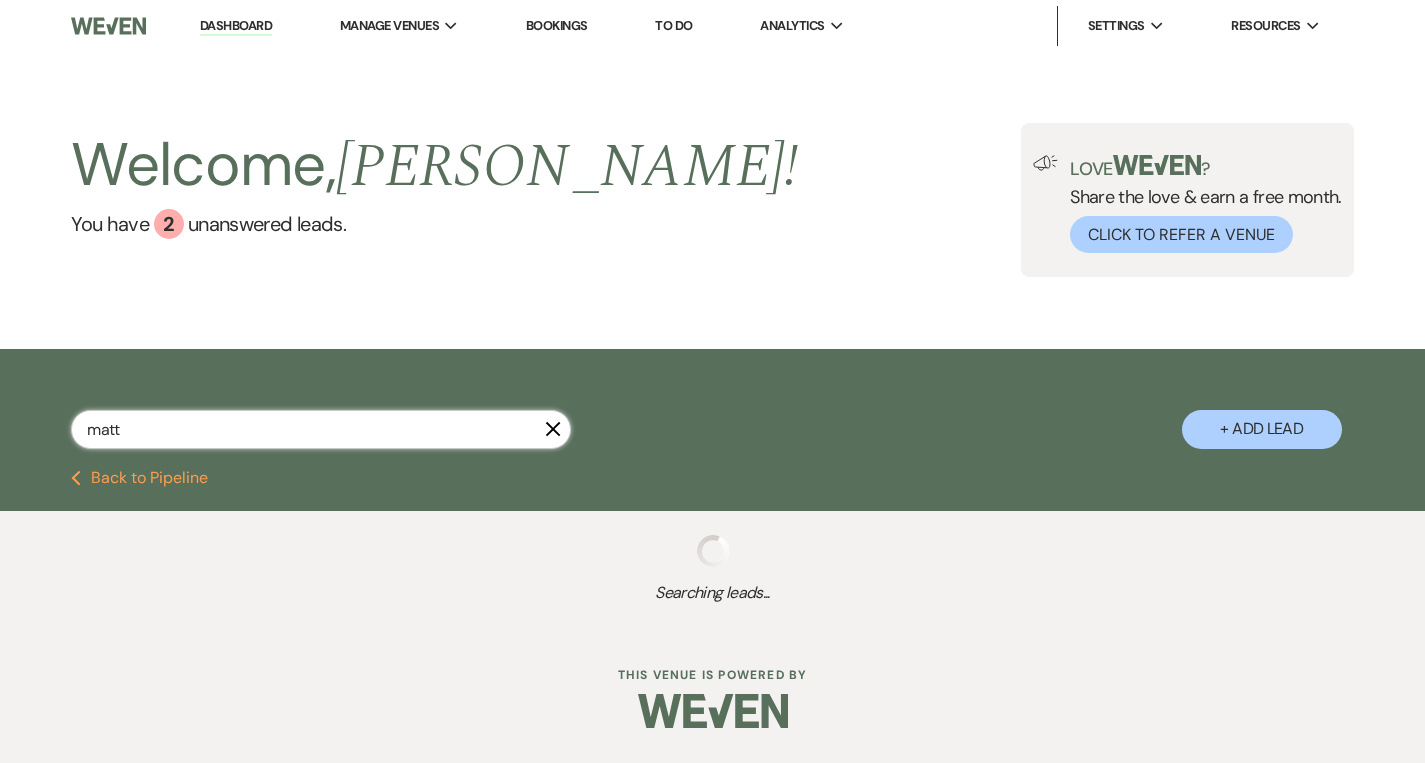 select on "5" 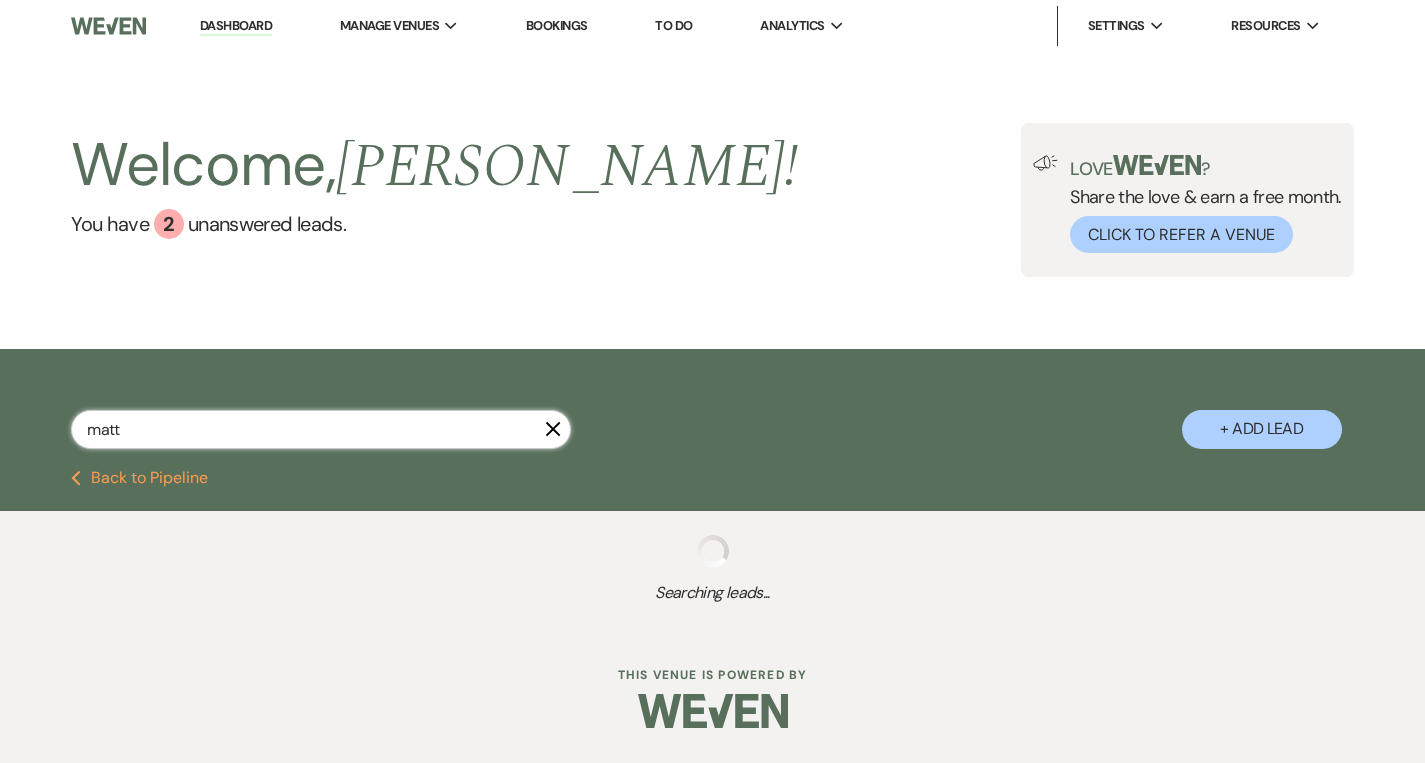 select on "8" 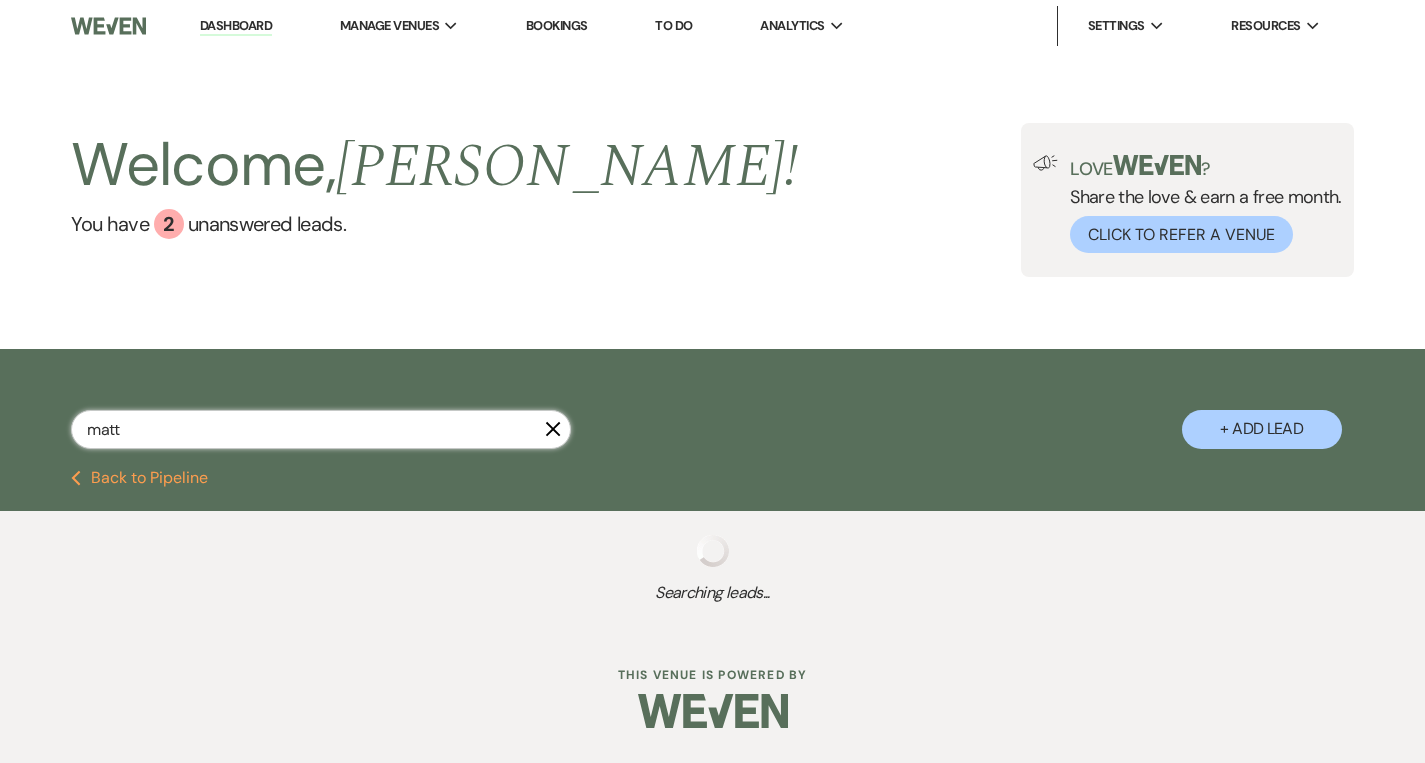 select on "5" 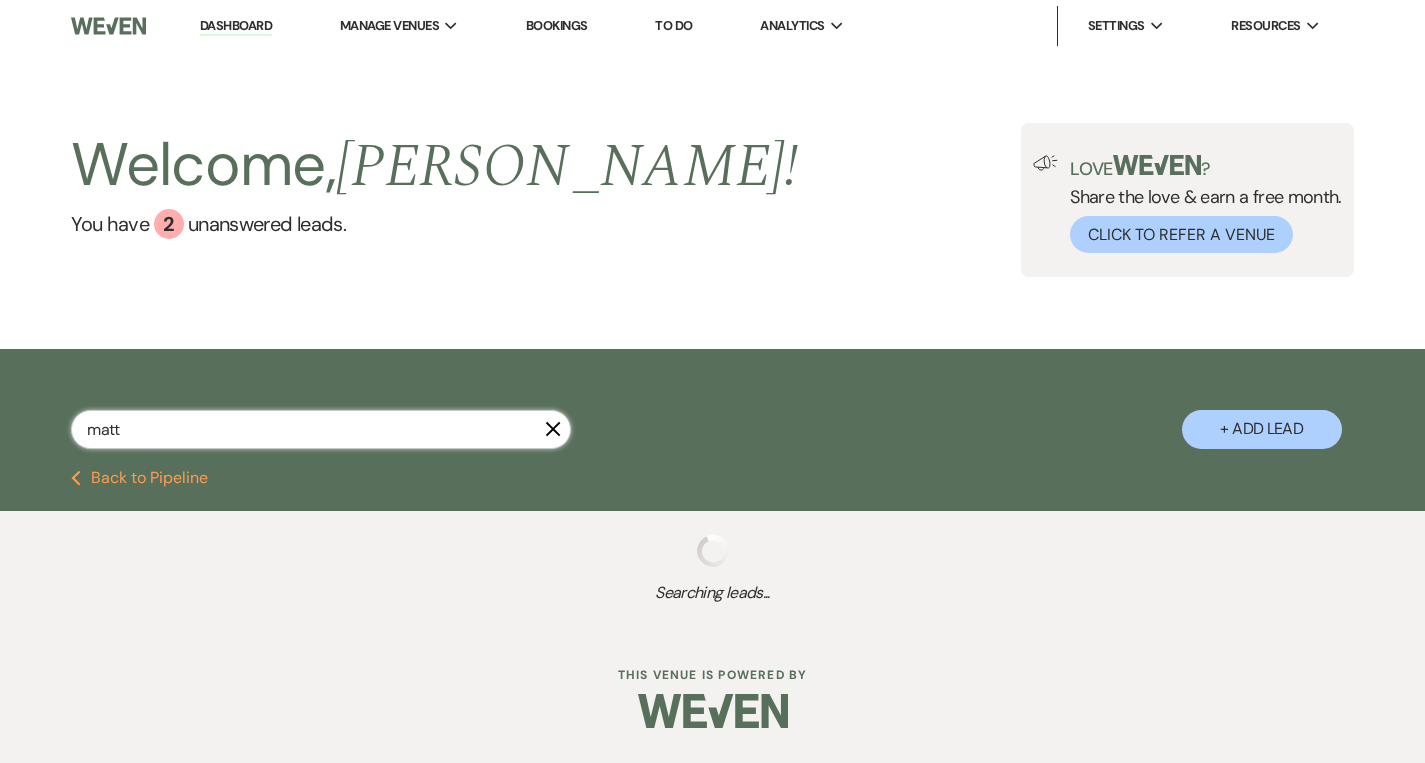 select on "8" 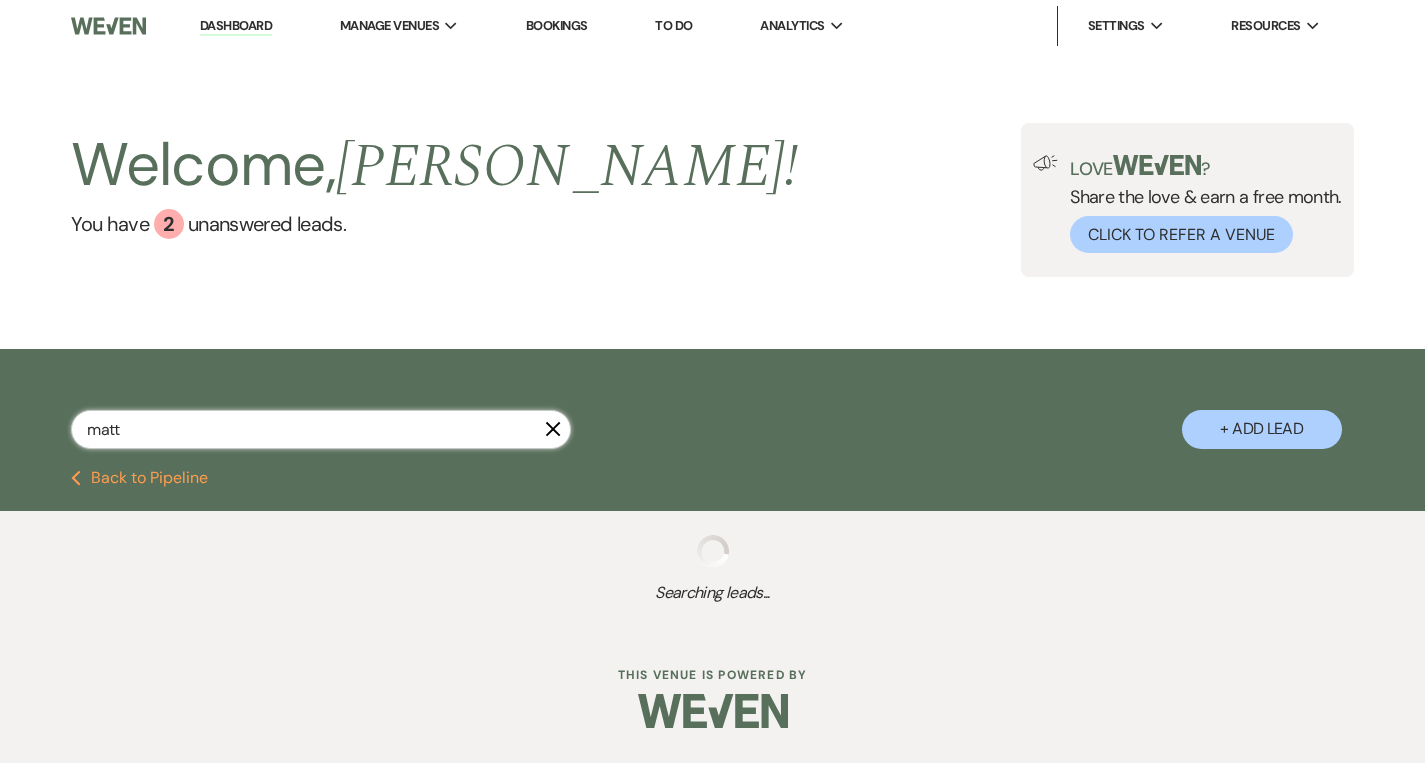 select on "1" 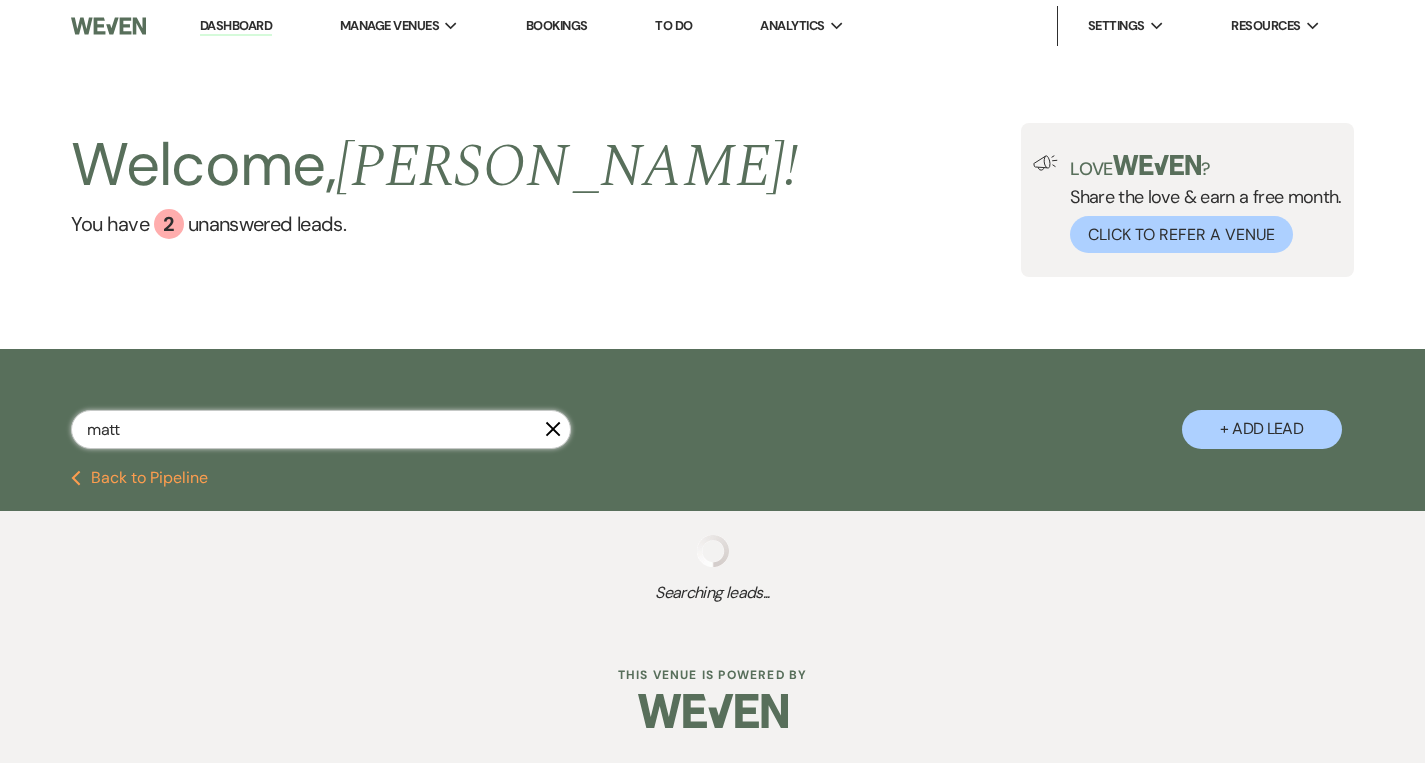 select on "8" 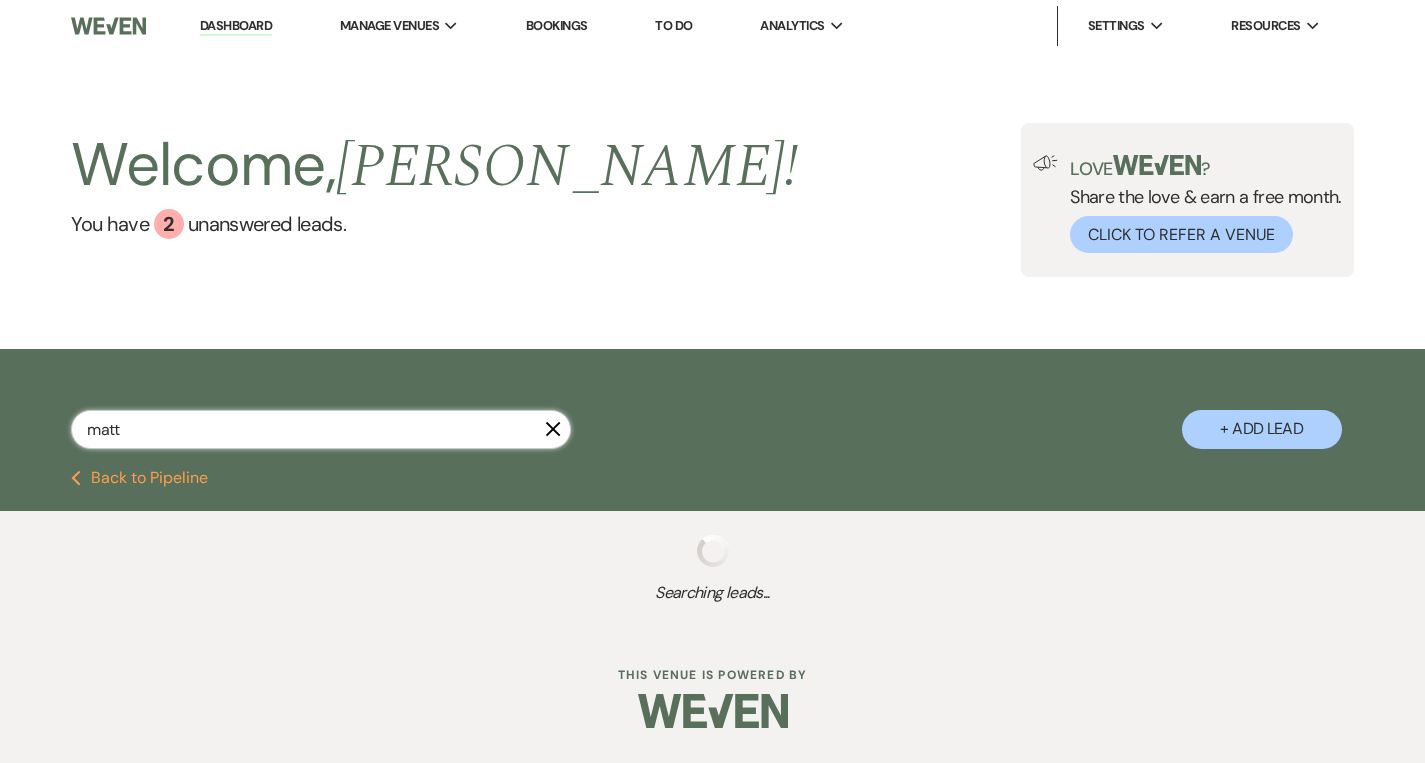 select on "6" 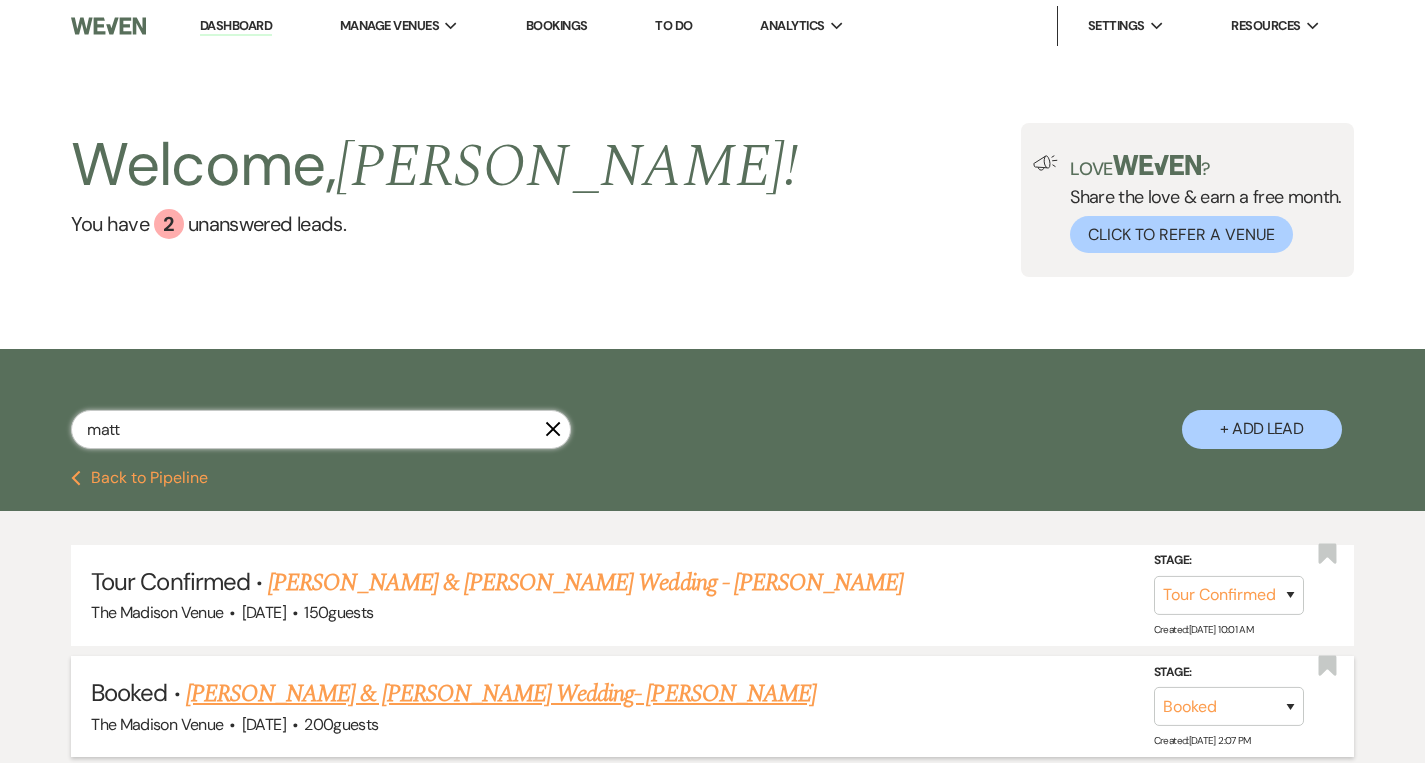 type on "matt" 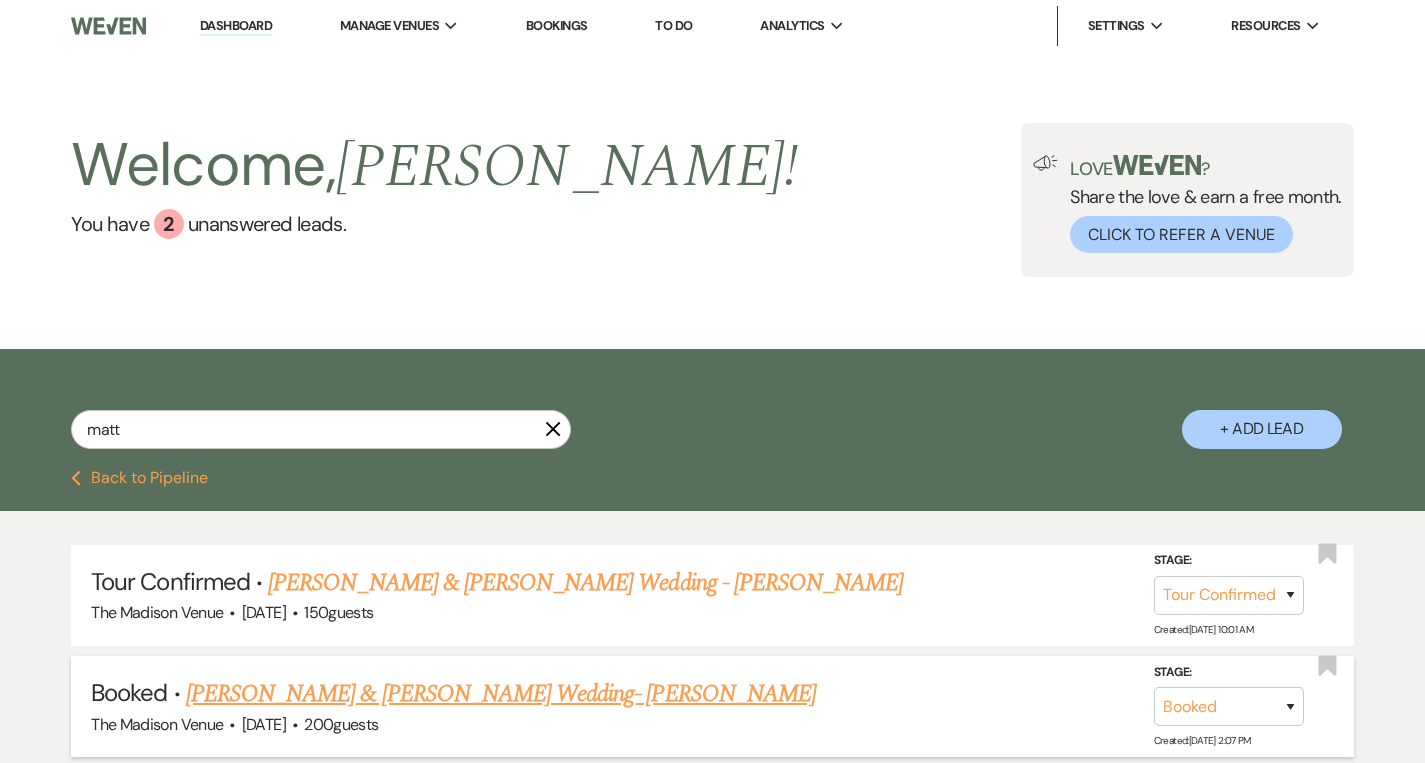 click on "[PERSON_NAME] & [PERSON_NAME] Wedding- [PERSON_NAME]" at bounding box center (501, 694) 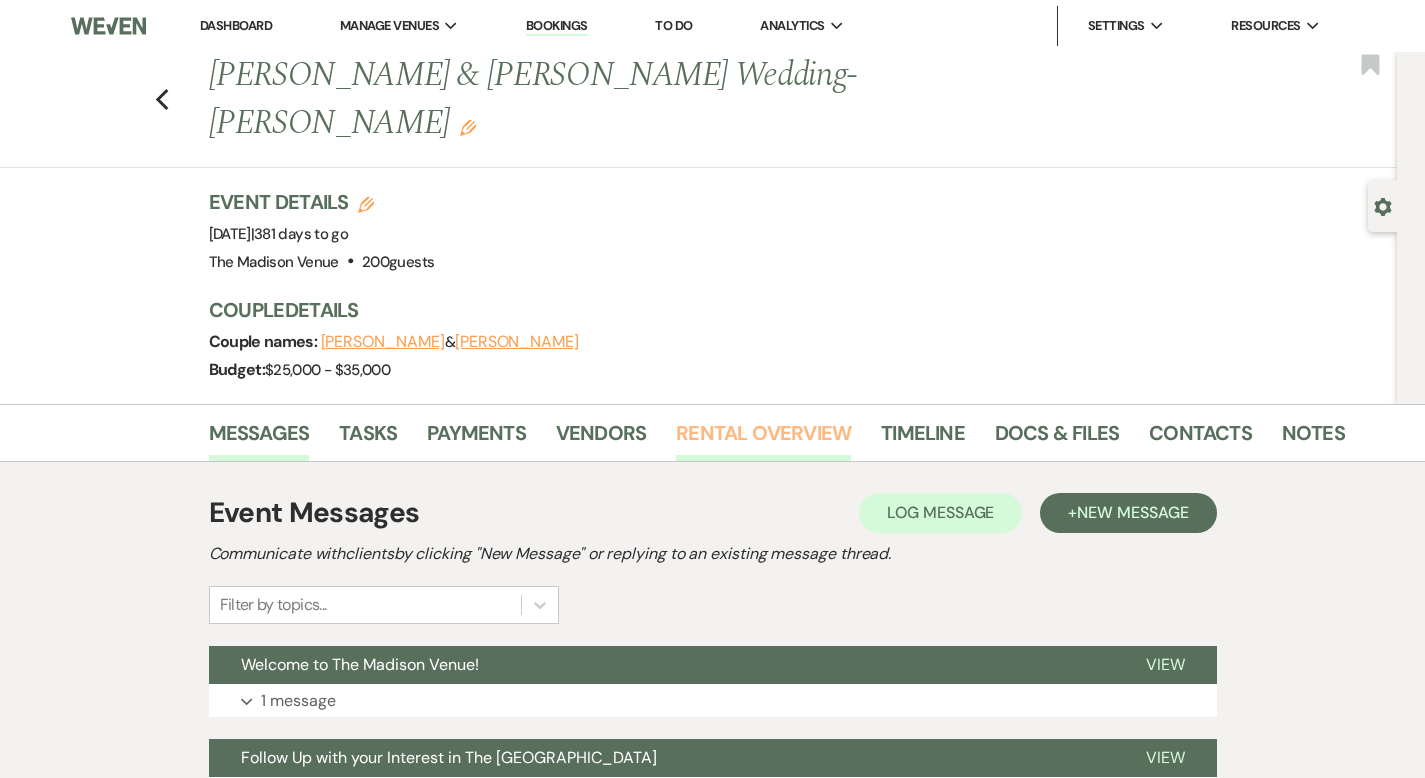 click on "Rental Overview" at bounding box center [763, 439] 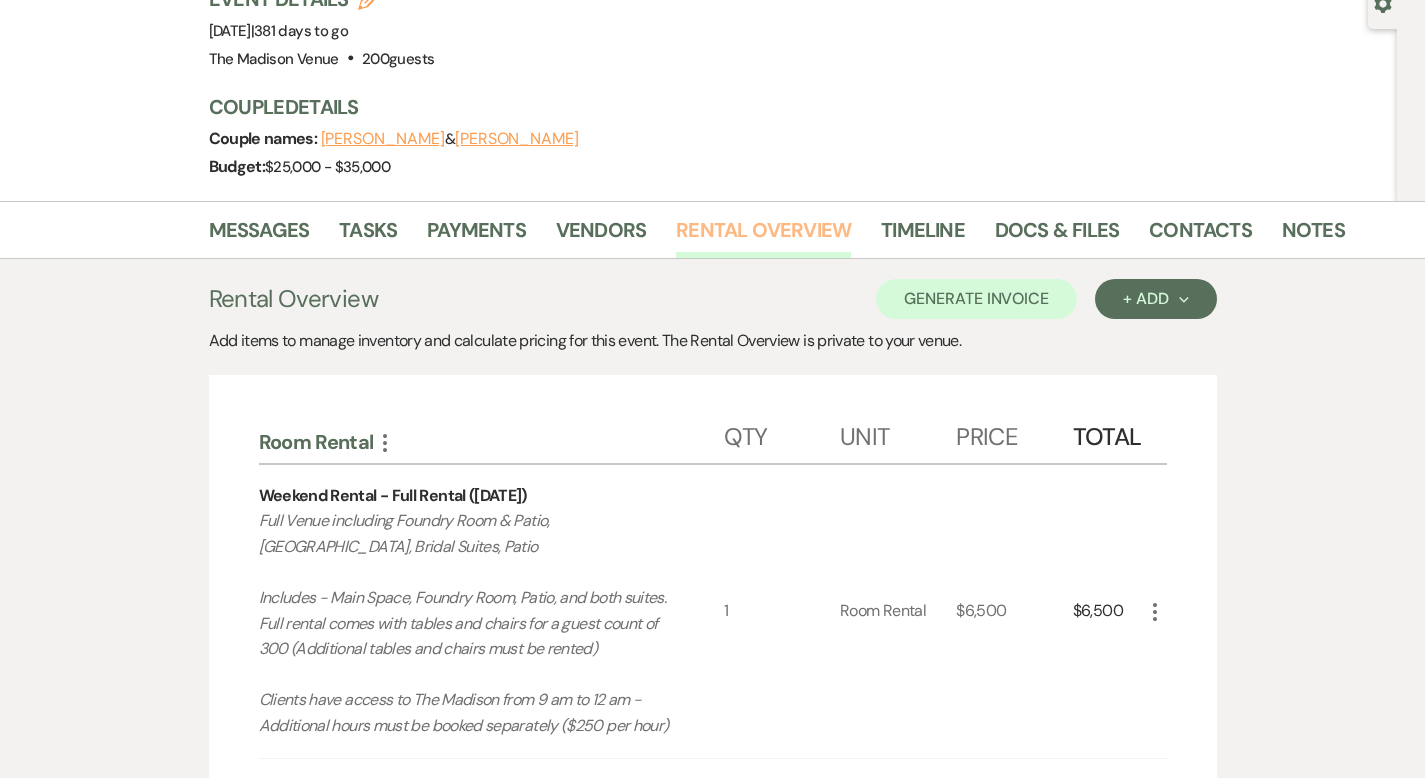 scroll, scrollTop: 341, scrollLeft: 0, axis: vertical 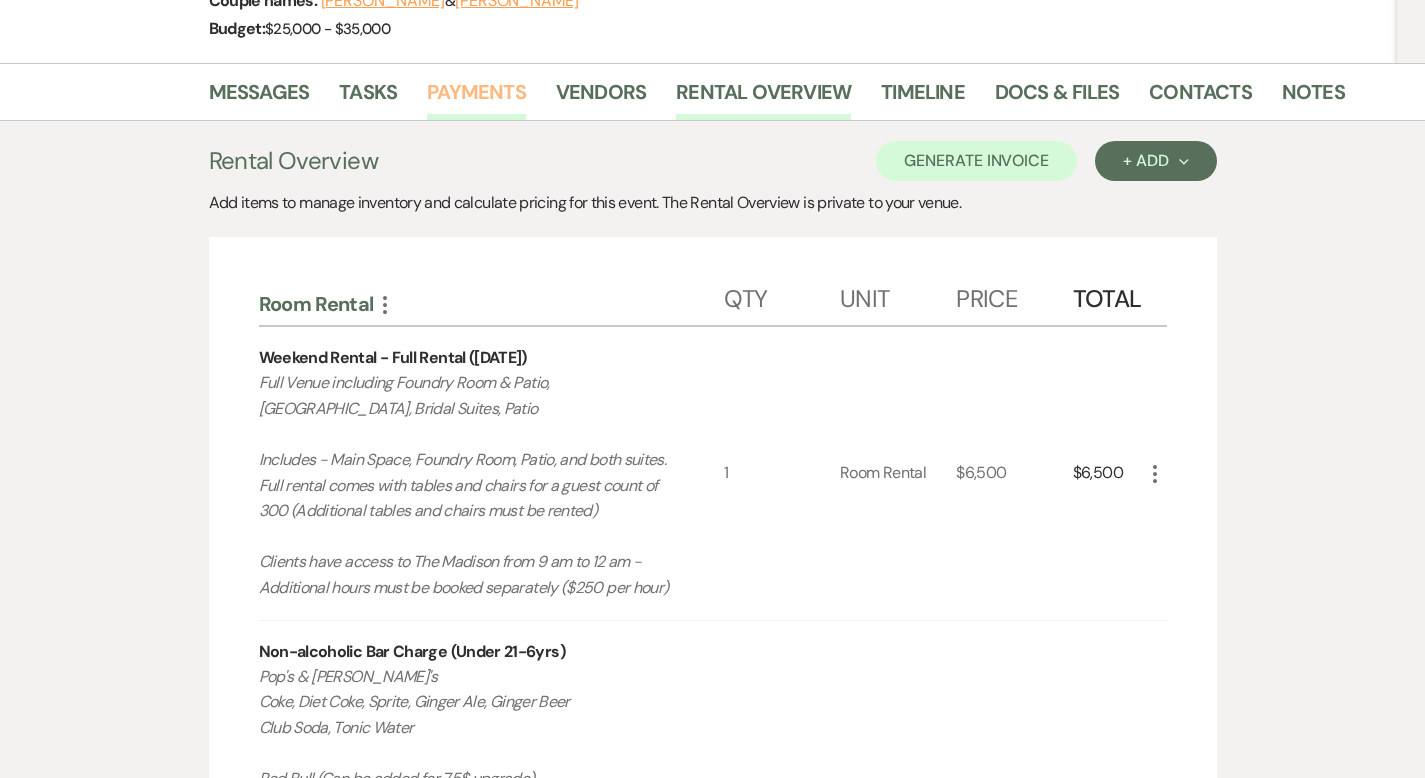 click on "Payments" at bounding box center (476, 98) 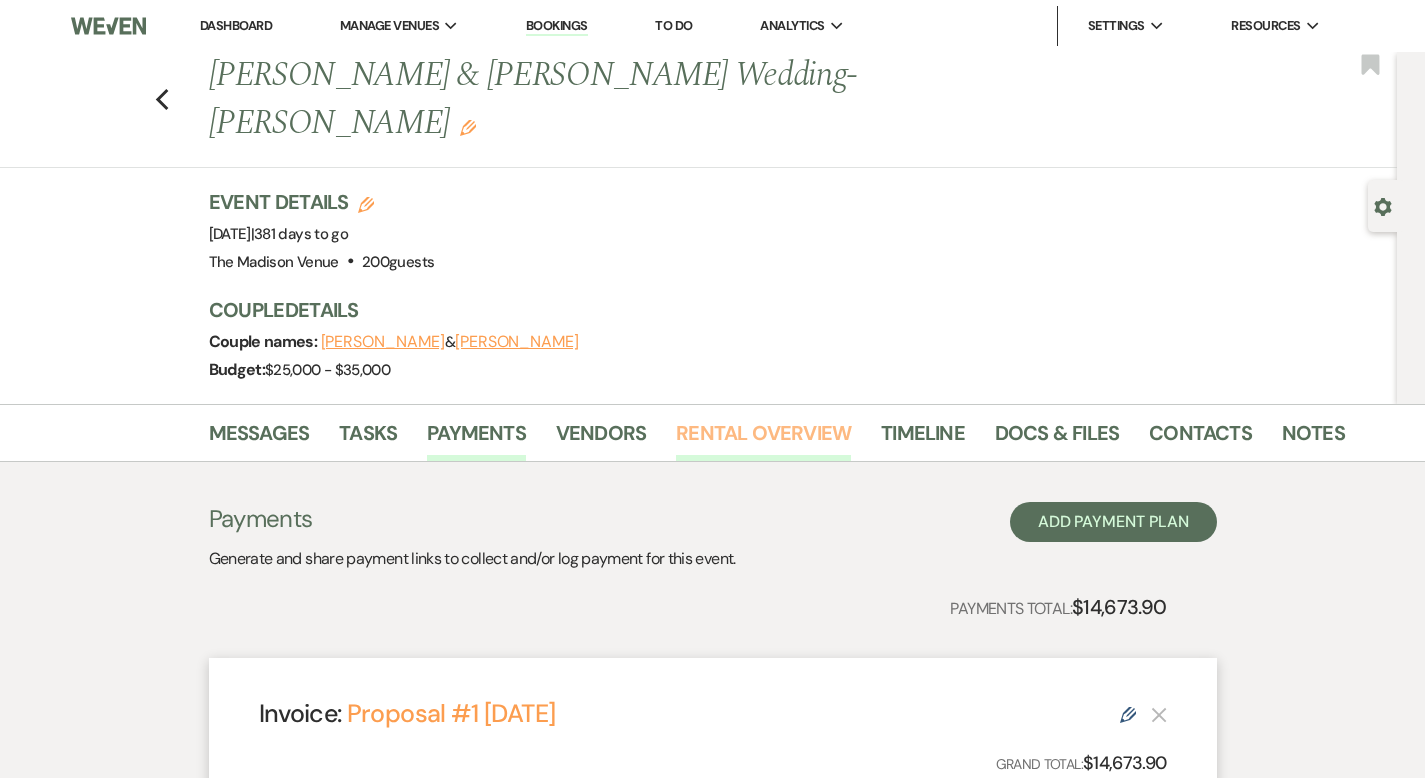 click on "Rental Overview" at bounding box center [763, 439] 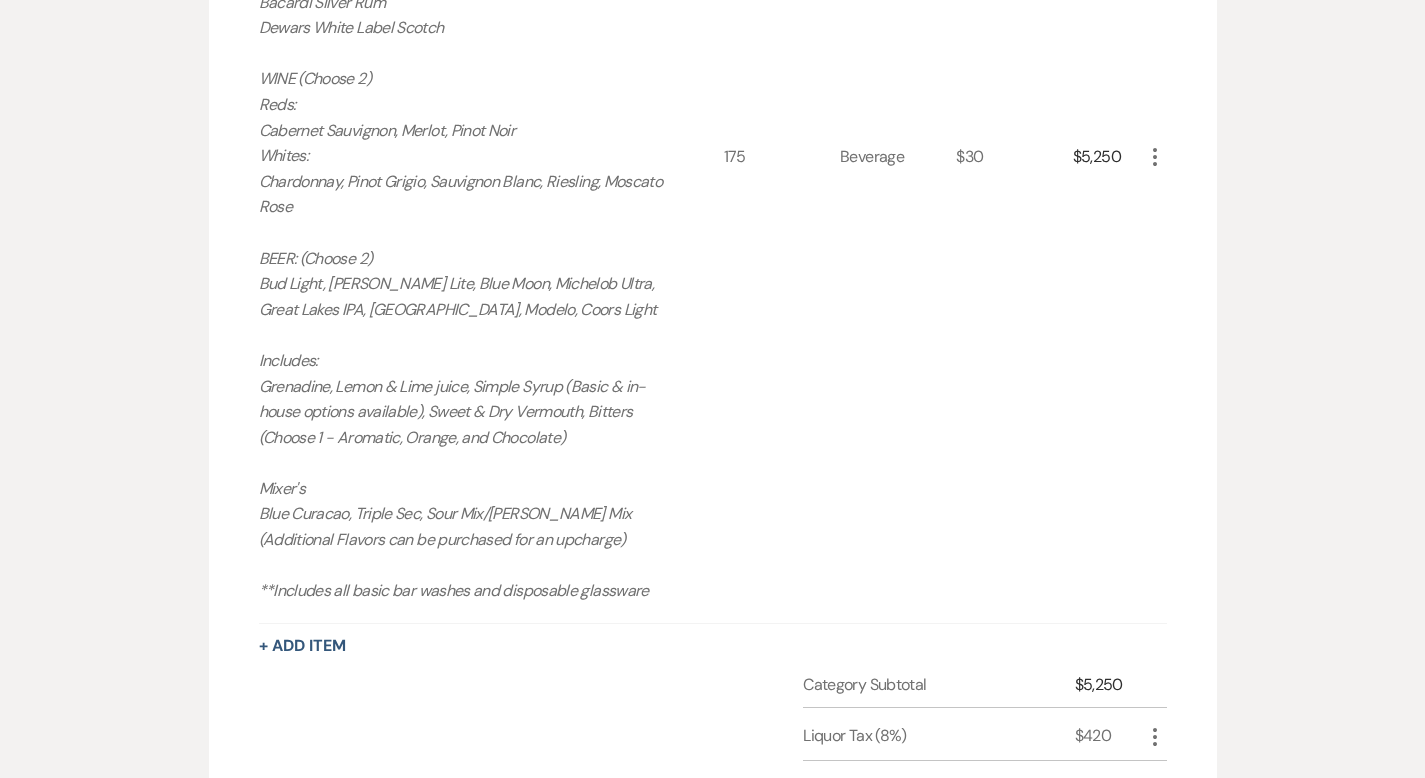 scroll, scrollTop: 2381, scrollLeft: 0, axis: vertical 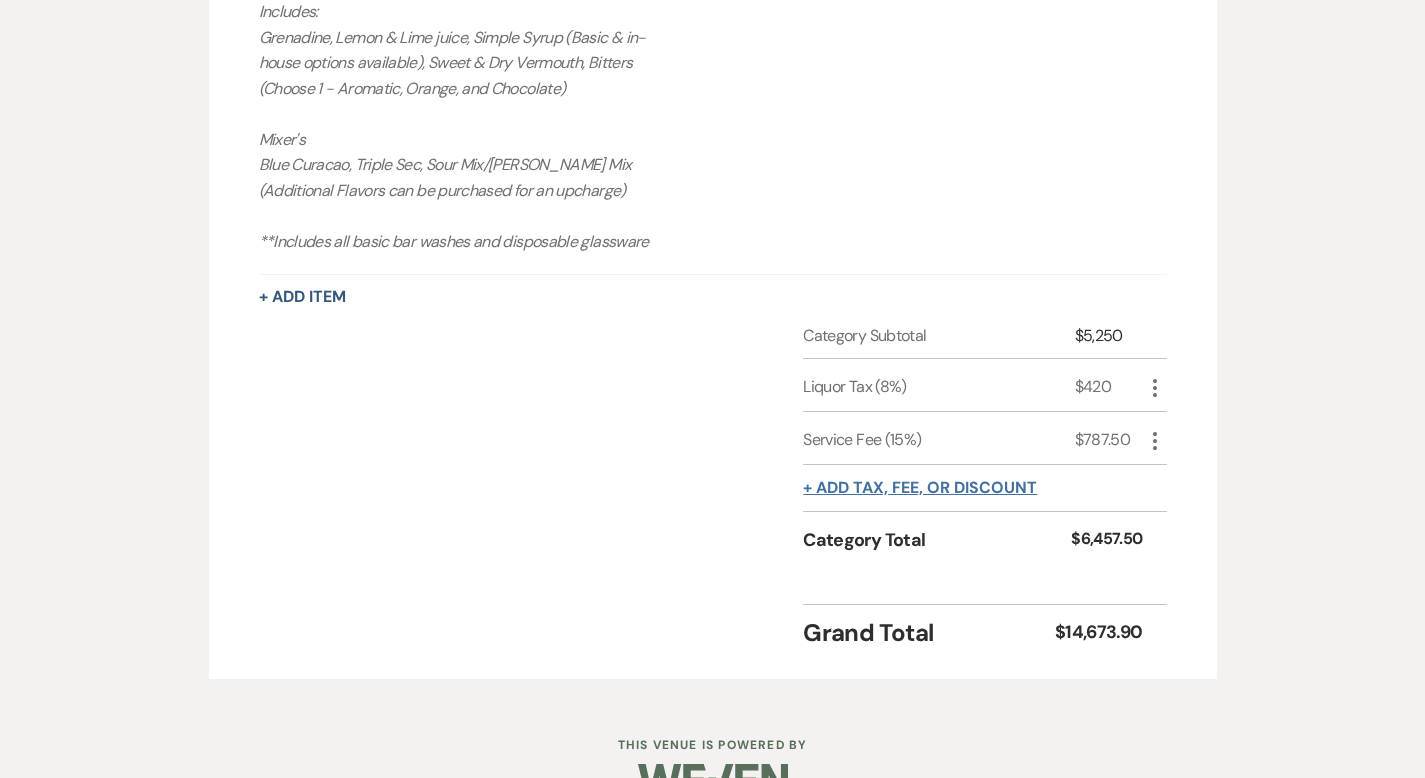 click on "+ Add tax, fee, or discount" at bounding box center [920, 488] 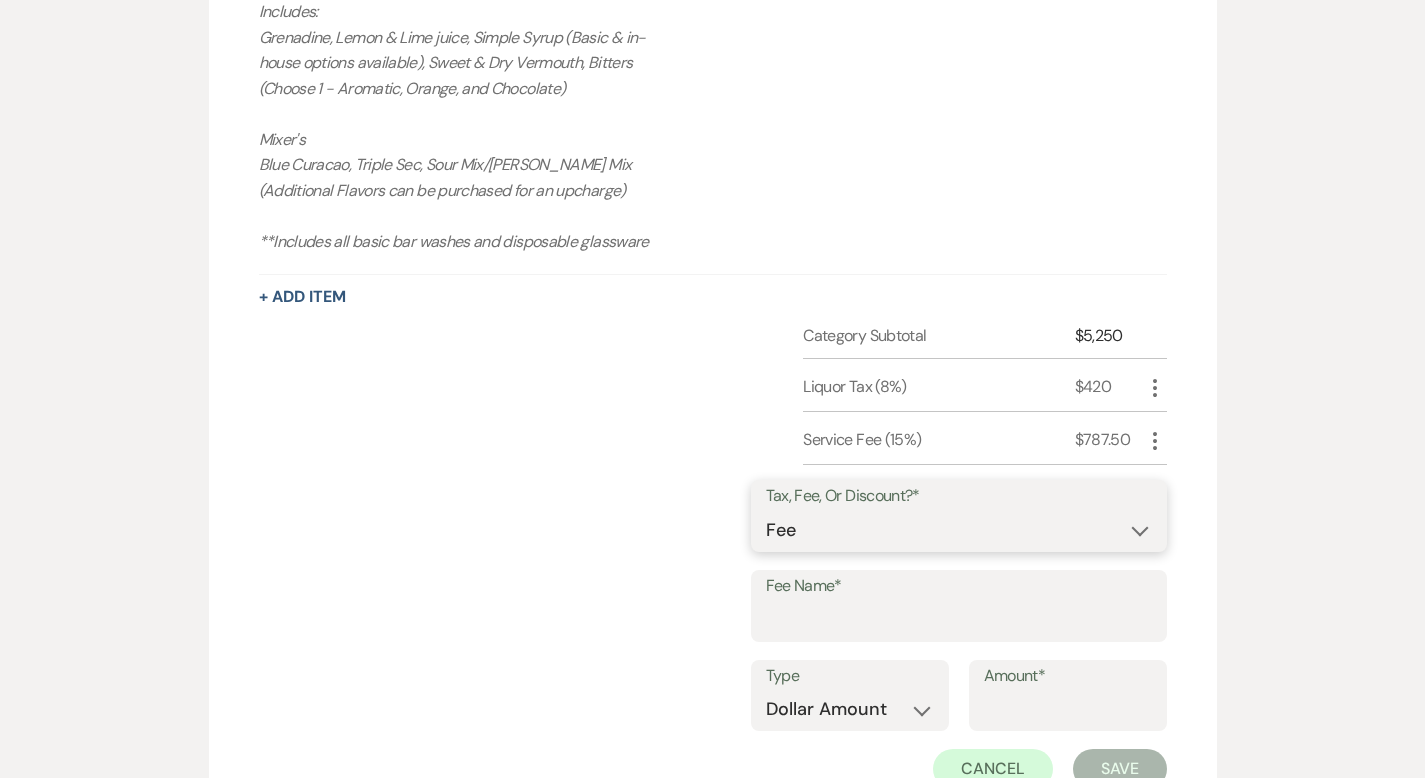 click on "Fee Discount Tax" at bounding box center [959, 530] 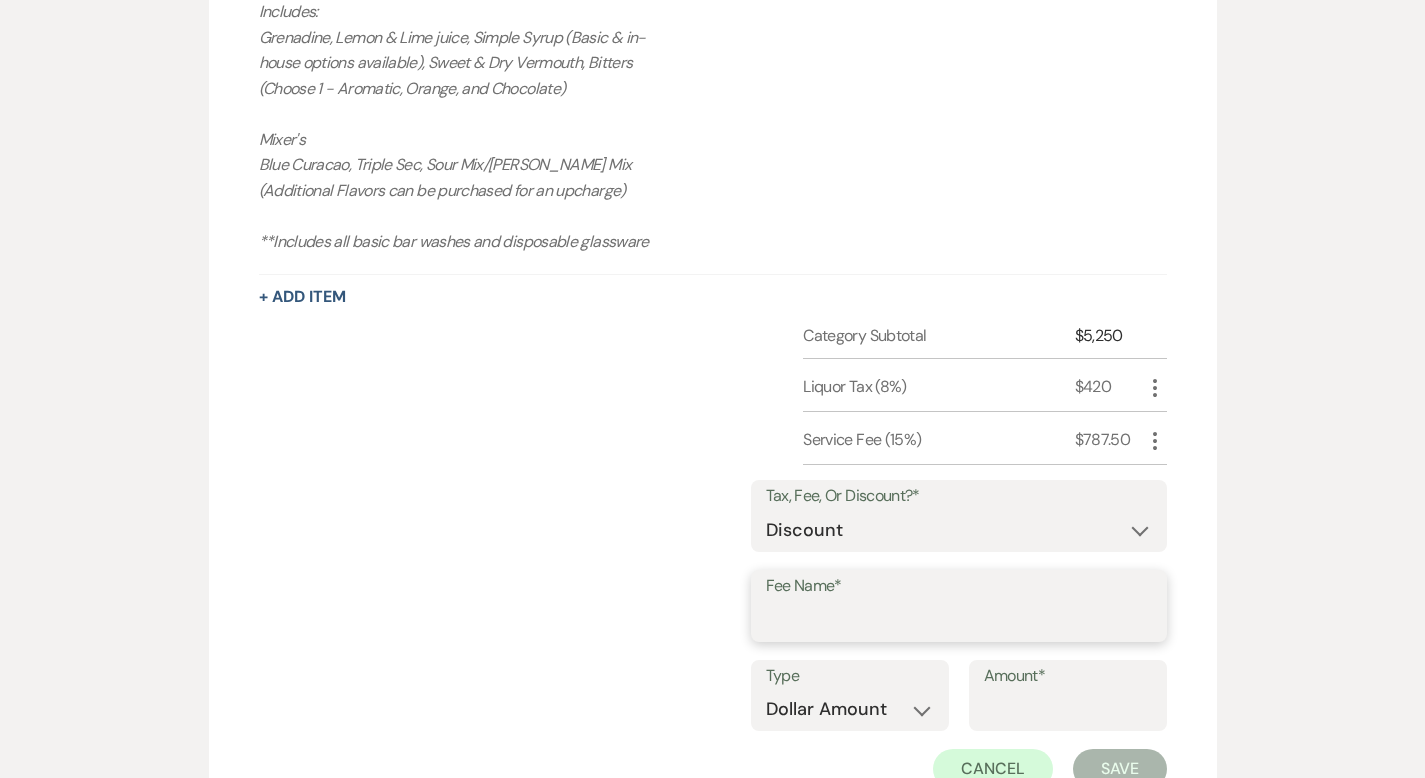 click on "Fee Name*" at bounding box center (959, 620) 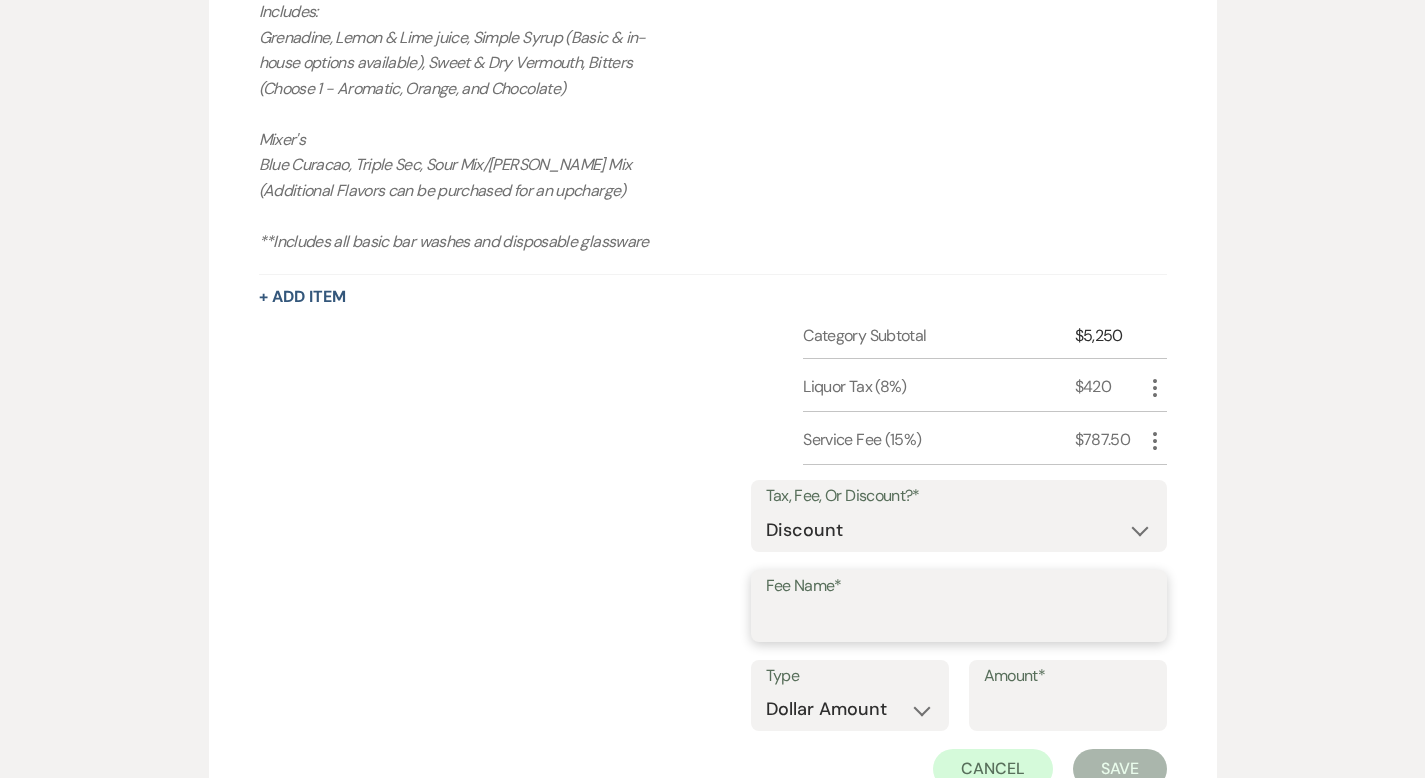 type on "paid in full" 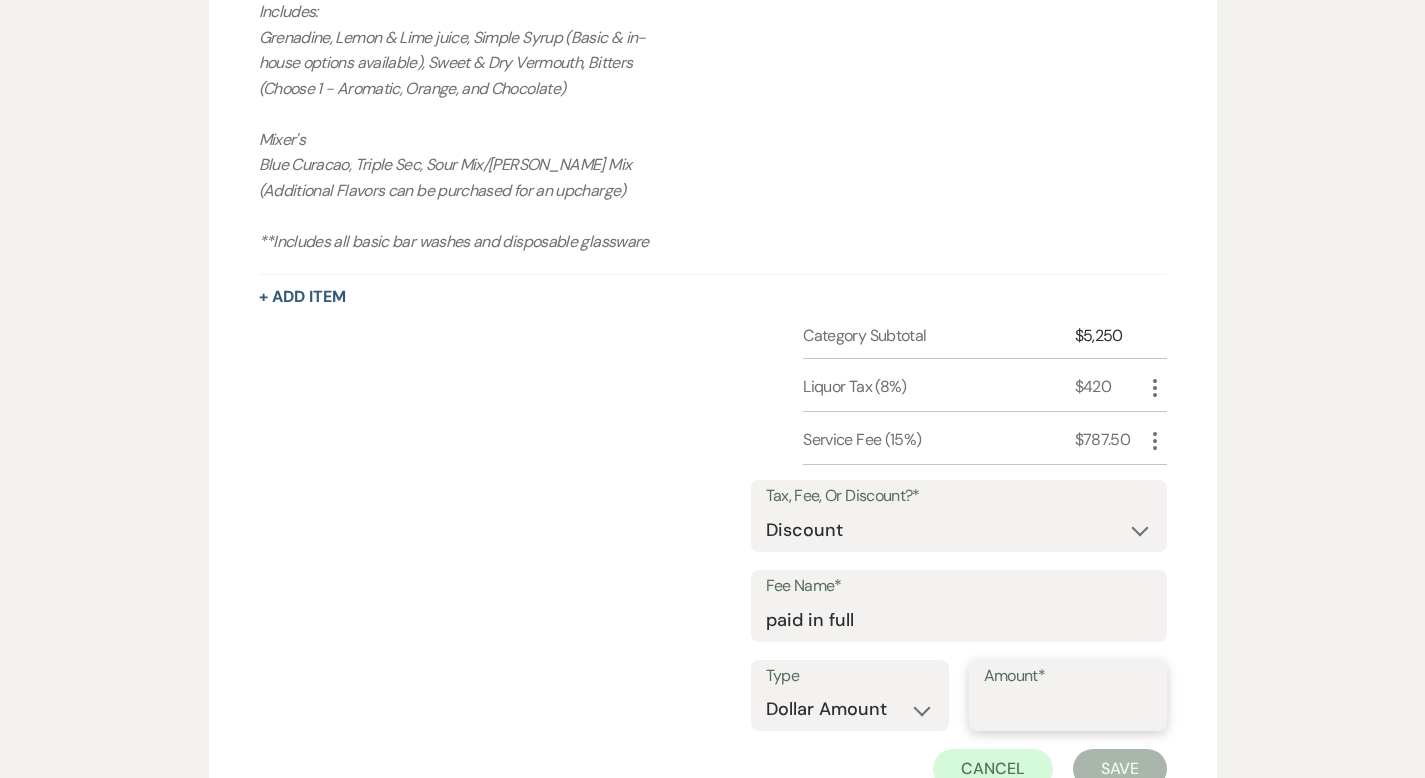 click on "Amount*" at bounding box center (1068, 709) 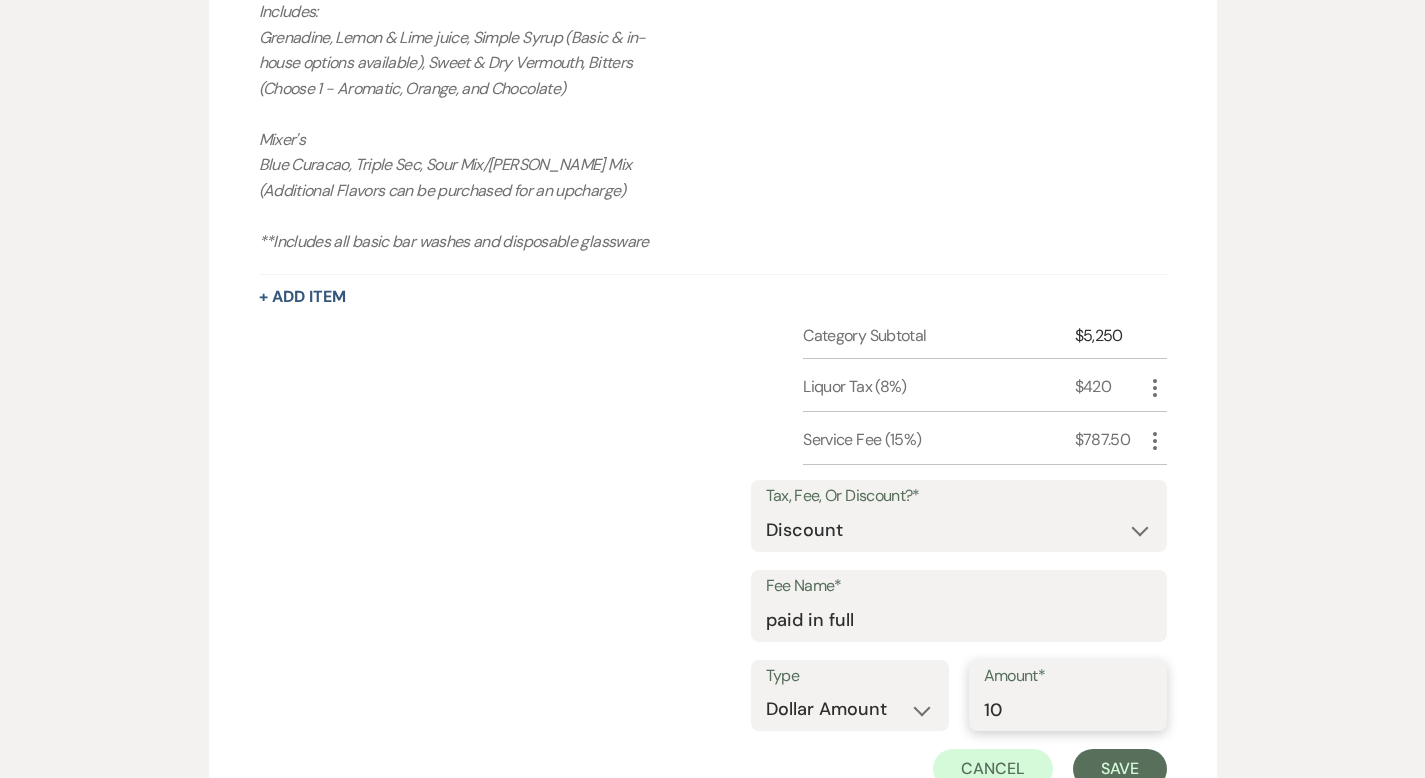 type on "10" 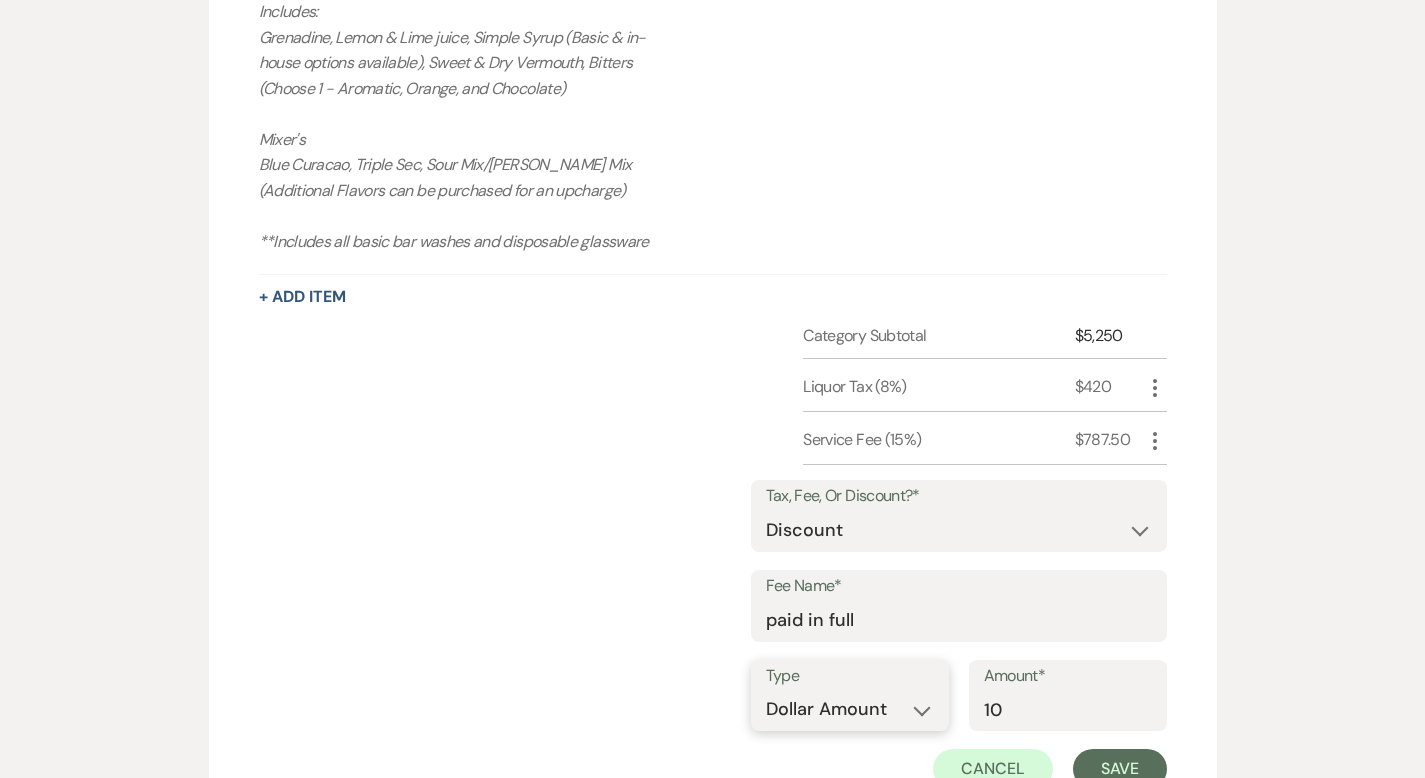 click on "Dollar Amount Percentage" at bounding box center (850, 709) 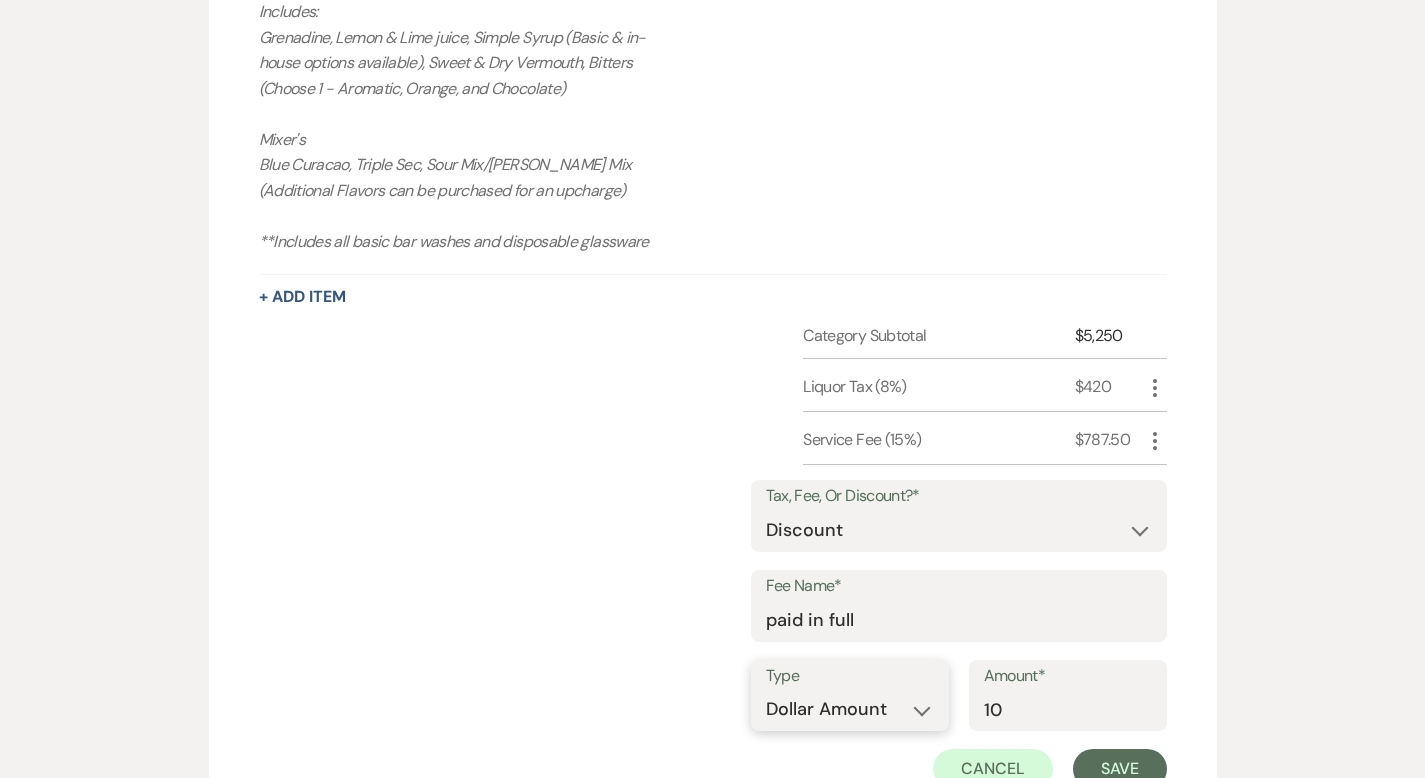 select on "false" 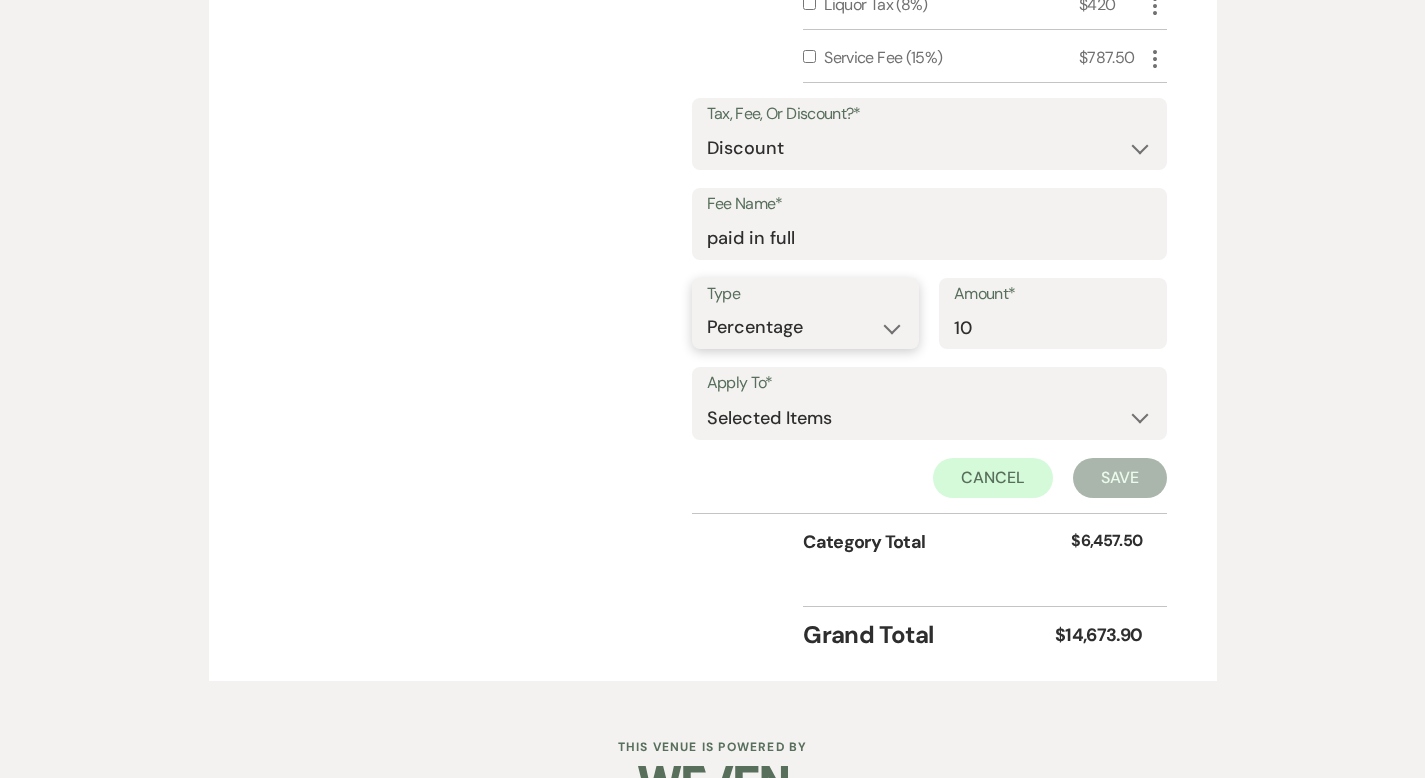 scroll, scrollTop: 2765, scrollLeft: 0, axis: vertical 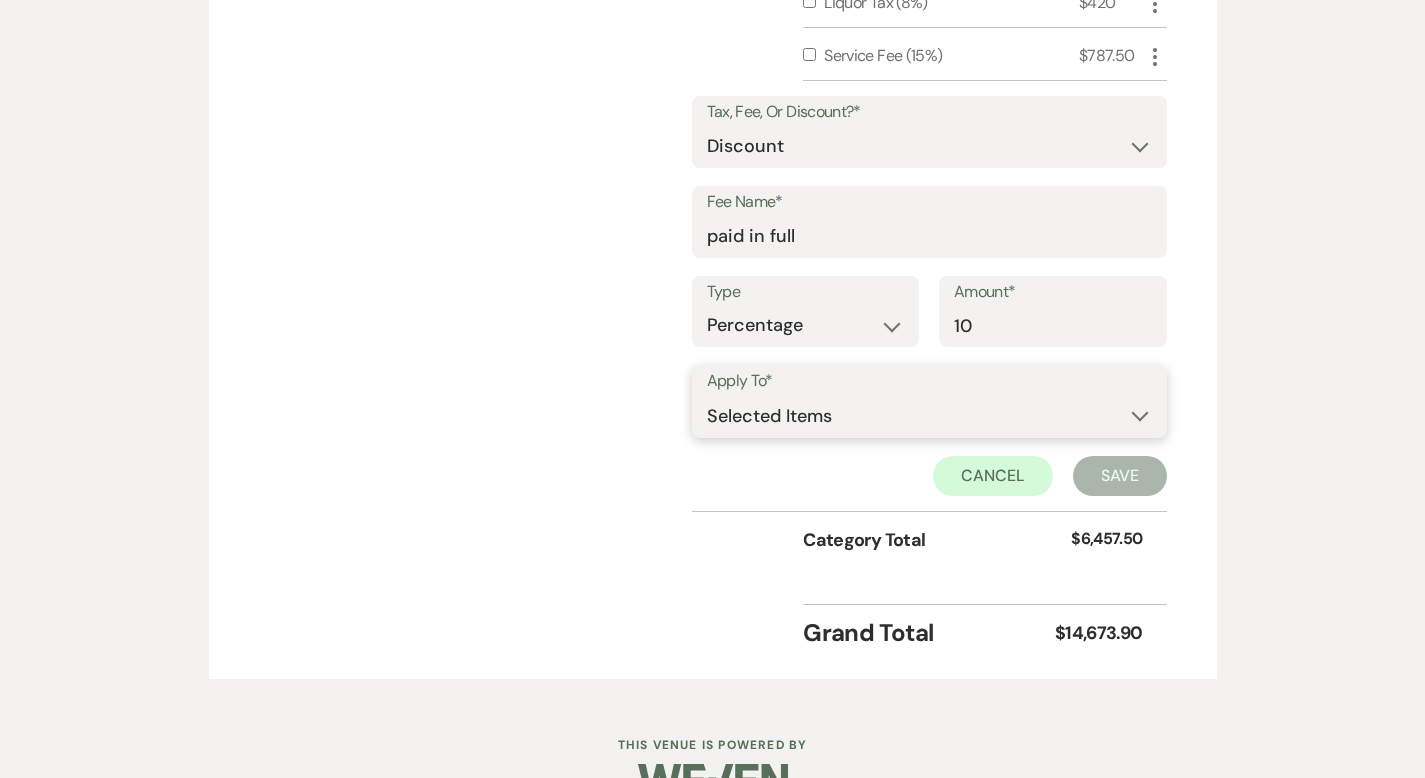 click on "Selected Items Category Subtotal (before all Taxes/Fees/Discounts) Category Total (after all Taxes/Fees/Discounts)" at bounding box center (929, 416) 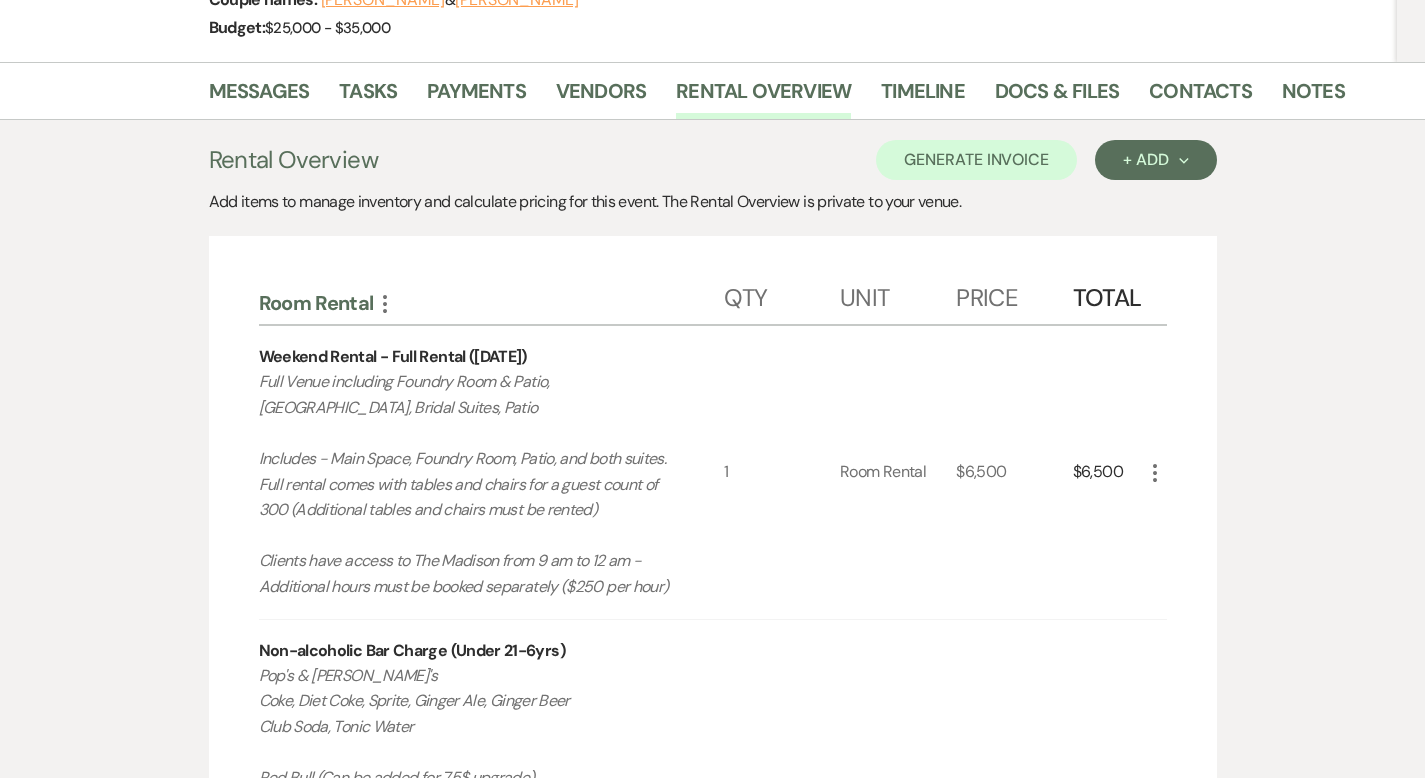 scroll, scrollTop: 810, scrollLeft: 0, axis: vertical 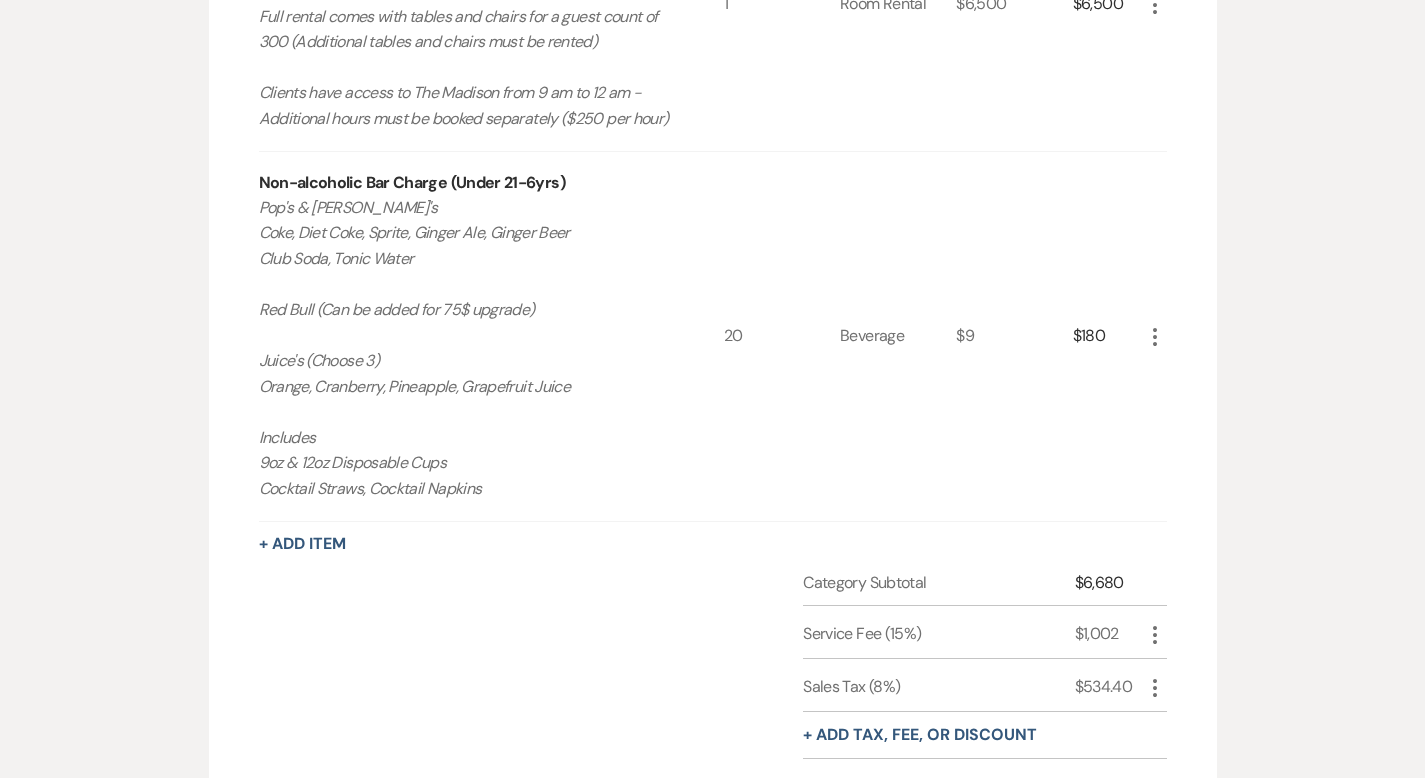 click on "More" 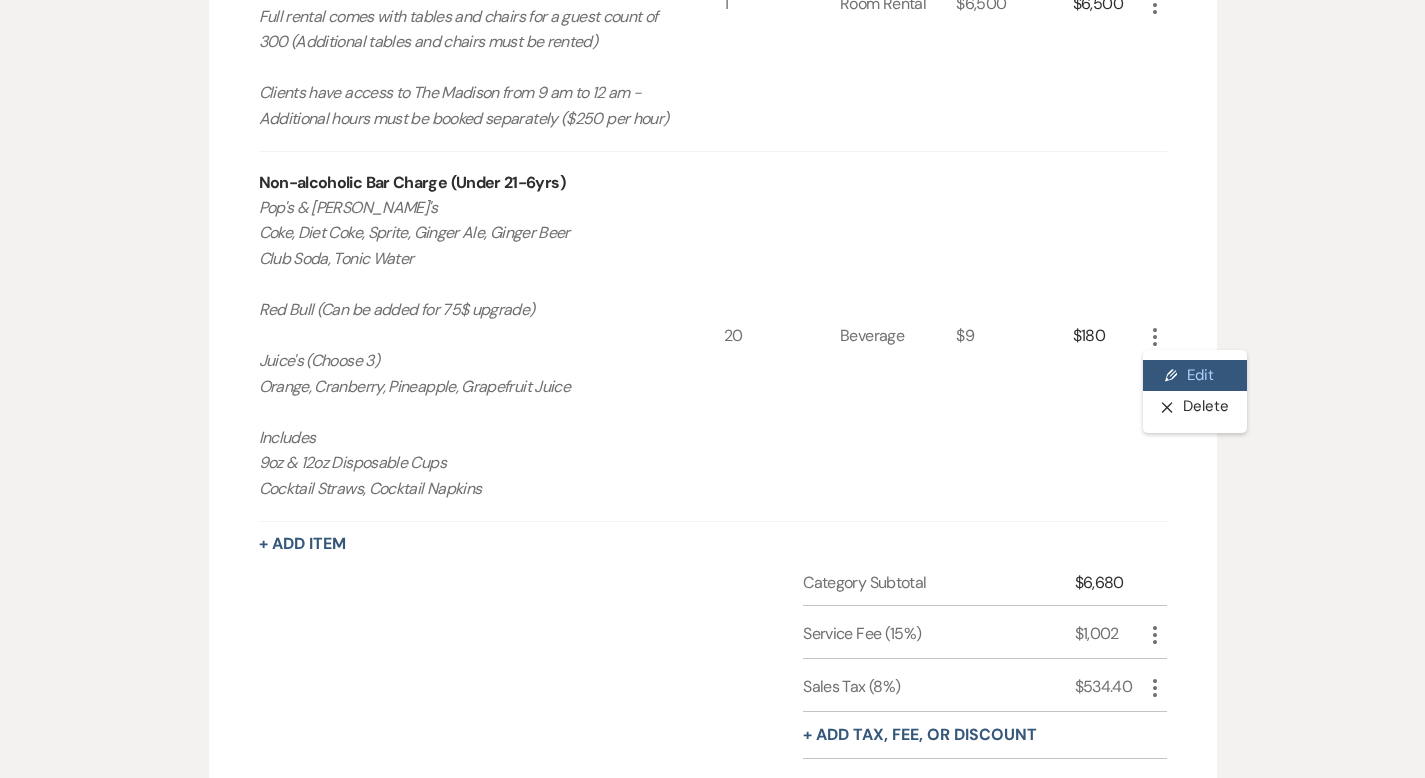 click on "Pencil Edit" at bounding box center [1195, 376] 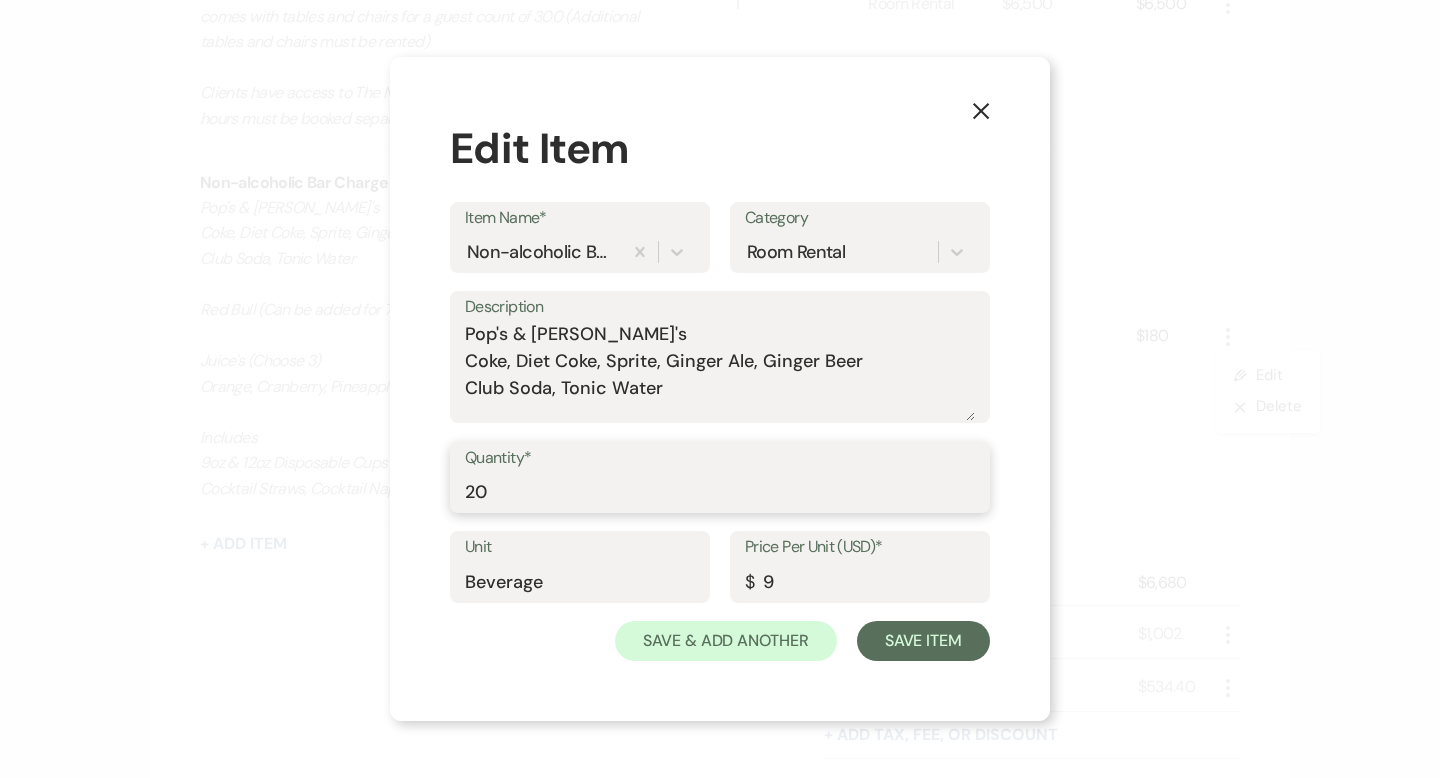 click on "20" at bounding box center [720, 491] 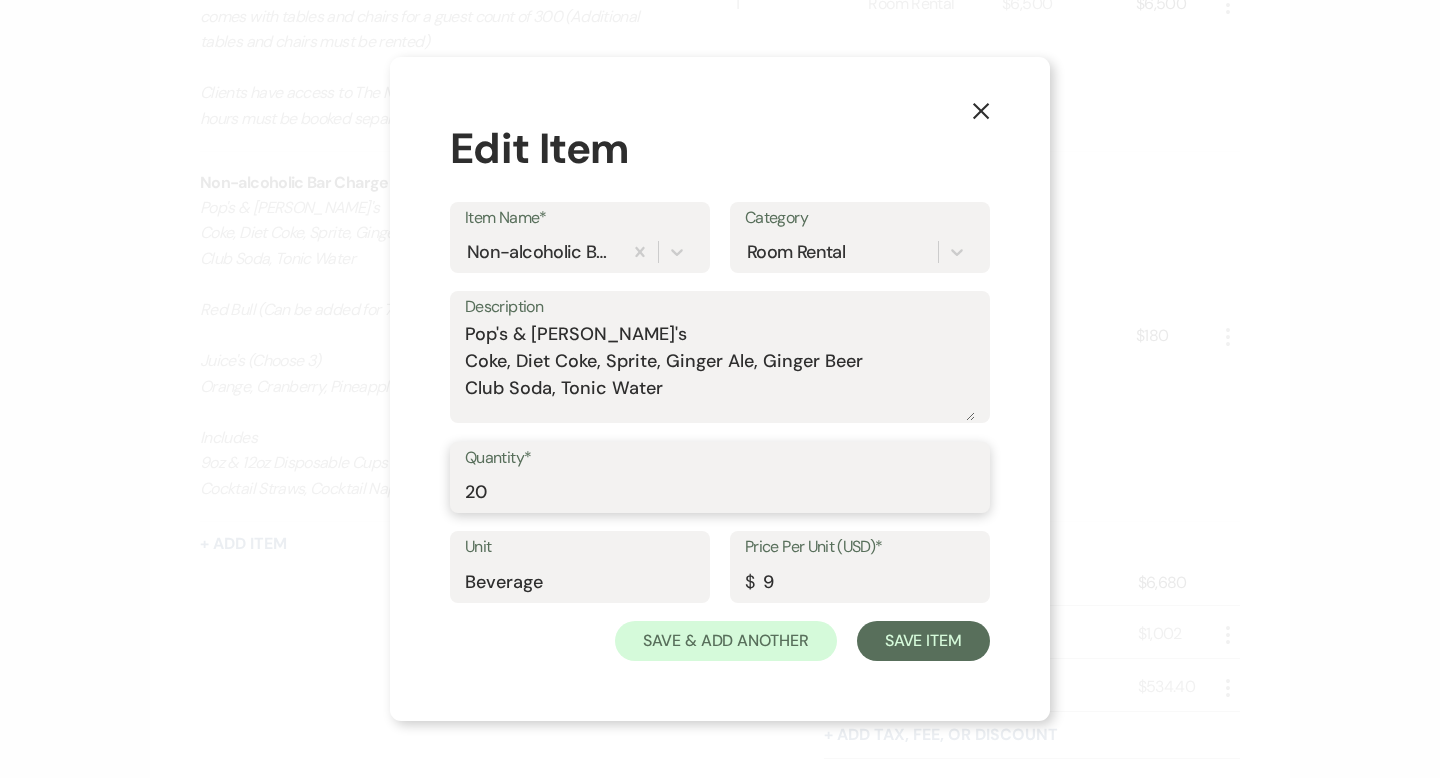 click on "20" at bounding box center (720, 491) 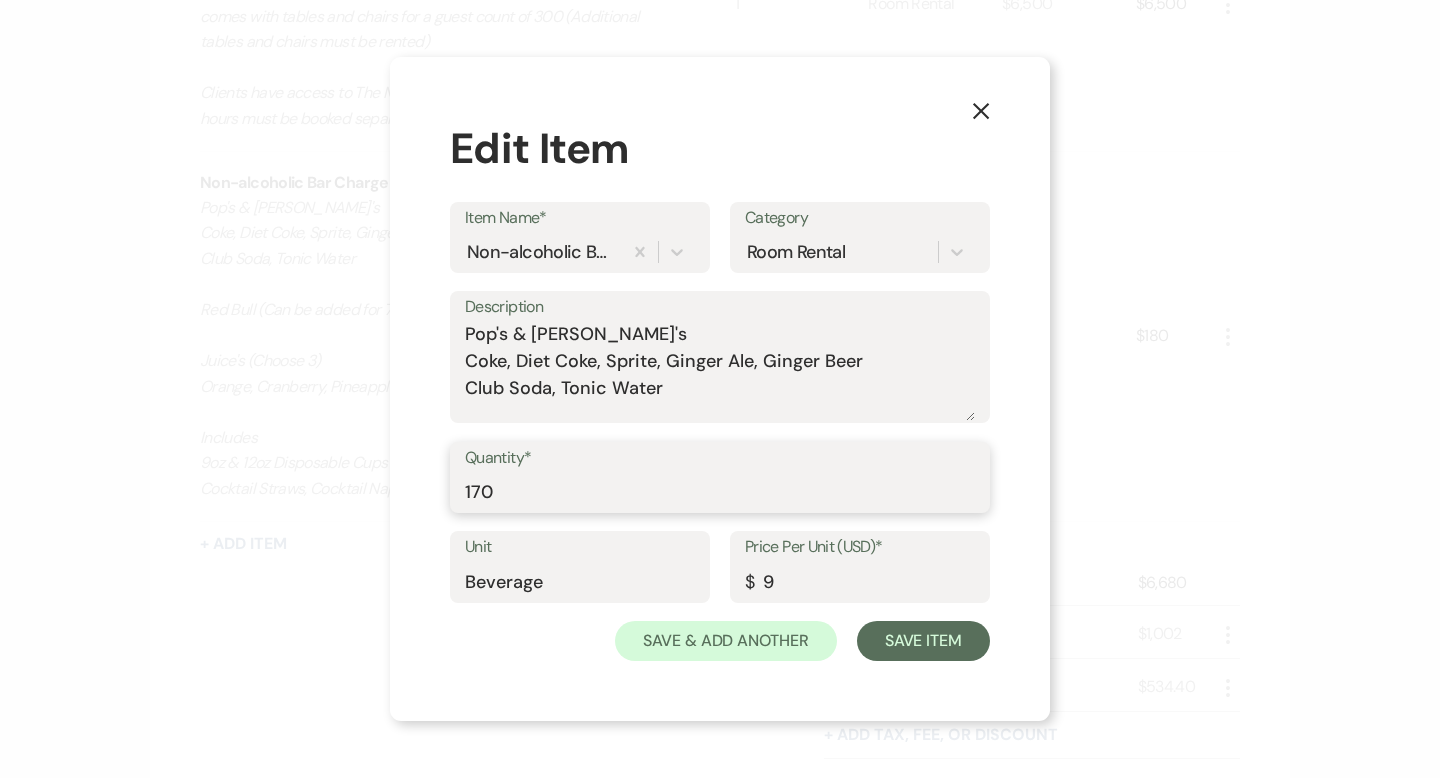type on "170" 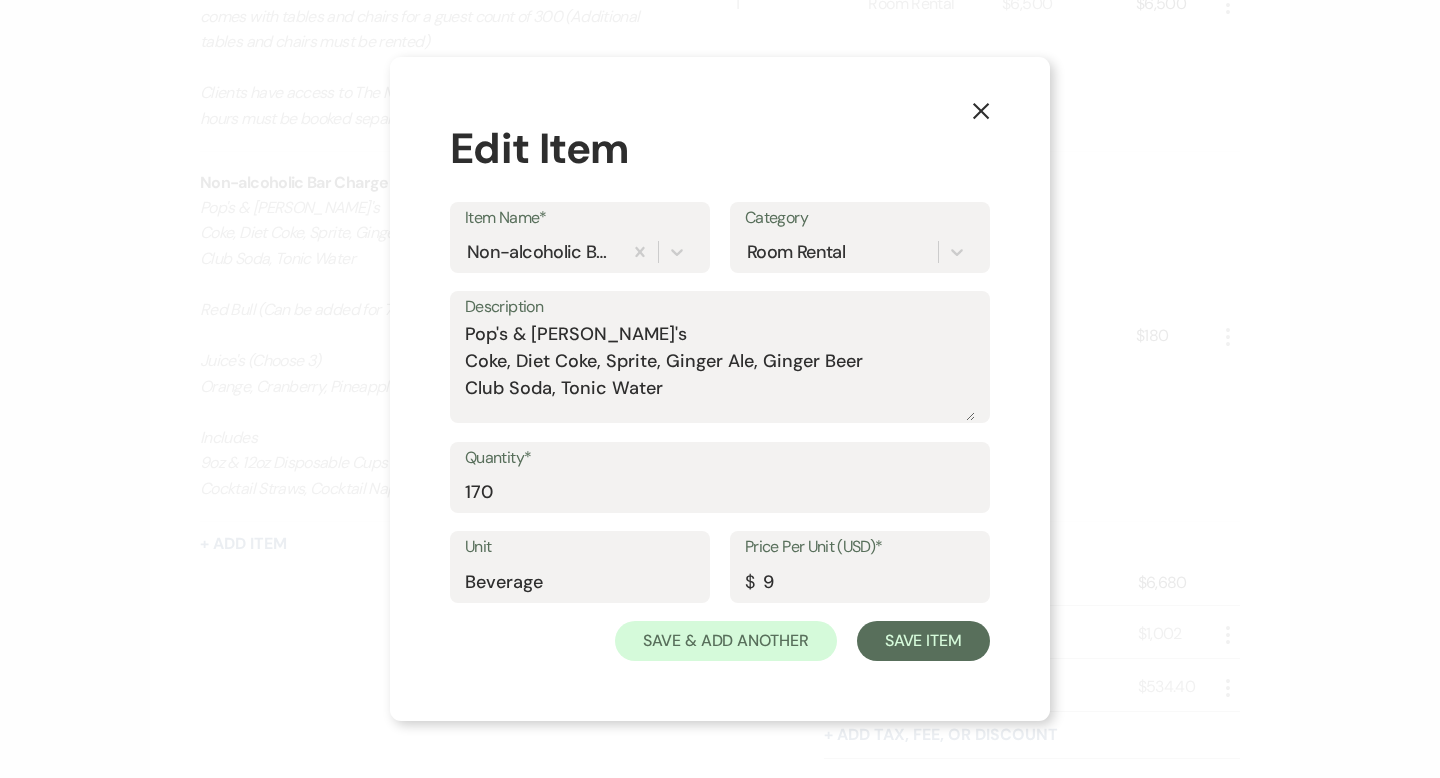 click on "X" 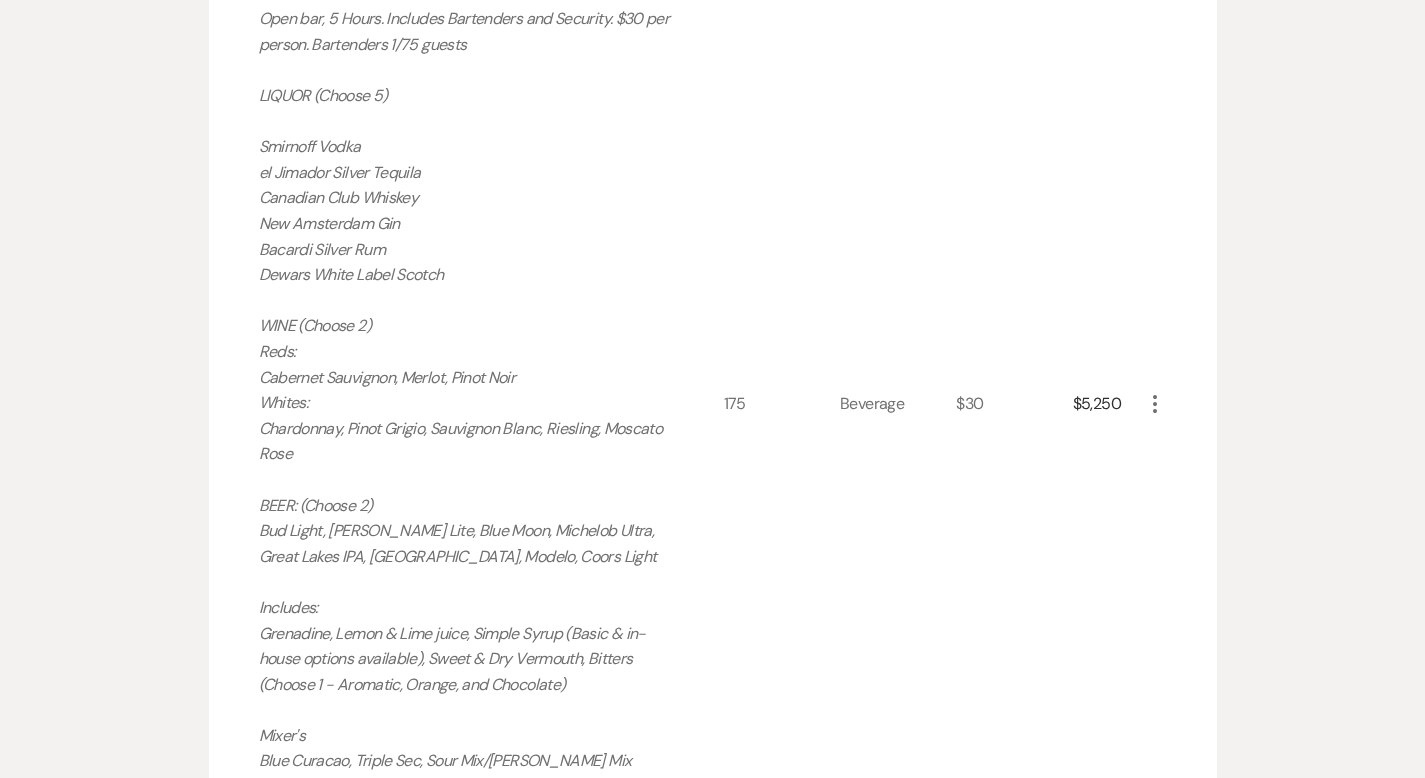 scroll, scrollTop: 1855, scrollLeft: 0, axis: vertical 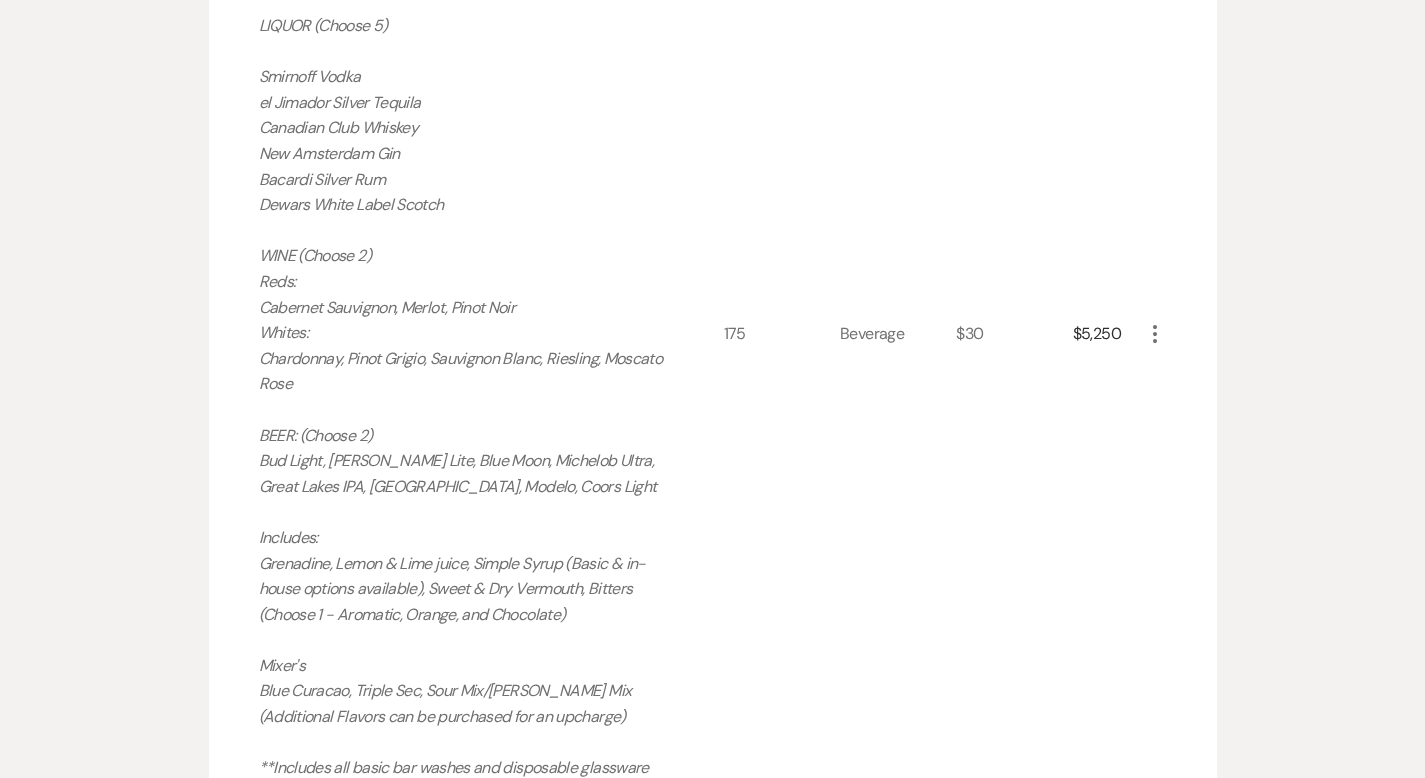 click on "More" 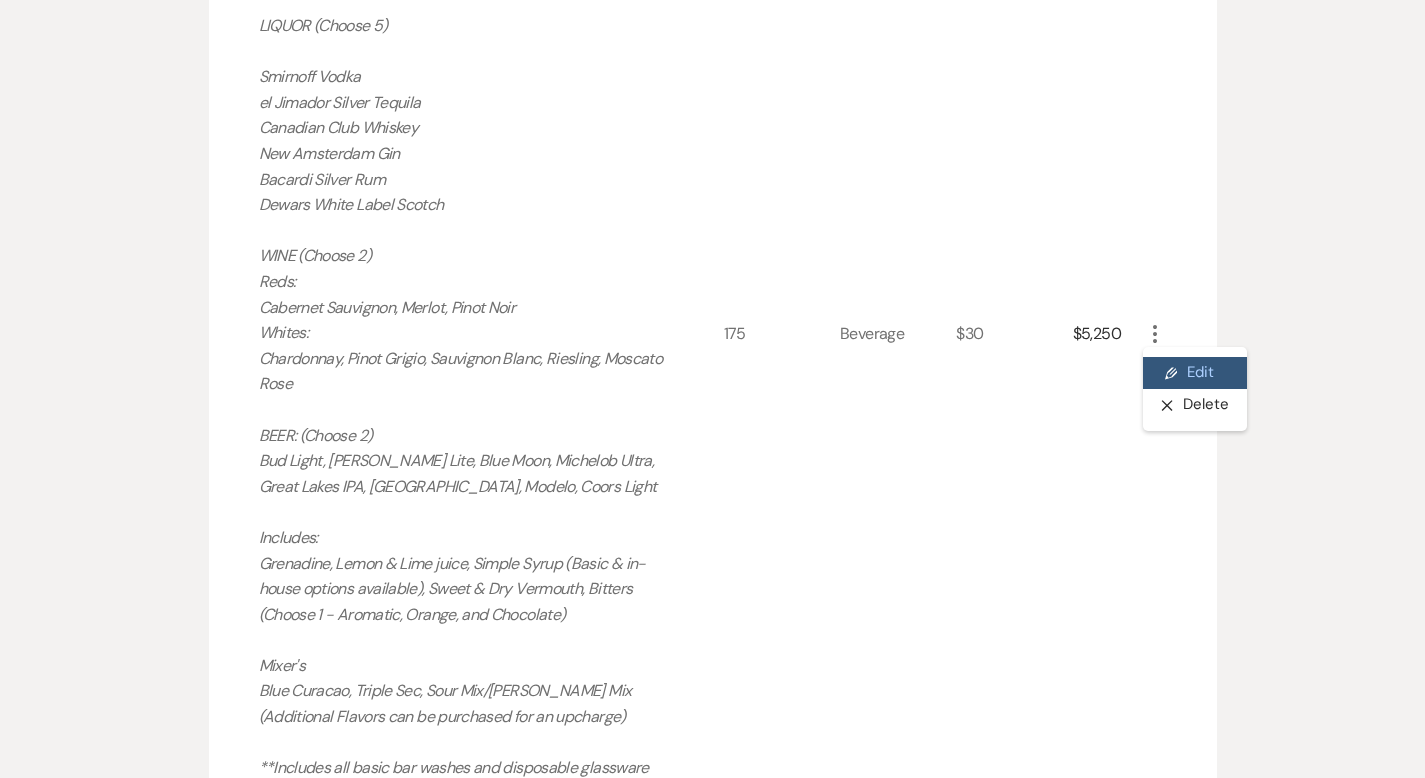 click on "Pencil Edit" at bounding box center [1195, 373] 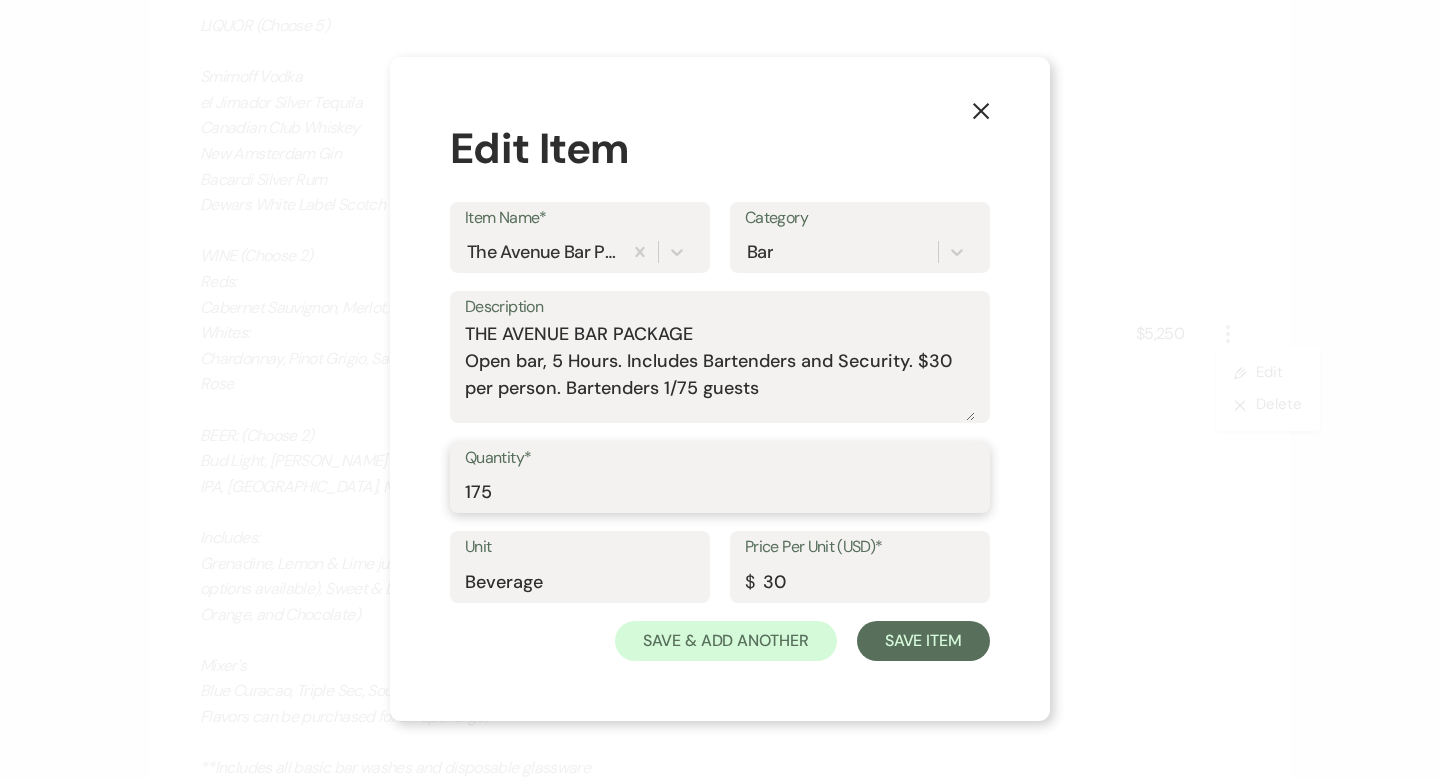 click on "175" at bounding box center (720, 491) 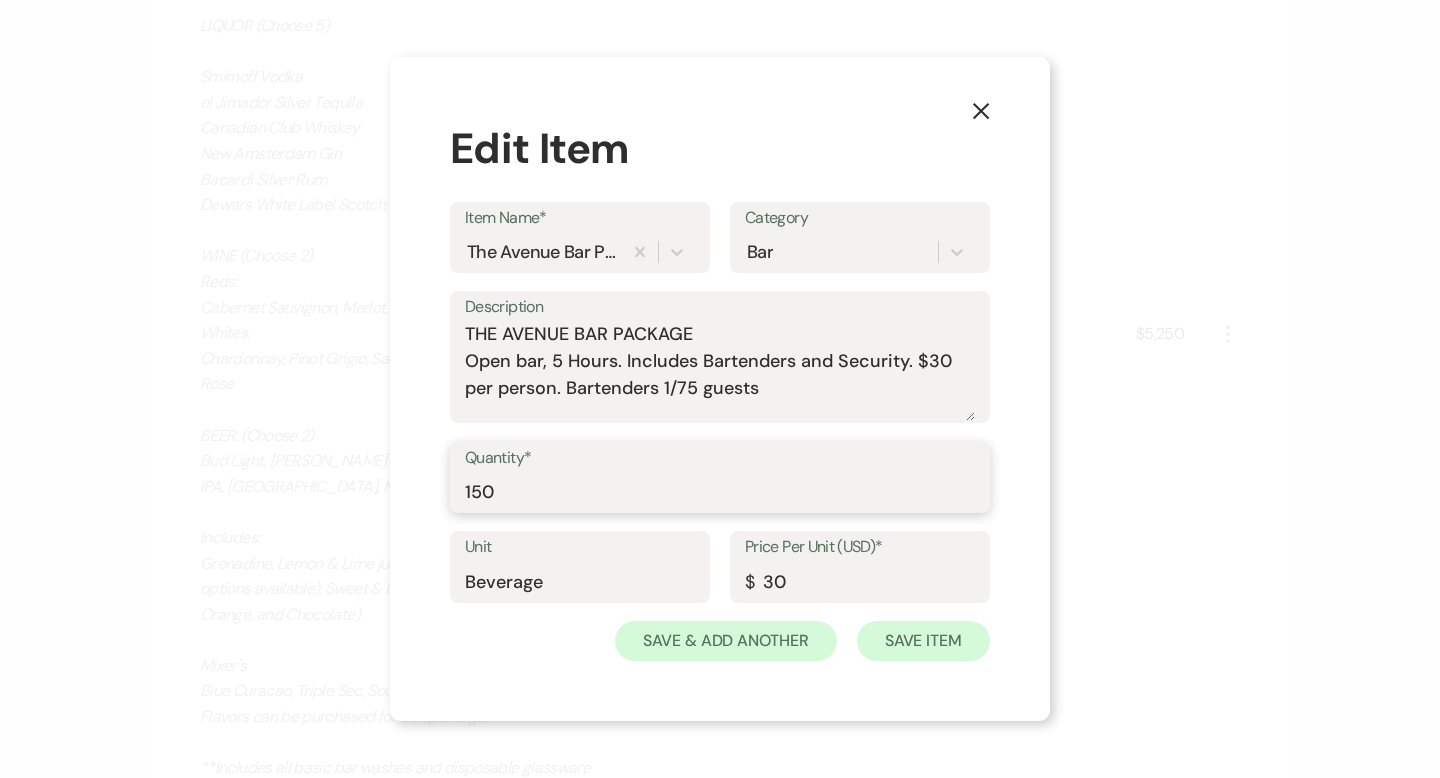 type on "150" 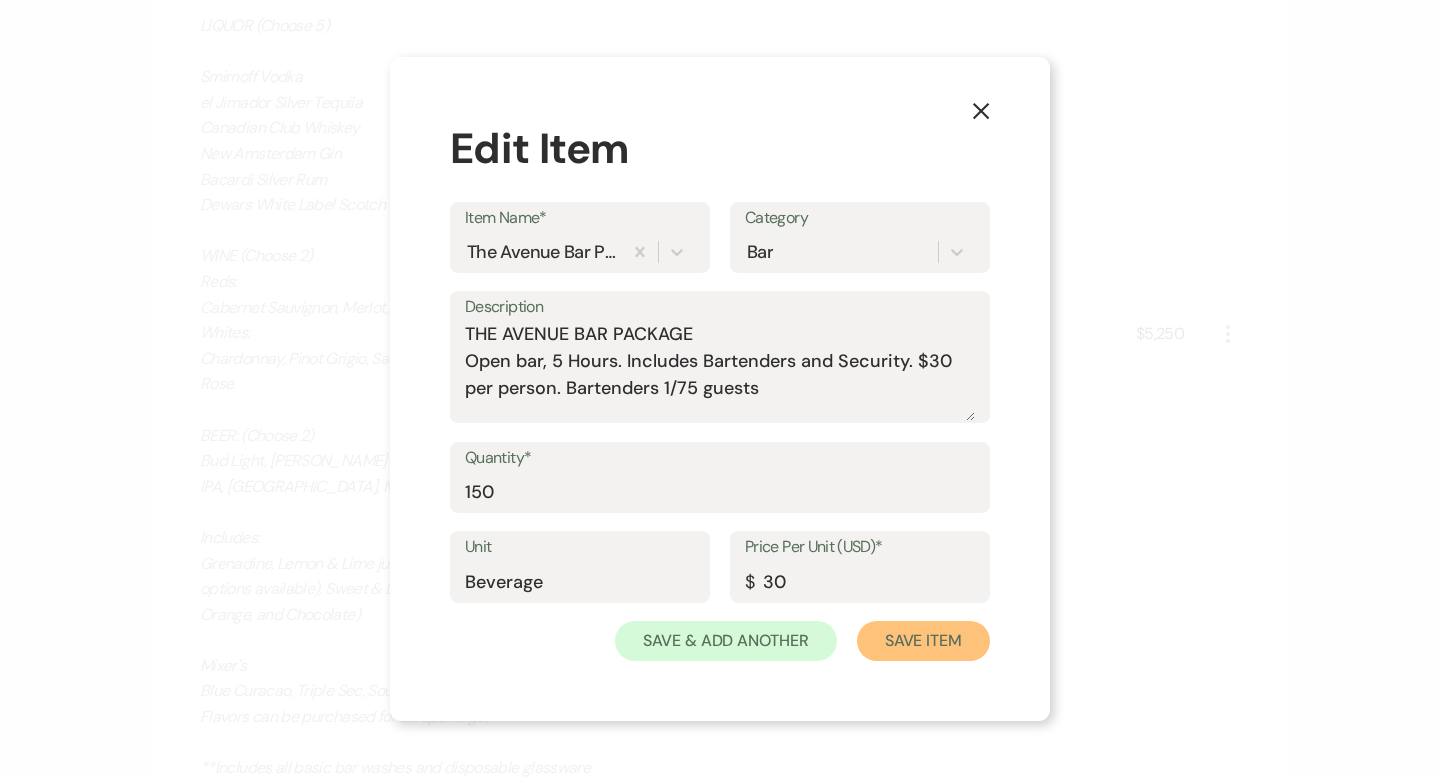 click on "Save Item" at bounding box center [923, 641] 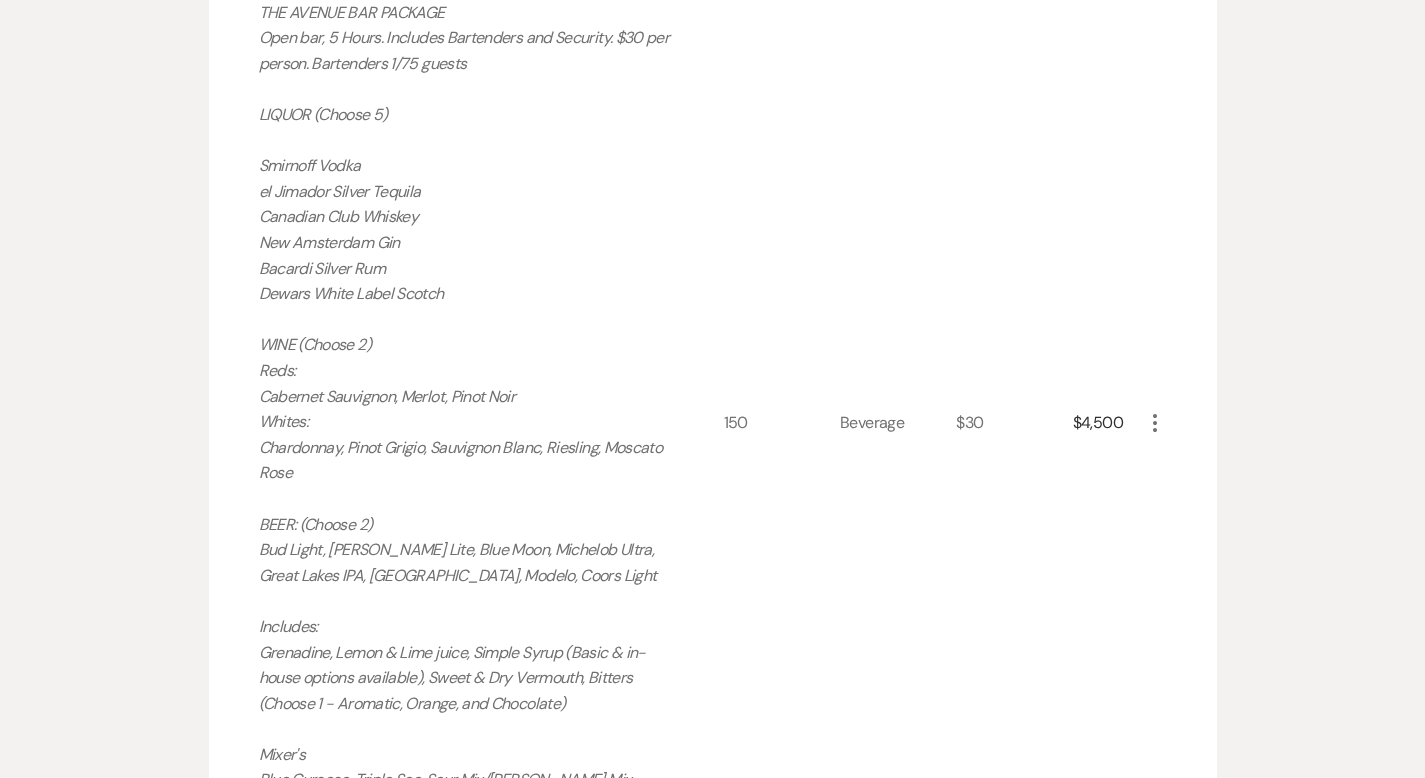 scroll, scrollTop: 1437, scrollLeft: 0, axis: vertical 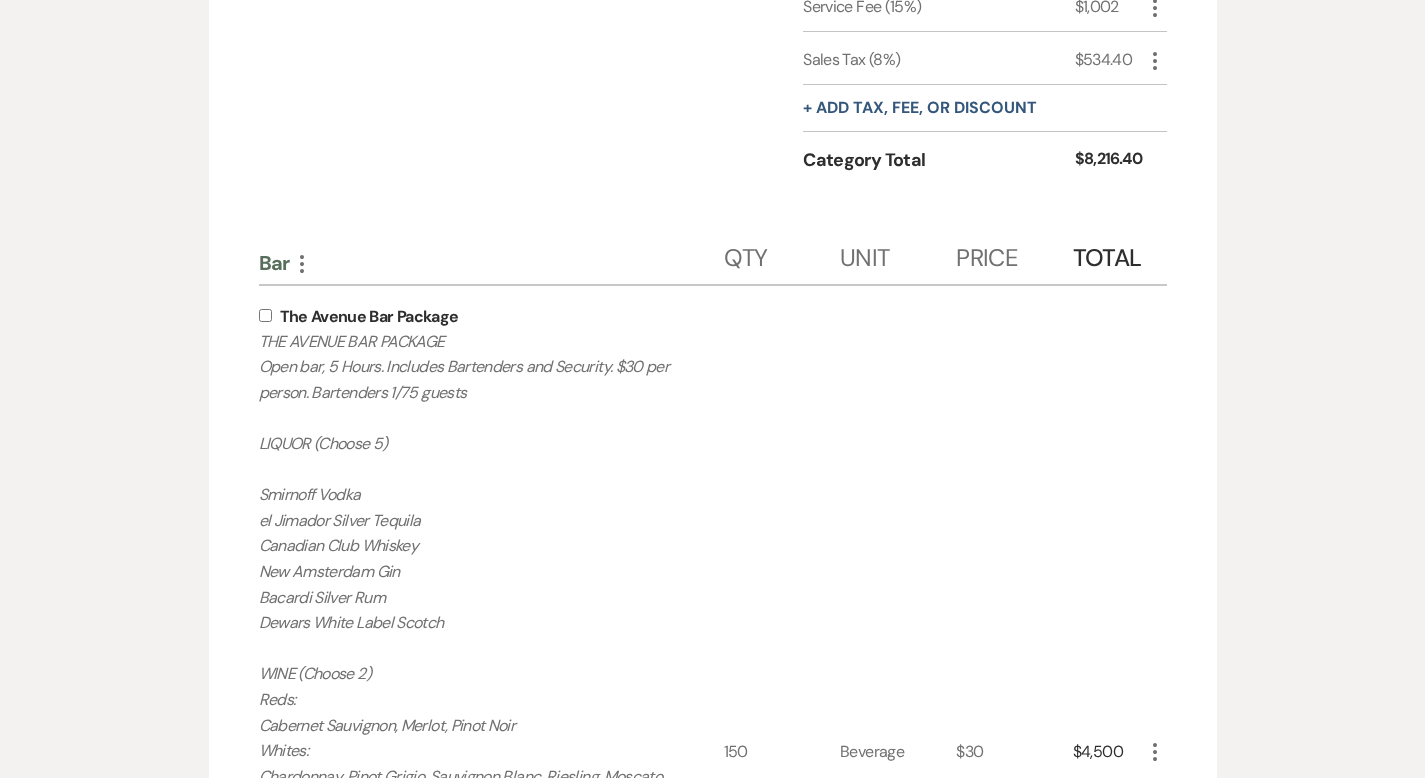 click at bounding box center [265, 315] 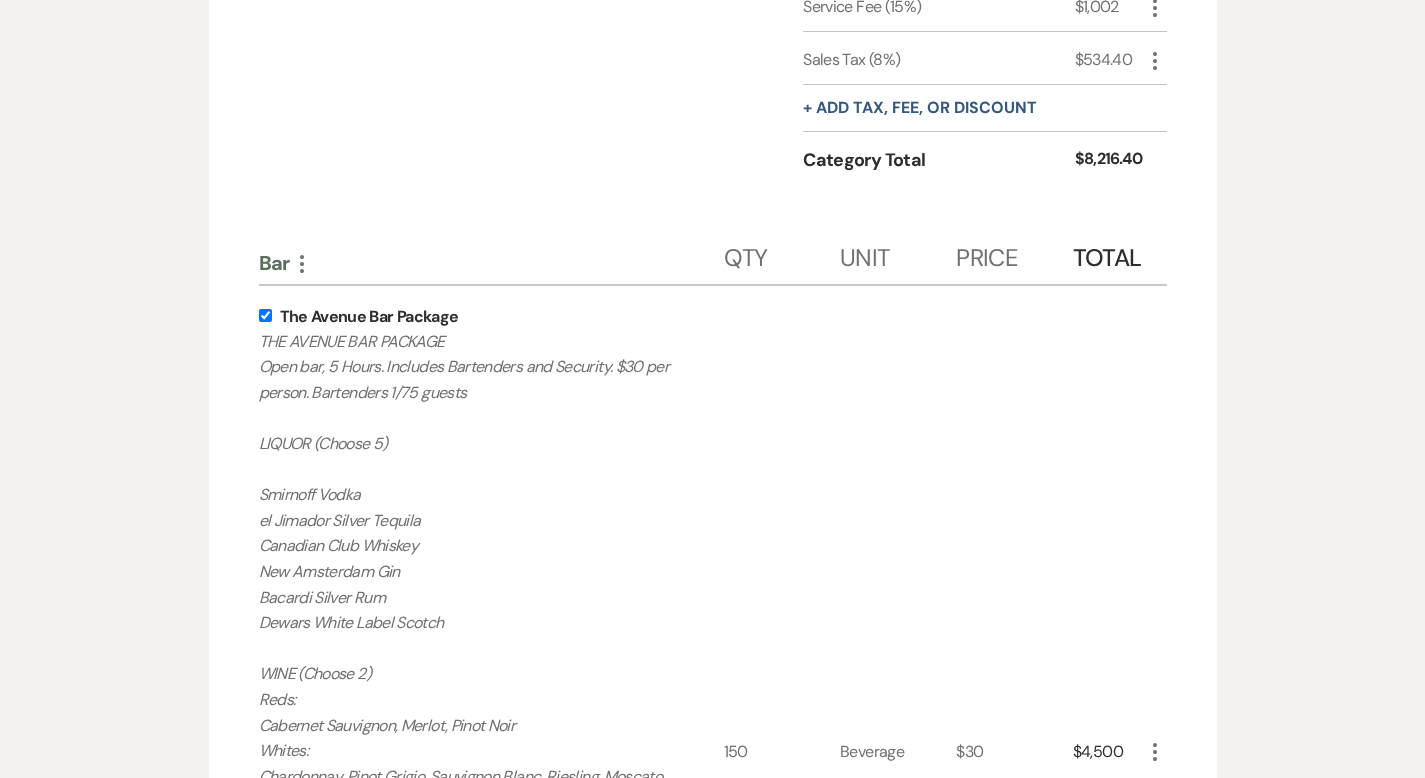 checkbox on "true" 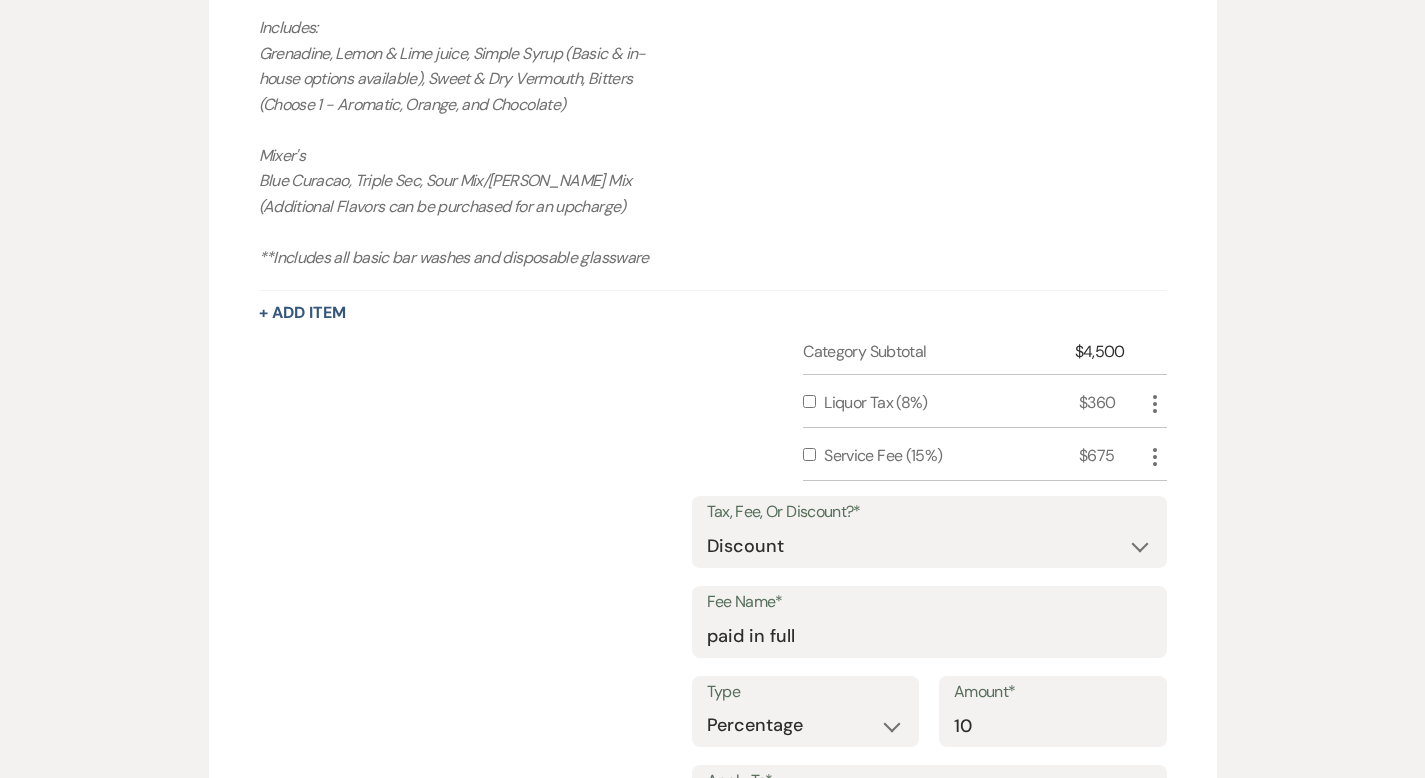 scroll, scrollTop: 2673, scrollLeft: 0, axis: vertical 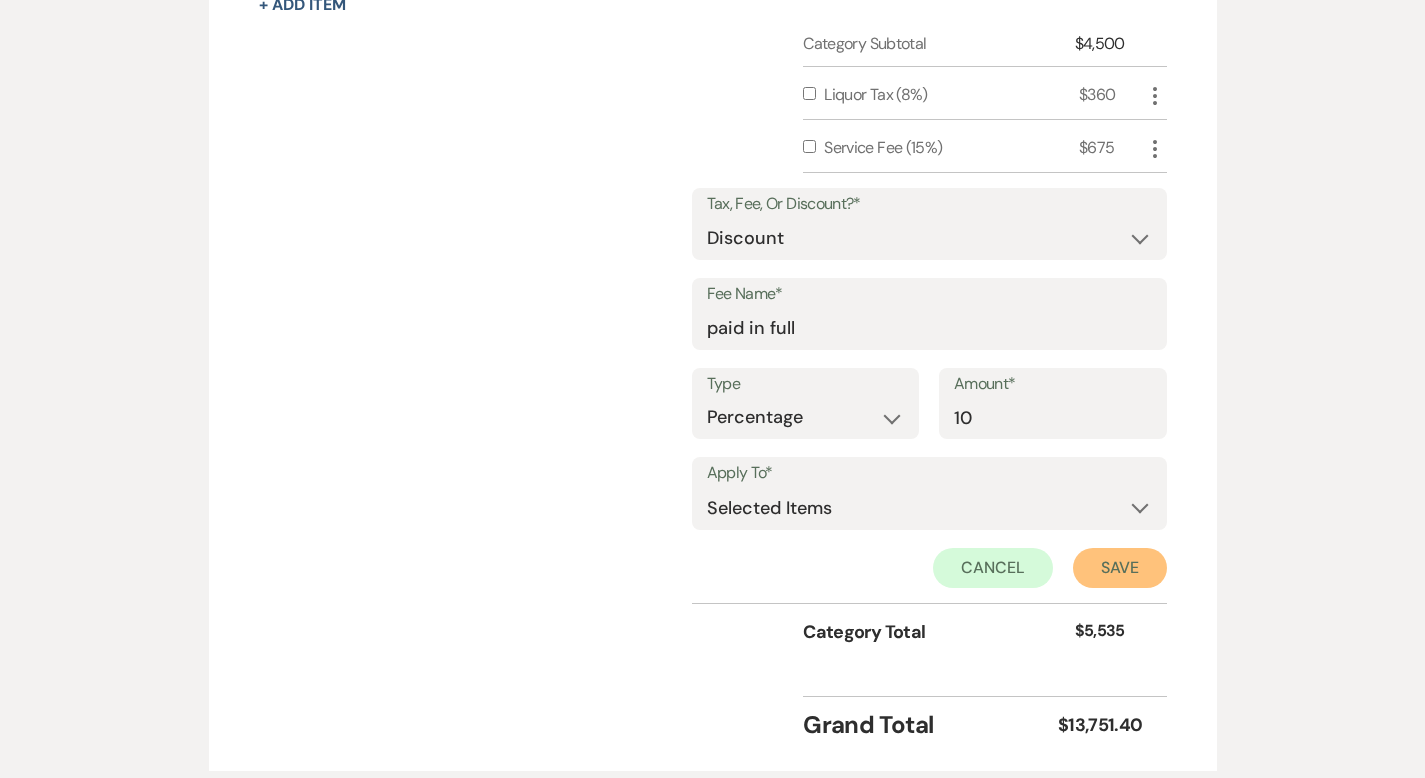 click on "Save" at bounding box center (1120, 568) 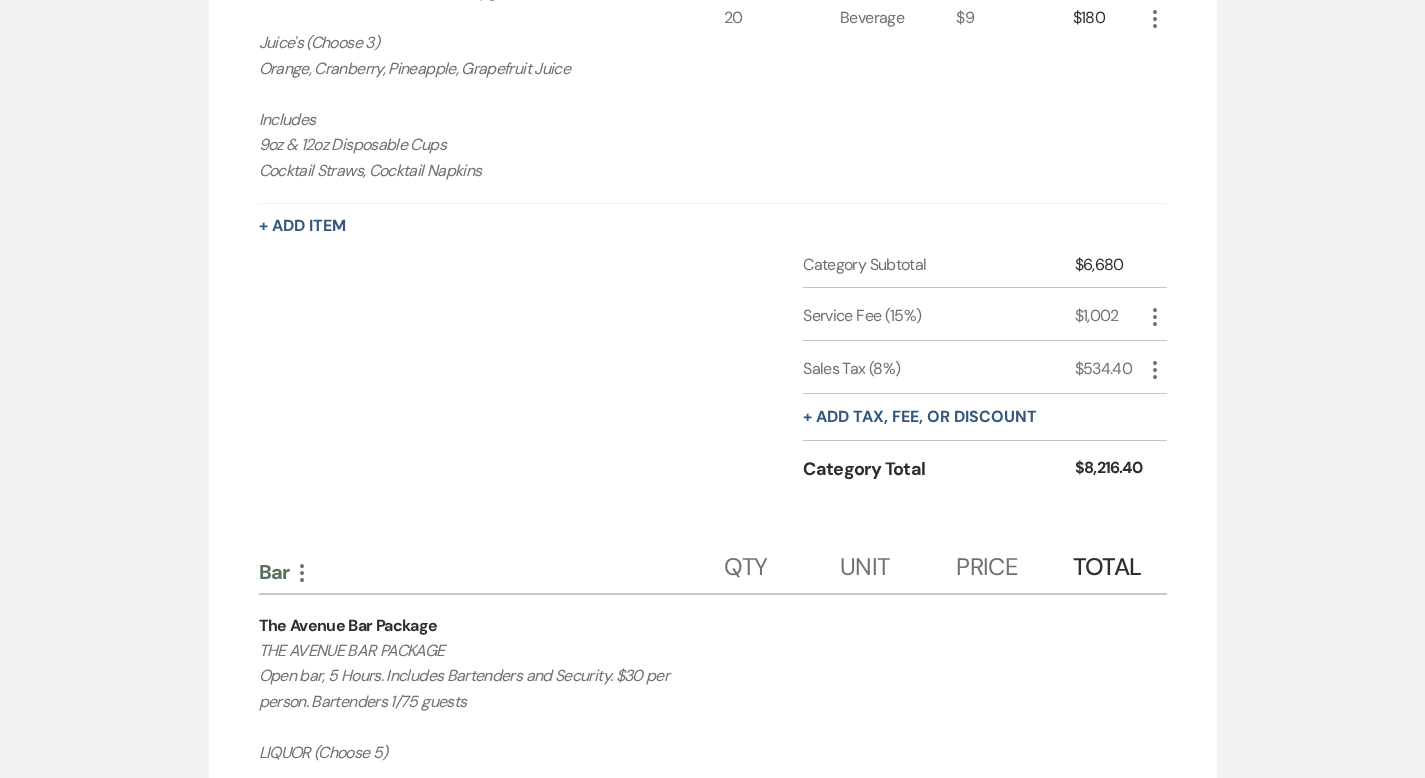 scroll, scrollTop: 1094, scrollLeft: 0, axis: vertical 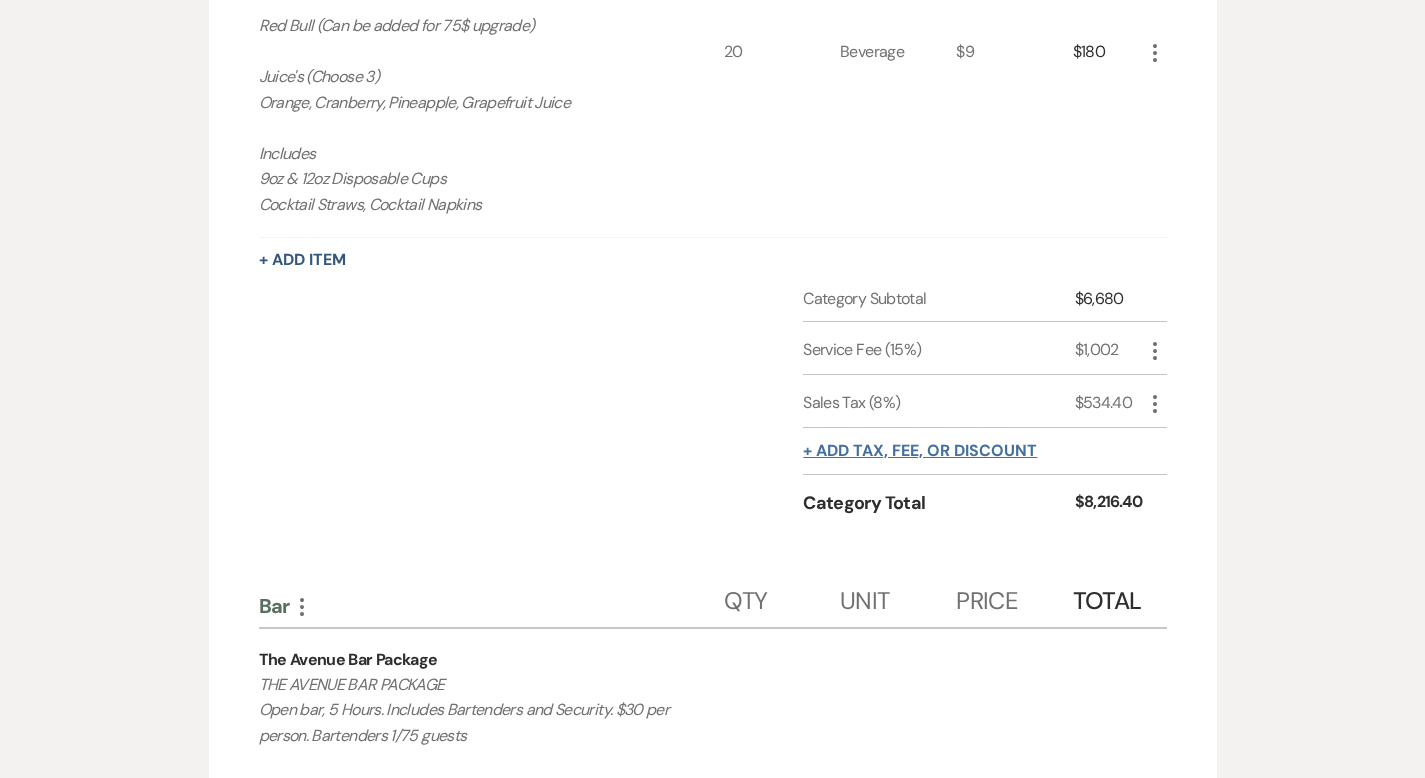 click on "+ Add tax, fee, or discount" at bounding box center (920, 451) 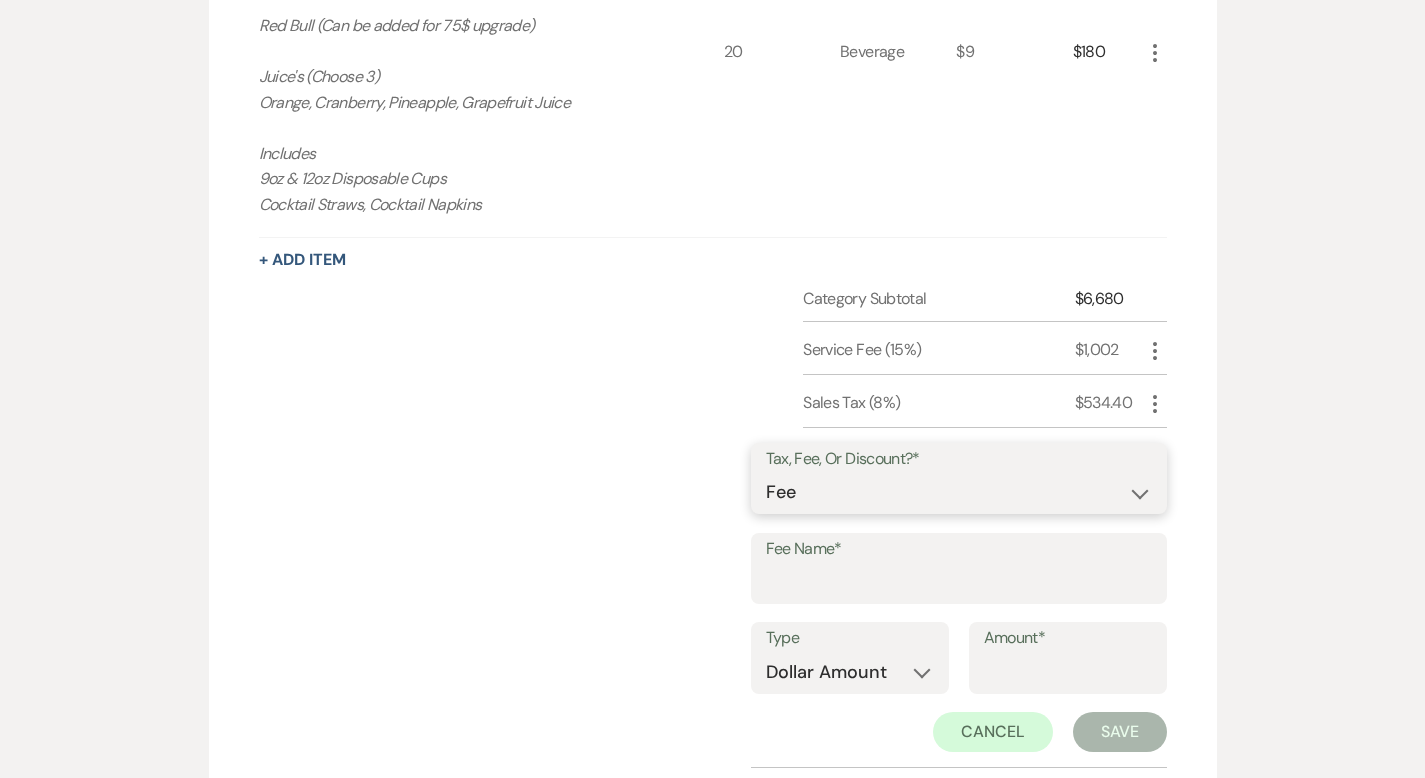 click on "Fee Discount Tax" at bounding box center [959, 492] 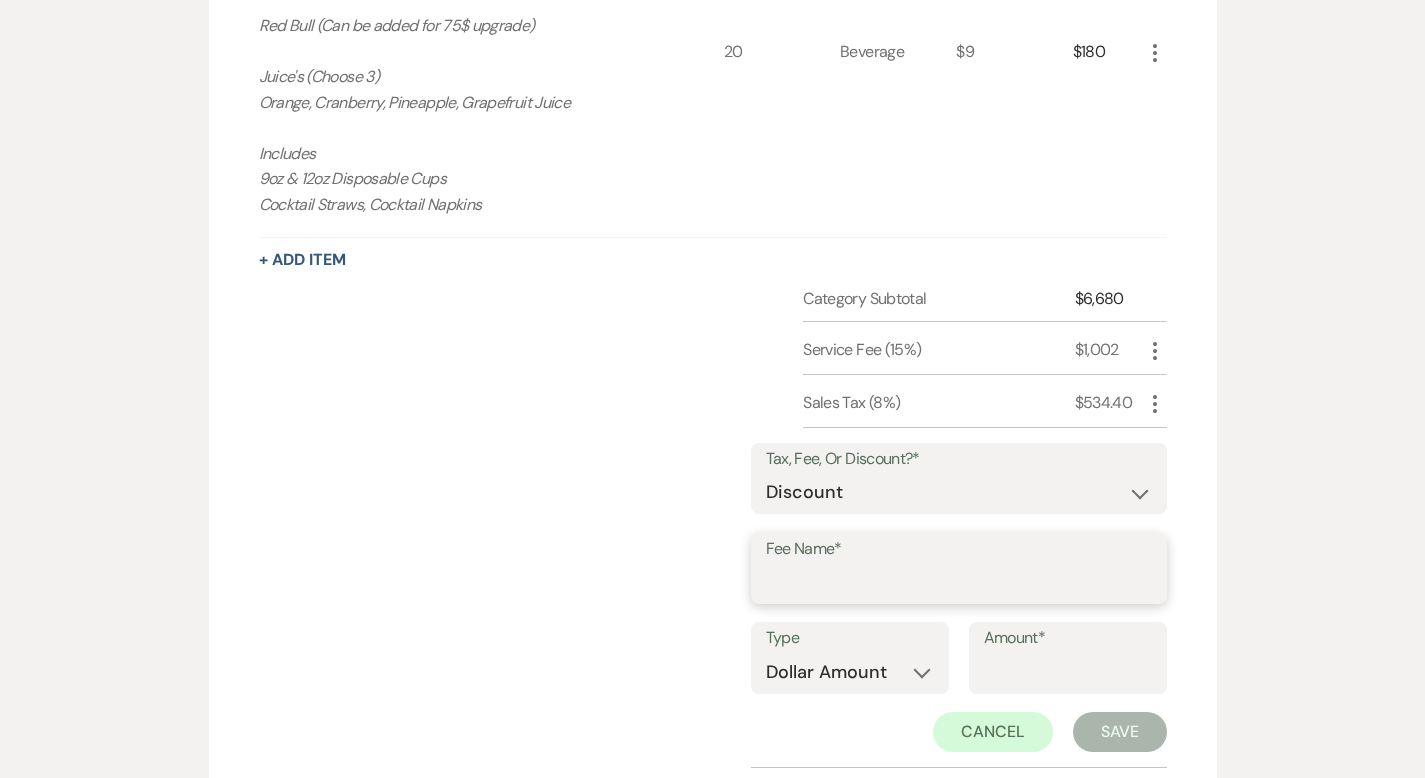 click on "Fee Name*" at bounding box center (959, 582) 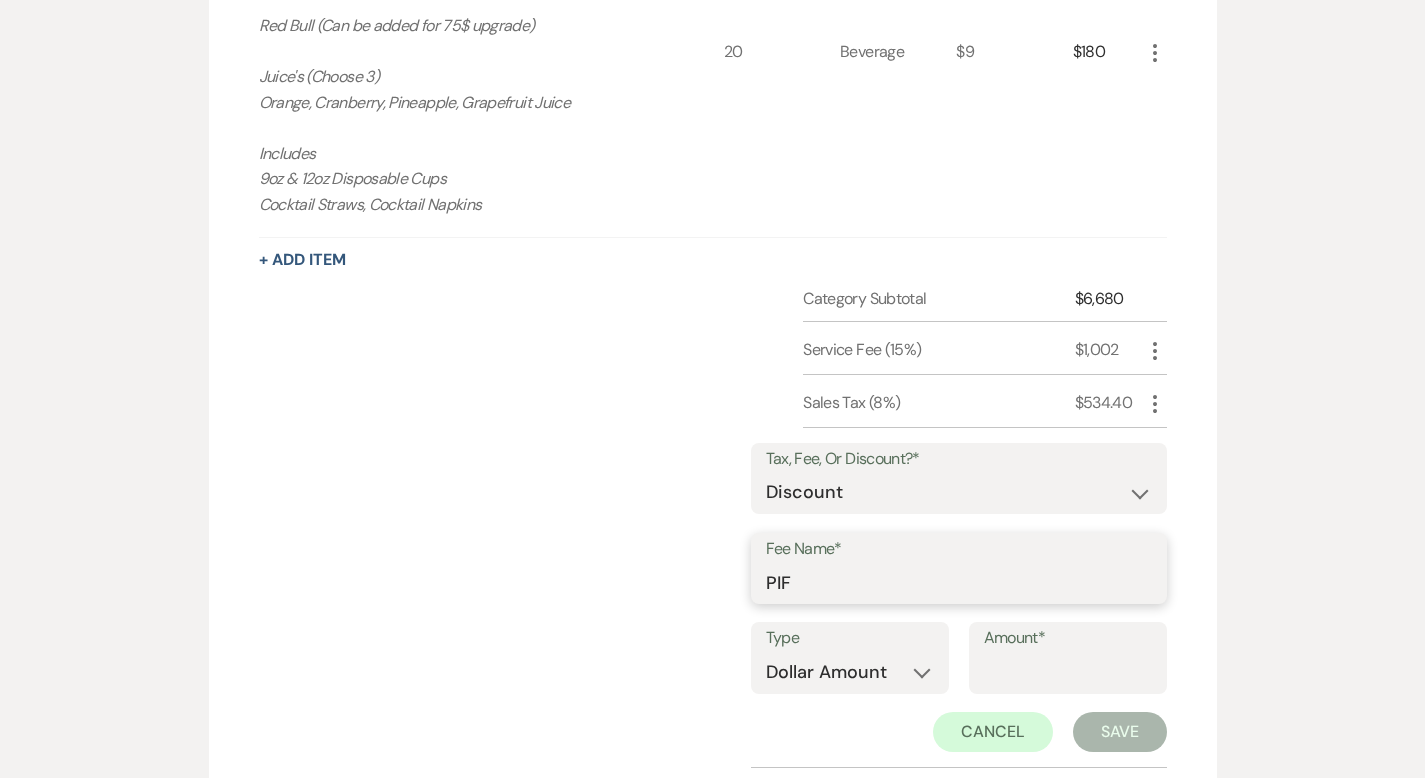 type on "PIF" 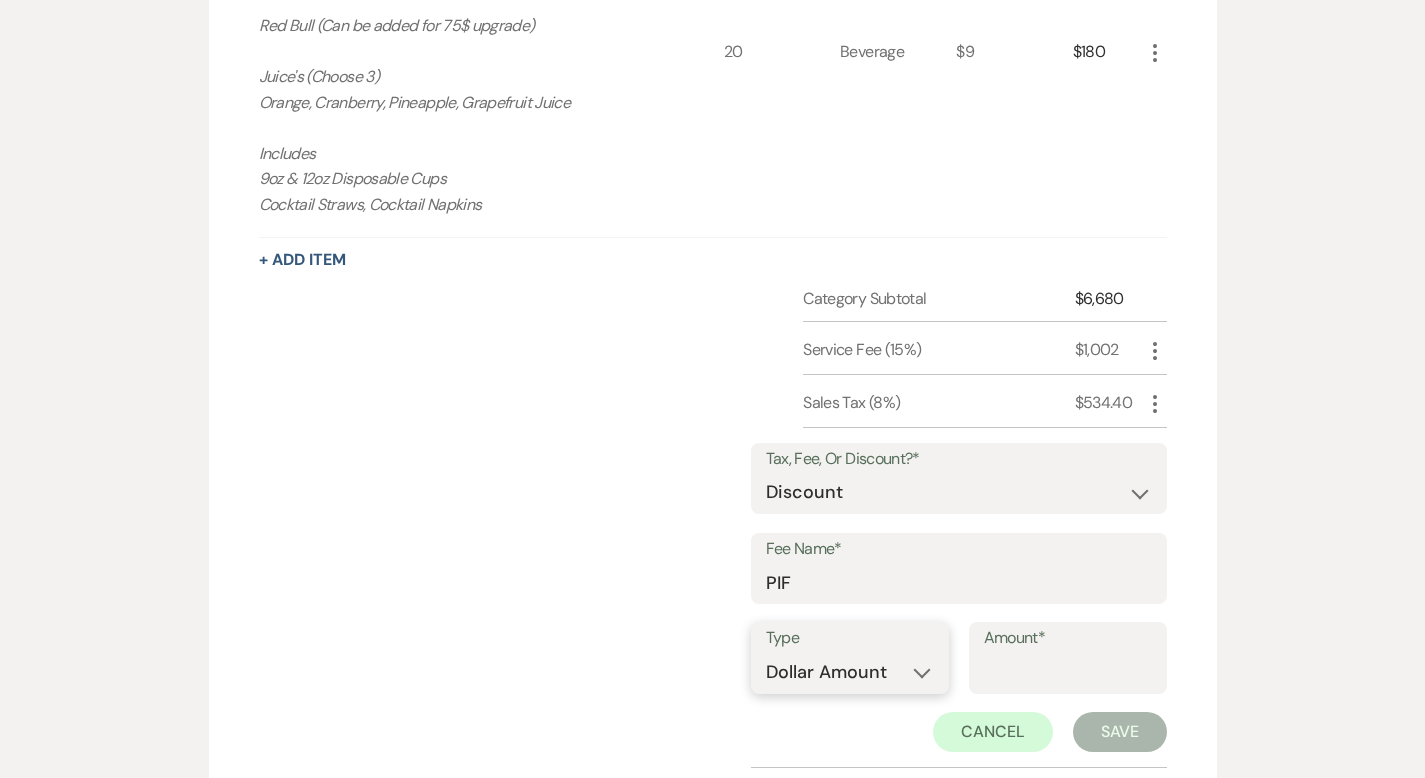 click on "Dollar Amount Percentage" at bounding box center [850, 672] 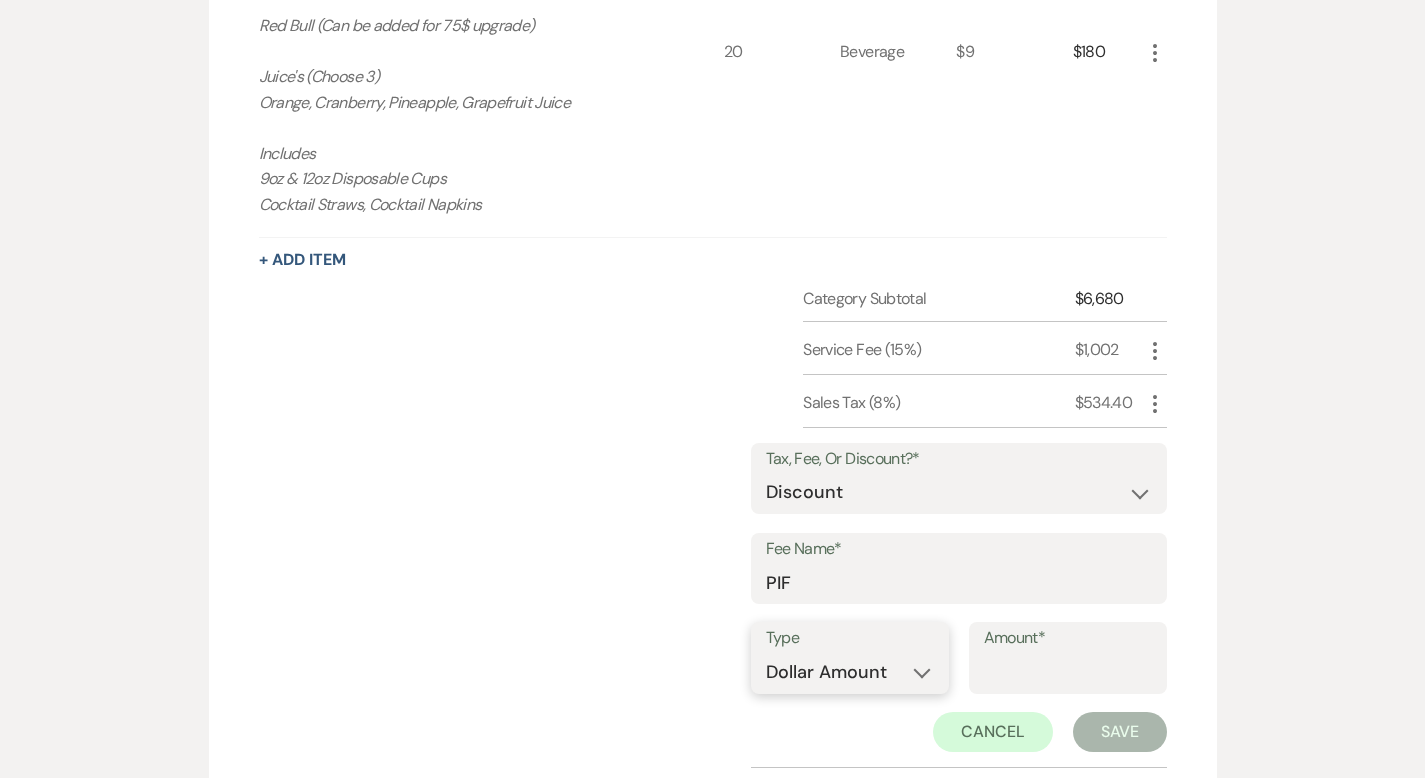 select on "false" 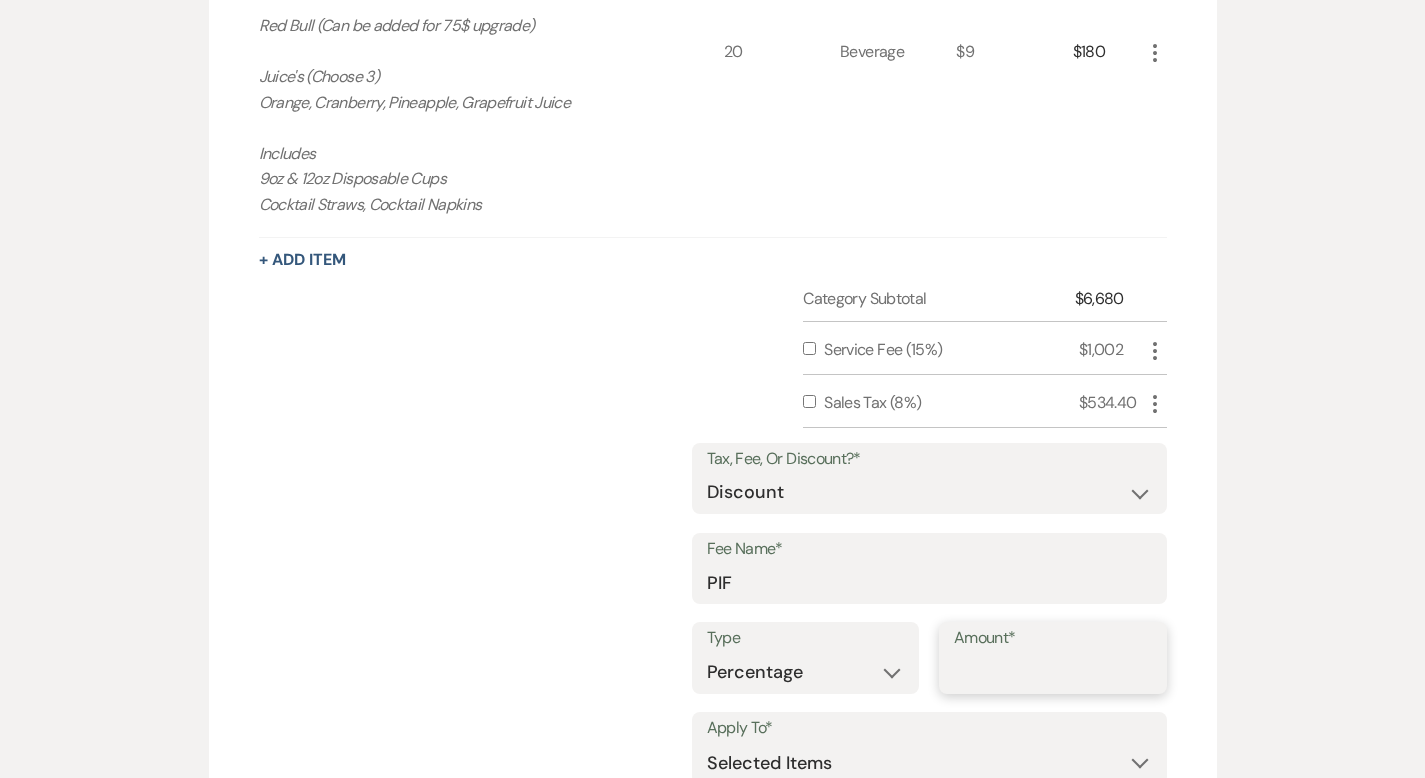 click on "Amount*" at bounding box center [1053, 672] 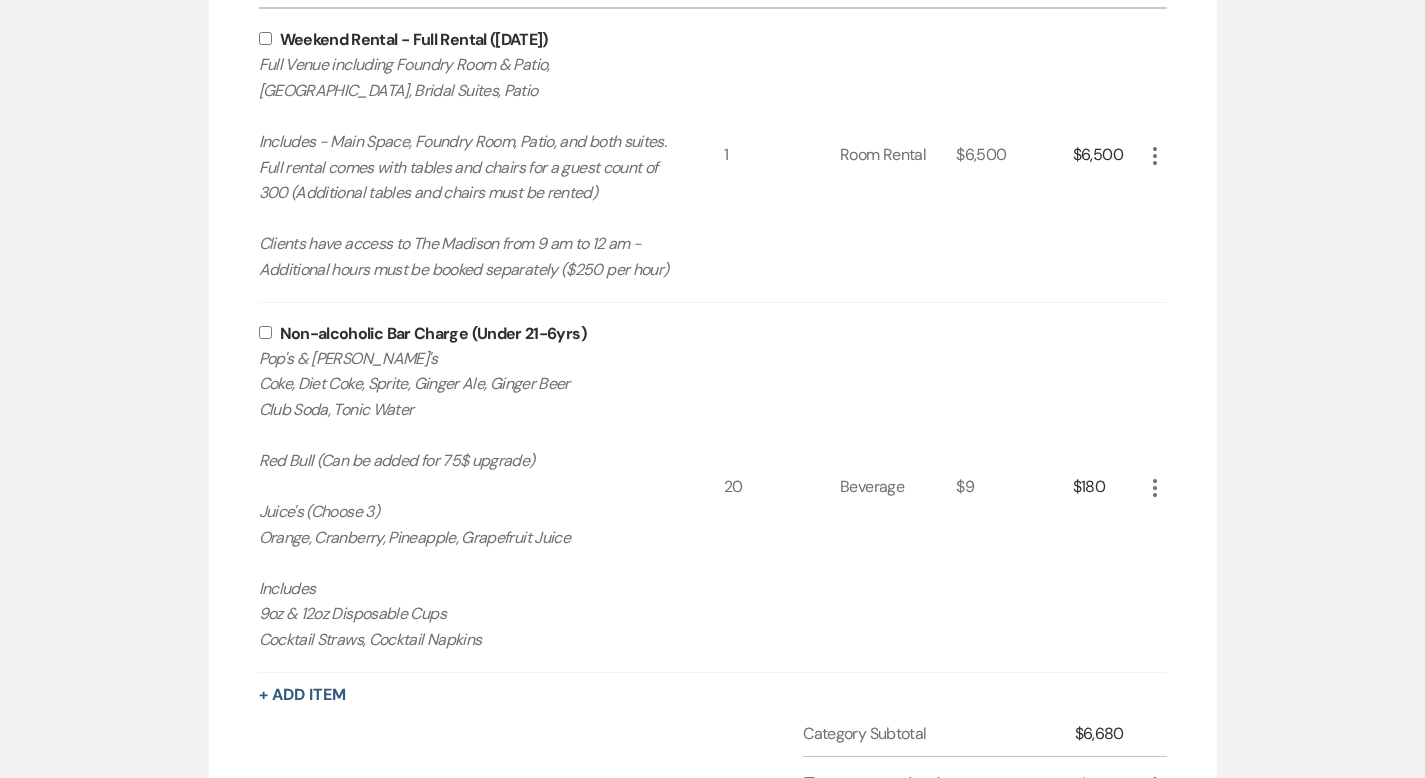 scroll, scrollTop: 453, scrollLeft: 0, axis: vertical 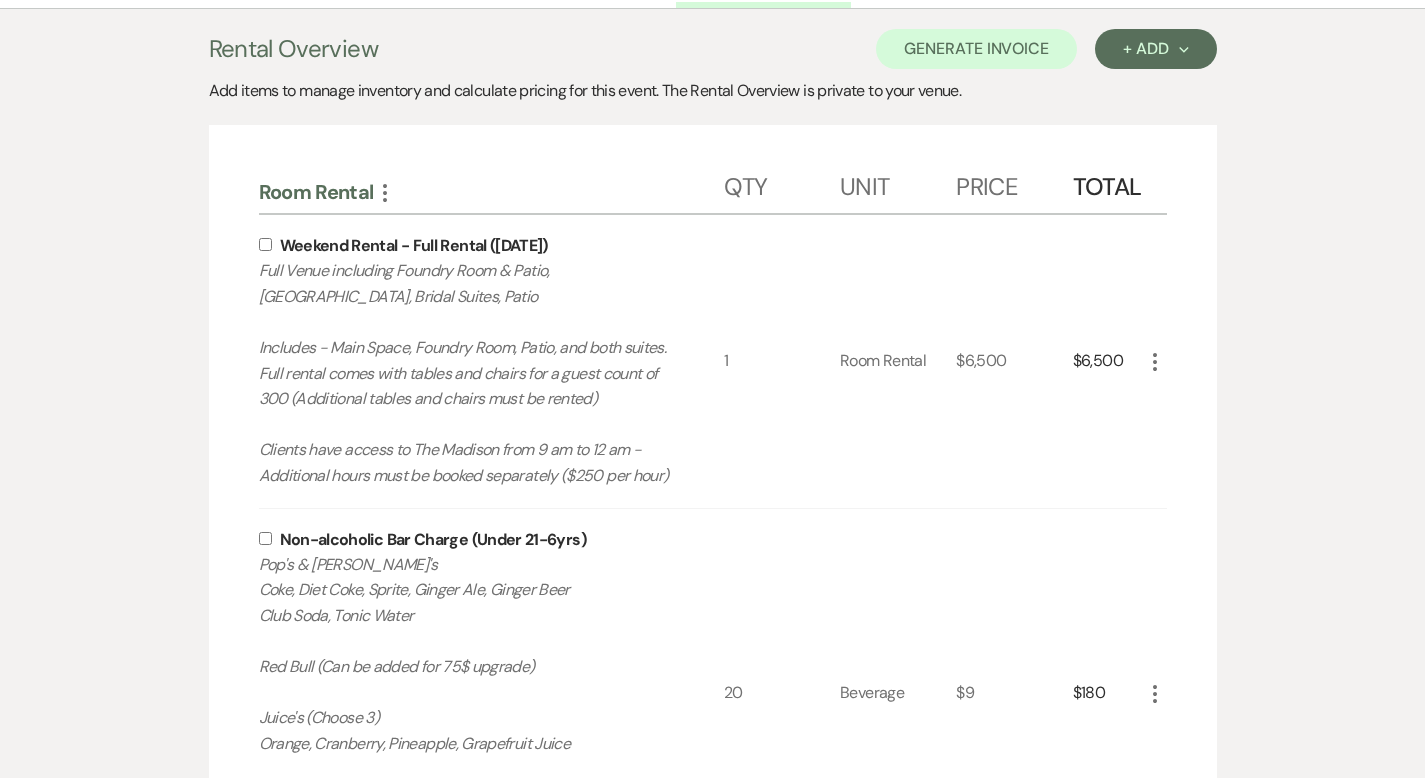 type on "10" 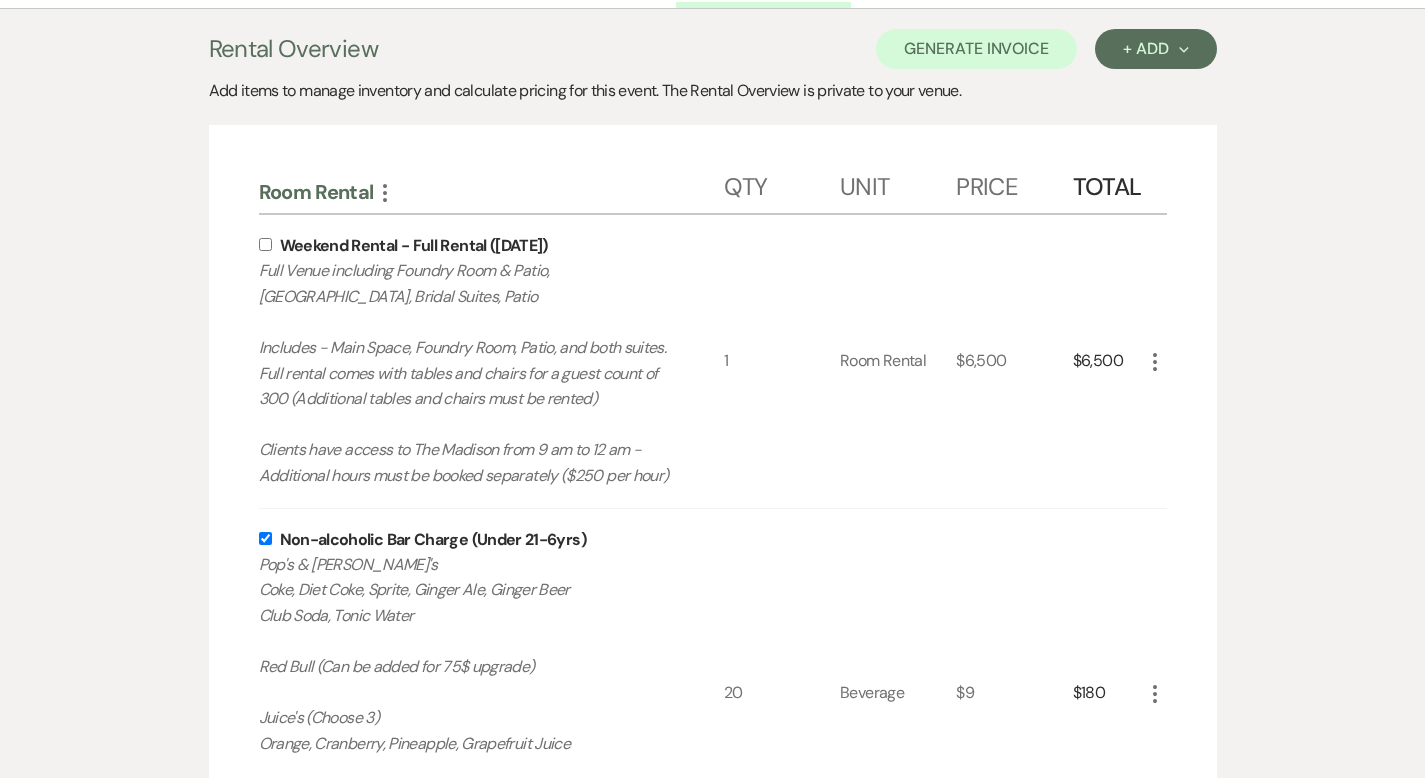 click at bounding box center [265, 244] 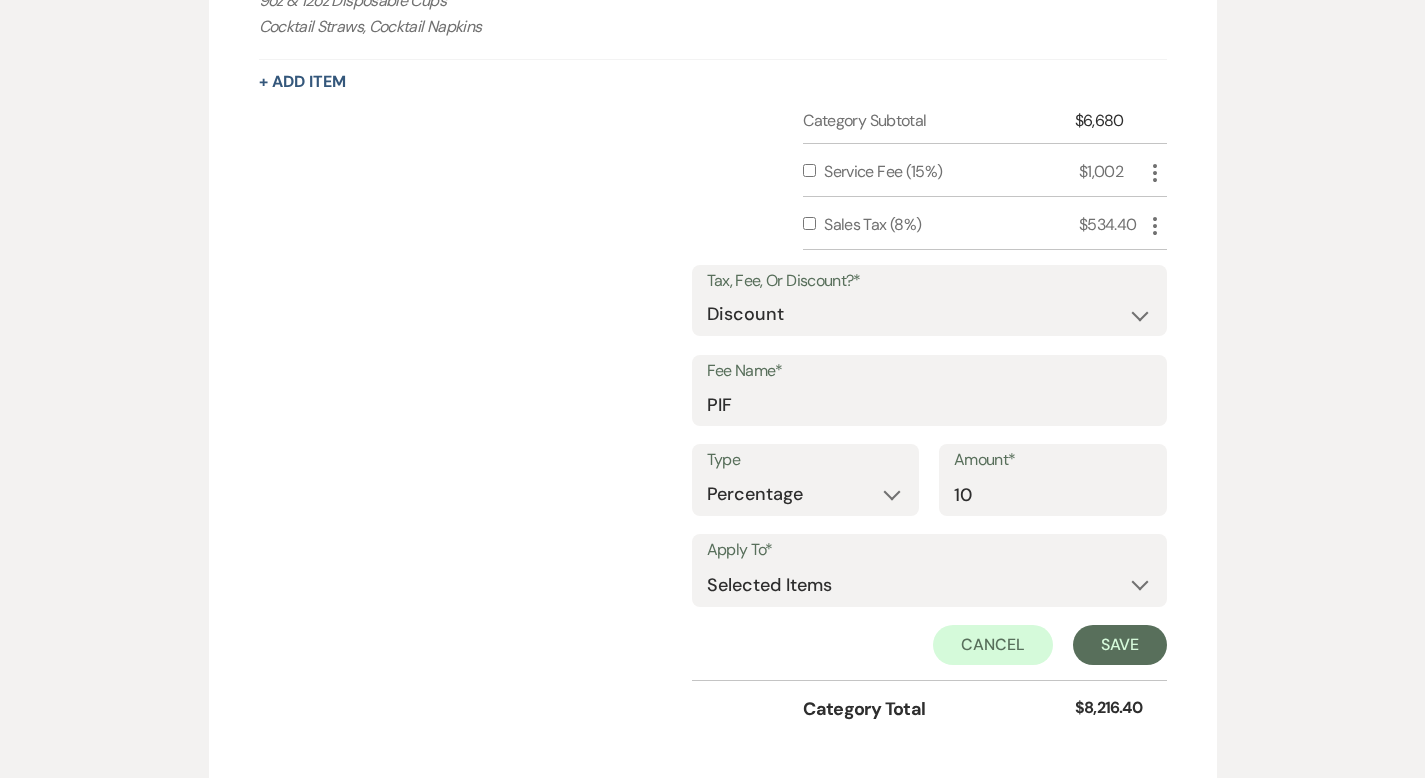 scroll, scrollTop: 1367, scrollLeft: 0, axis: vertical 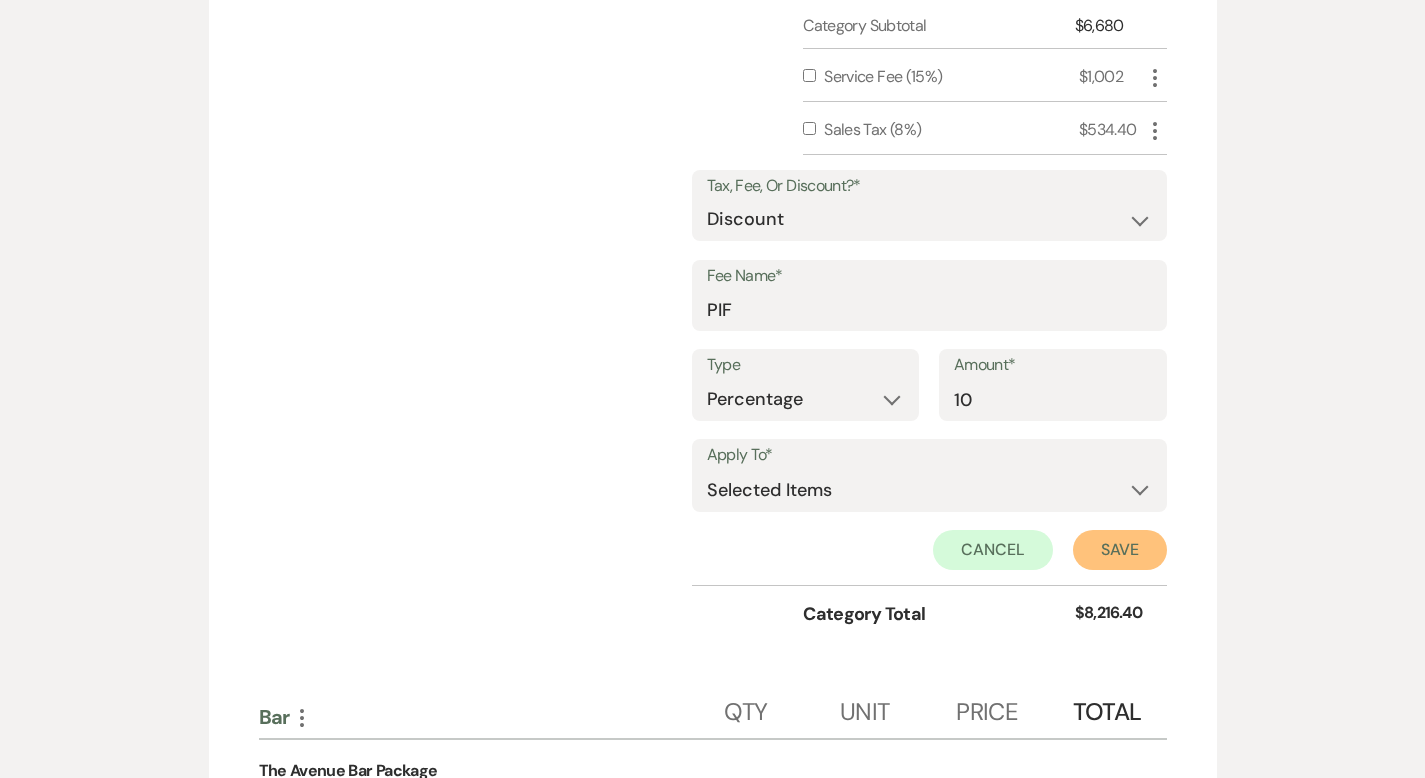 click on "Save" at bounding box center [1120, 550] 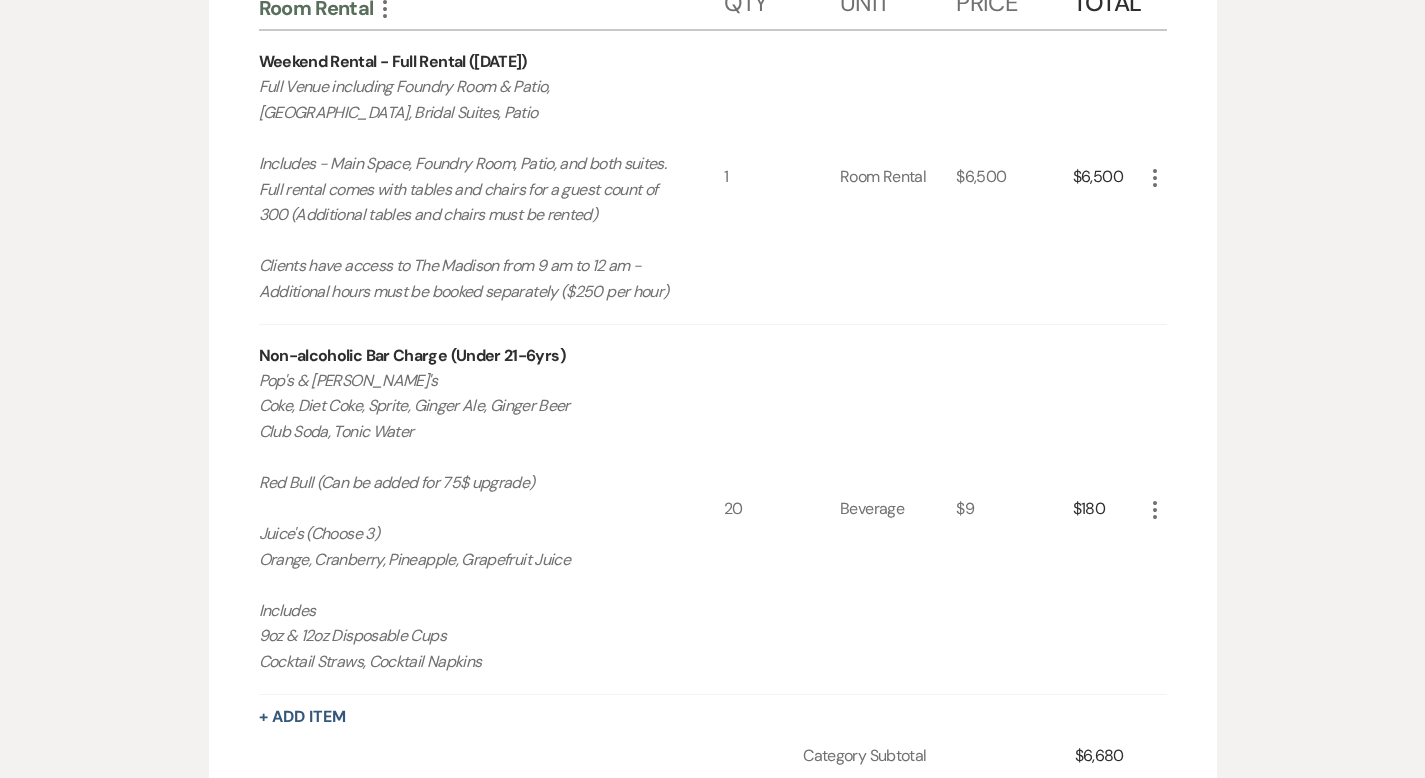 scroll, scrollTop: 0, scrollLeft: 0, axis: both 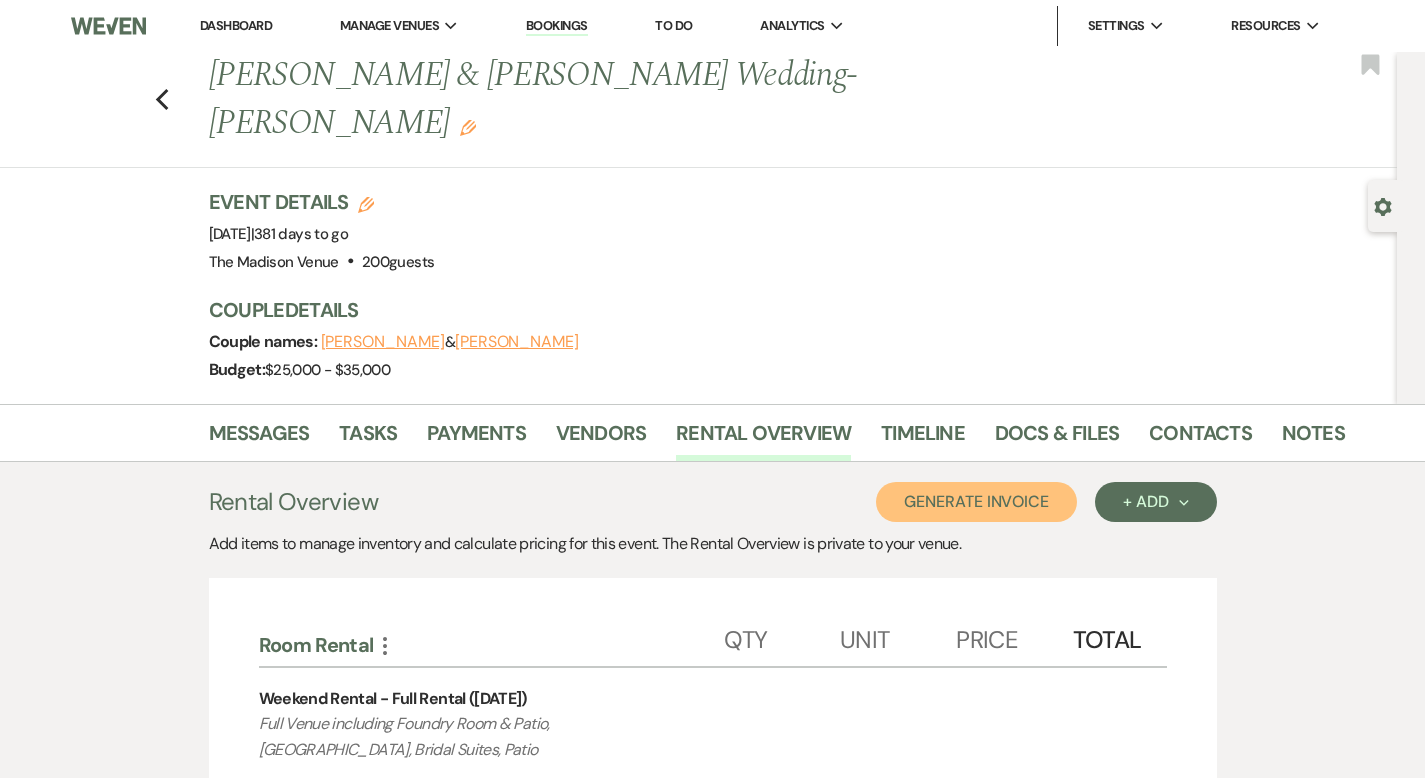 click on "Generate Invoice" at bounding box center (976, 502) 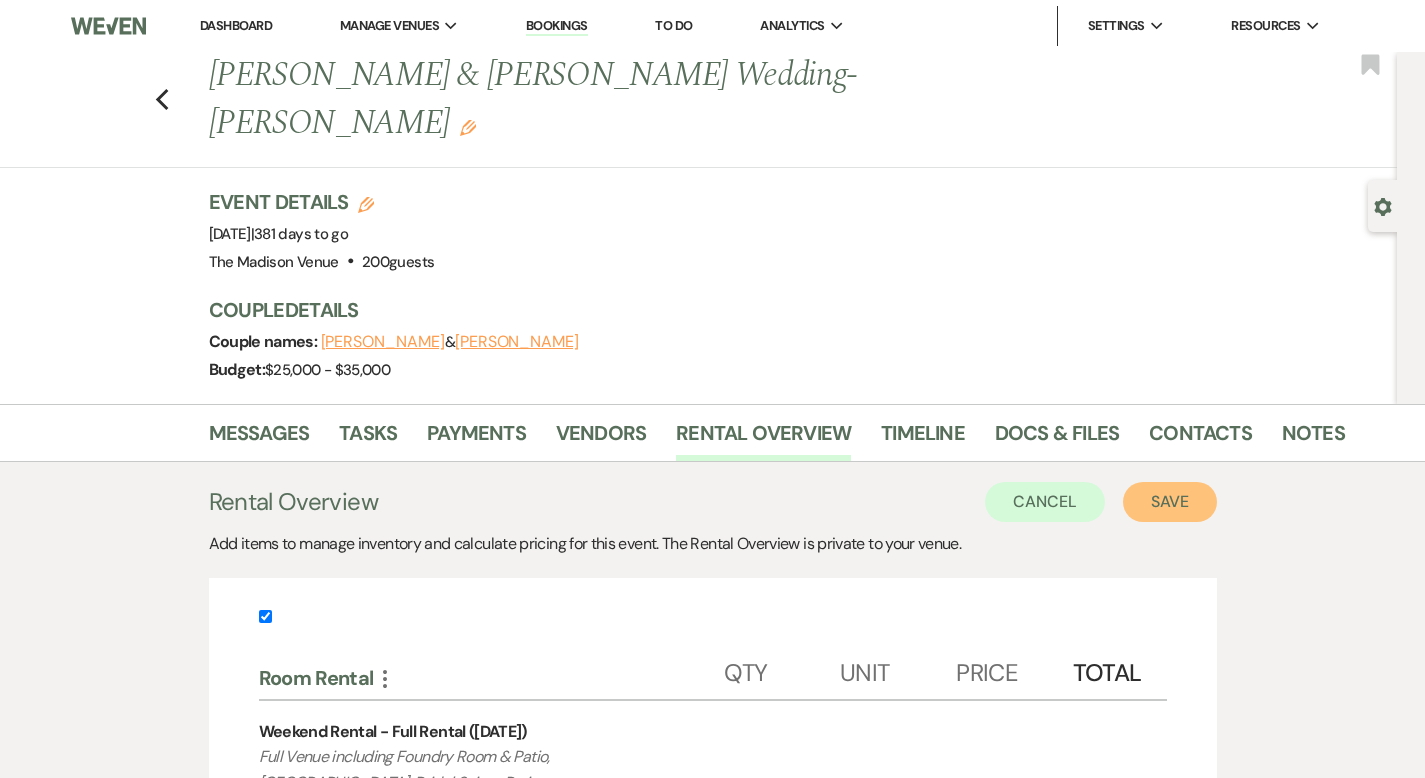 click on "Save" at bounding box center [1170, 502] 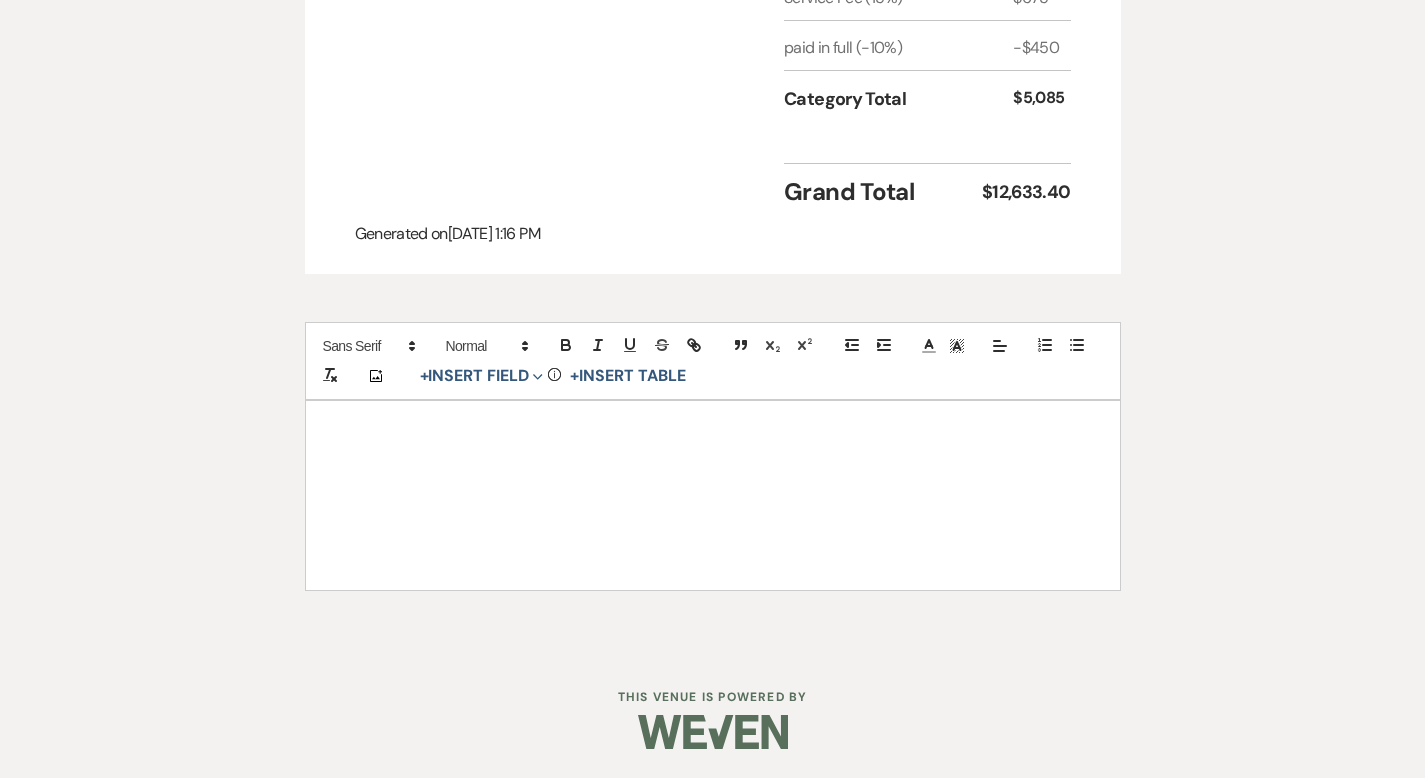 scroll, scrollTop: 0, scrollLeft: 0, axis: both 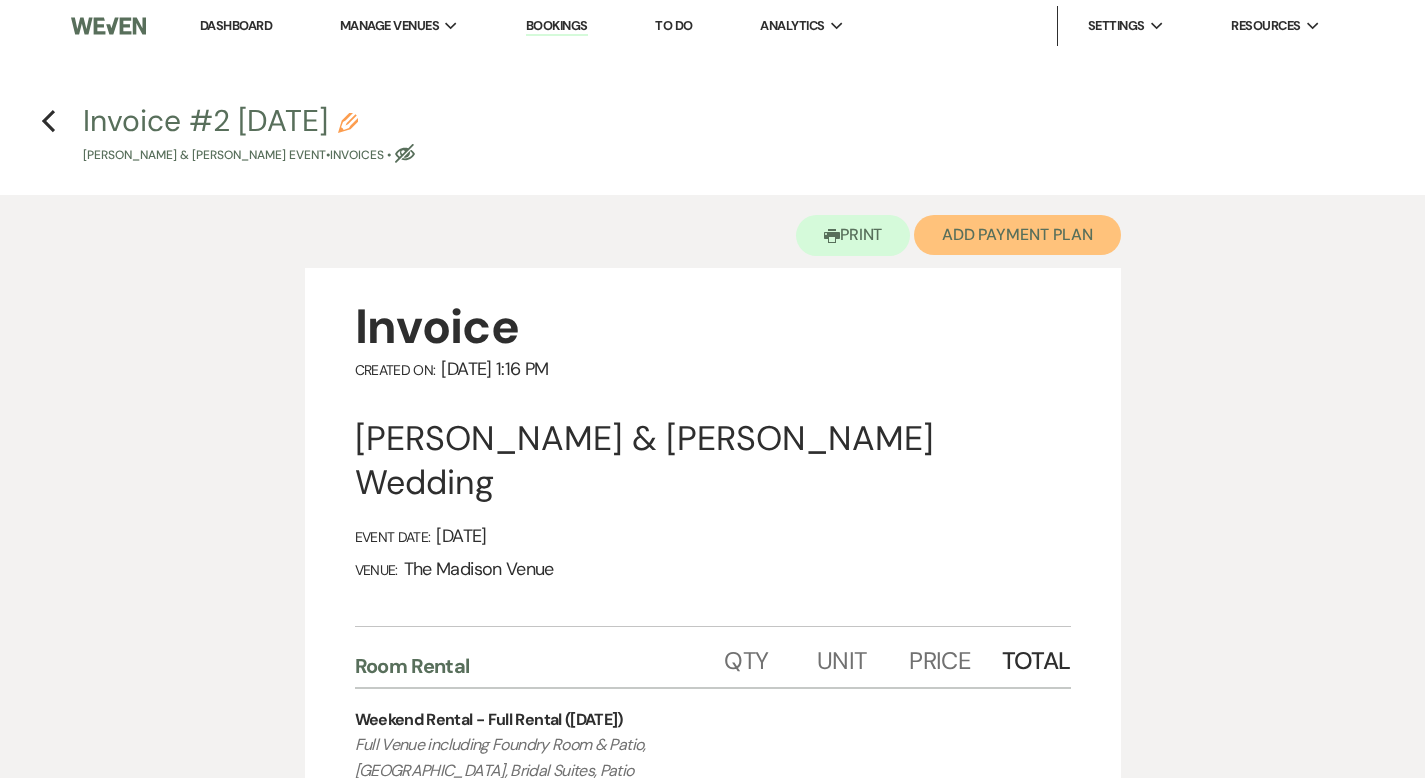 click on "Add Payment Plan" at bounding box center (1017, 235) 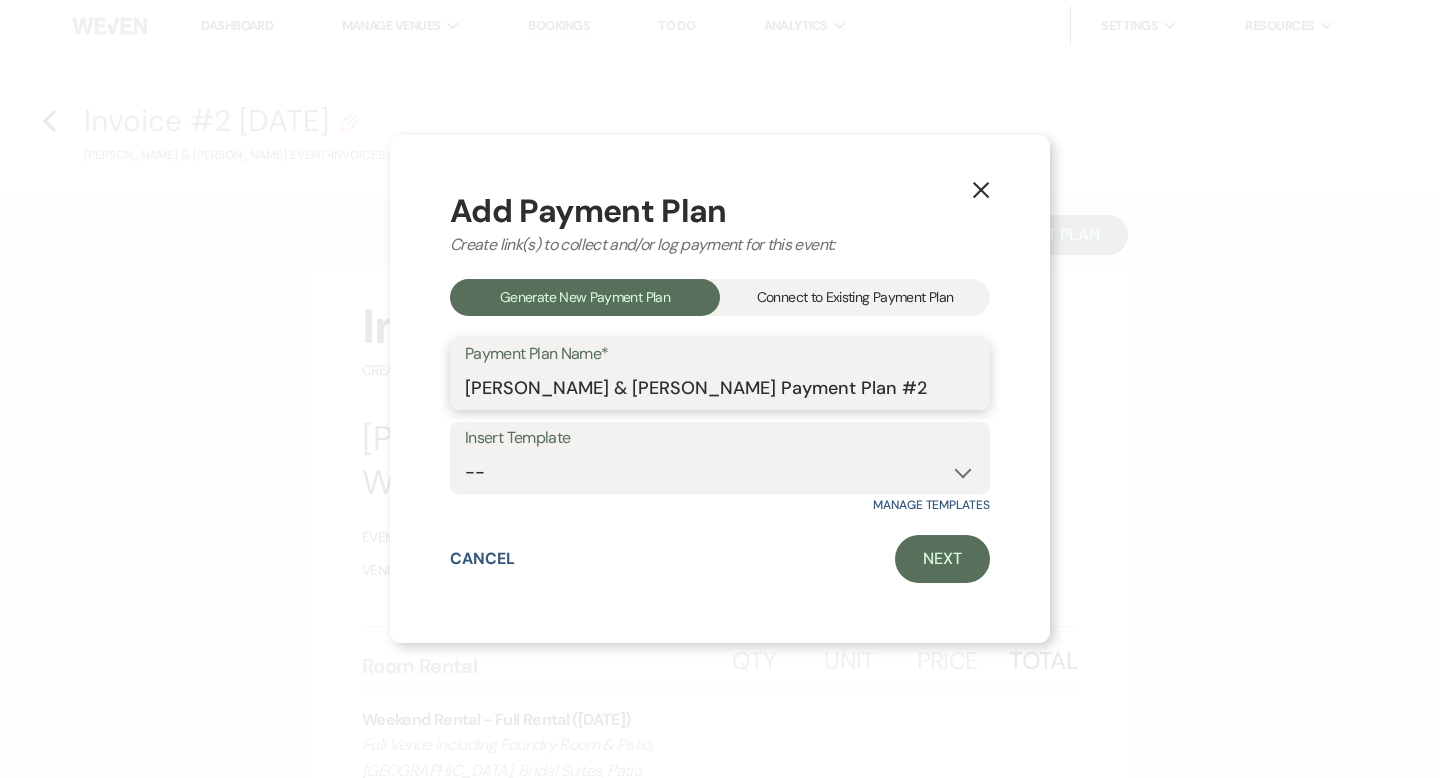 click on "[PERSON_NAME] & [PERSON_NAME] Payment Plan #2" at bounding box center [720, 388] 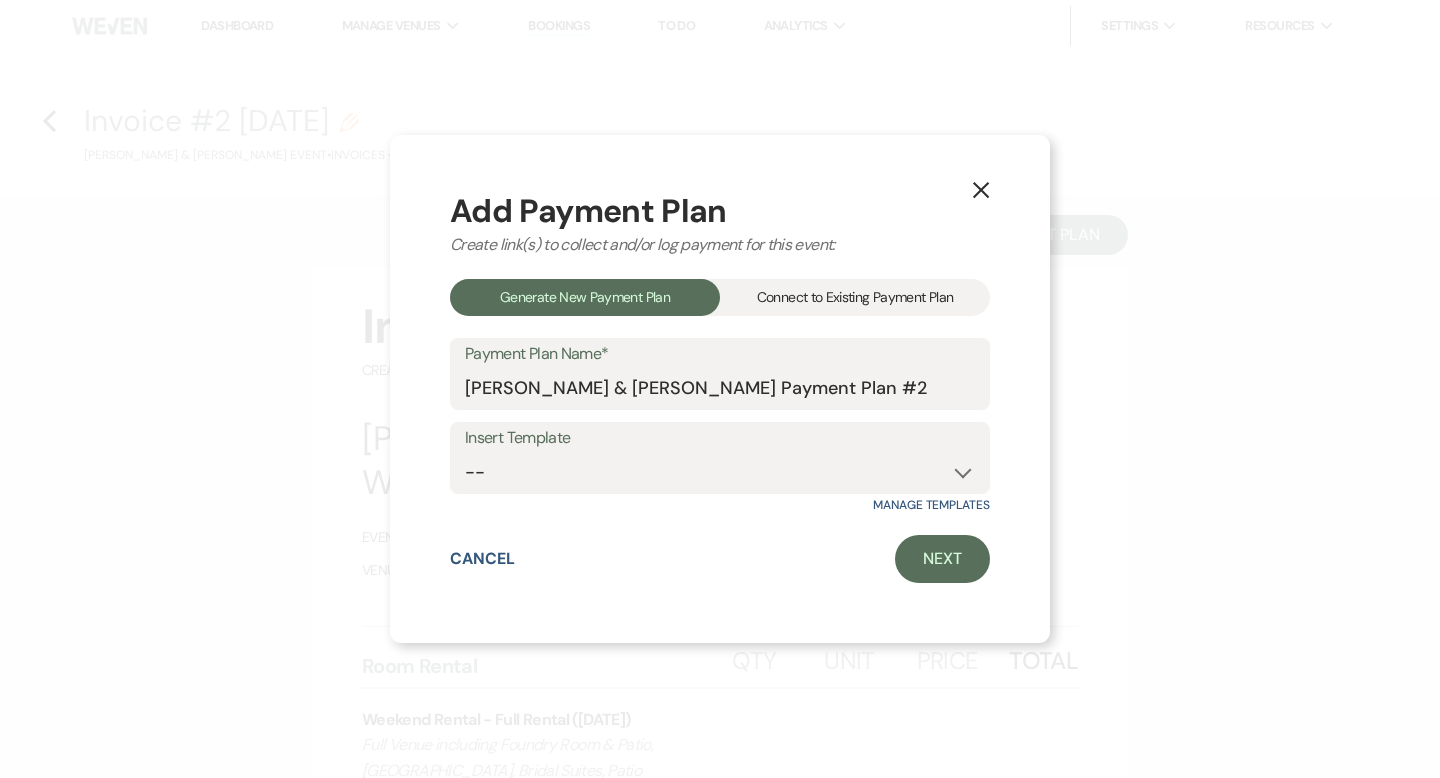 click on "Connect to Existing Payment Plan" at bounding box center [855, 297] 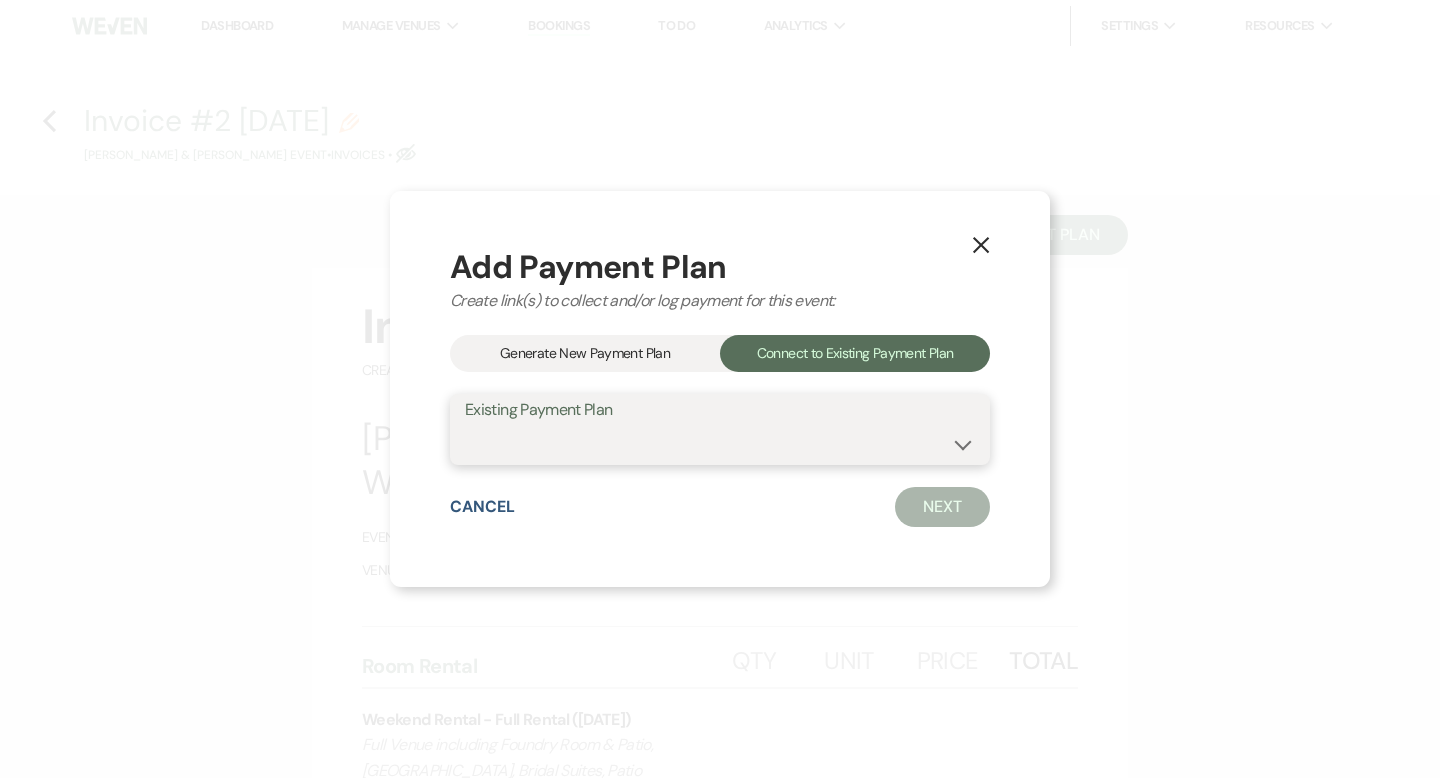 click on "[PERSON_NAME] & [PERSON_NAME] Payment Plan #1" at bounding box center [720, 443] 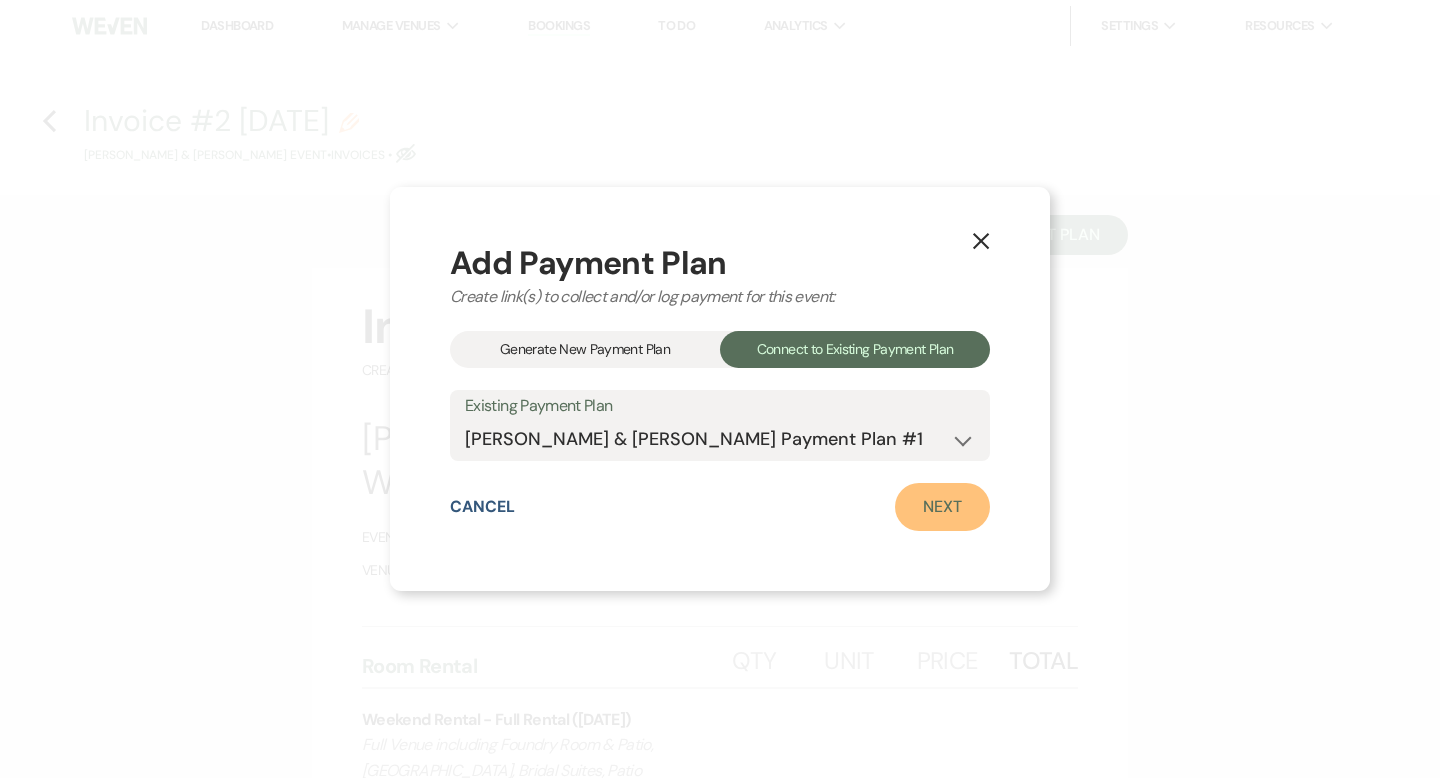 click on "Next" at bounding box center (942, 507) 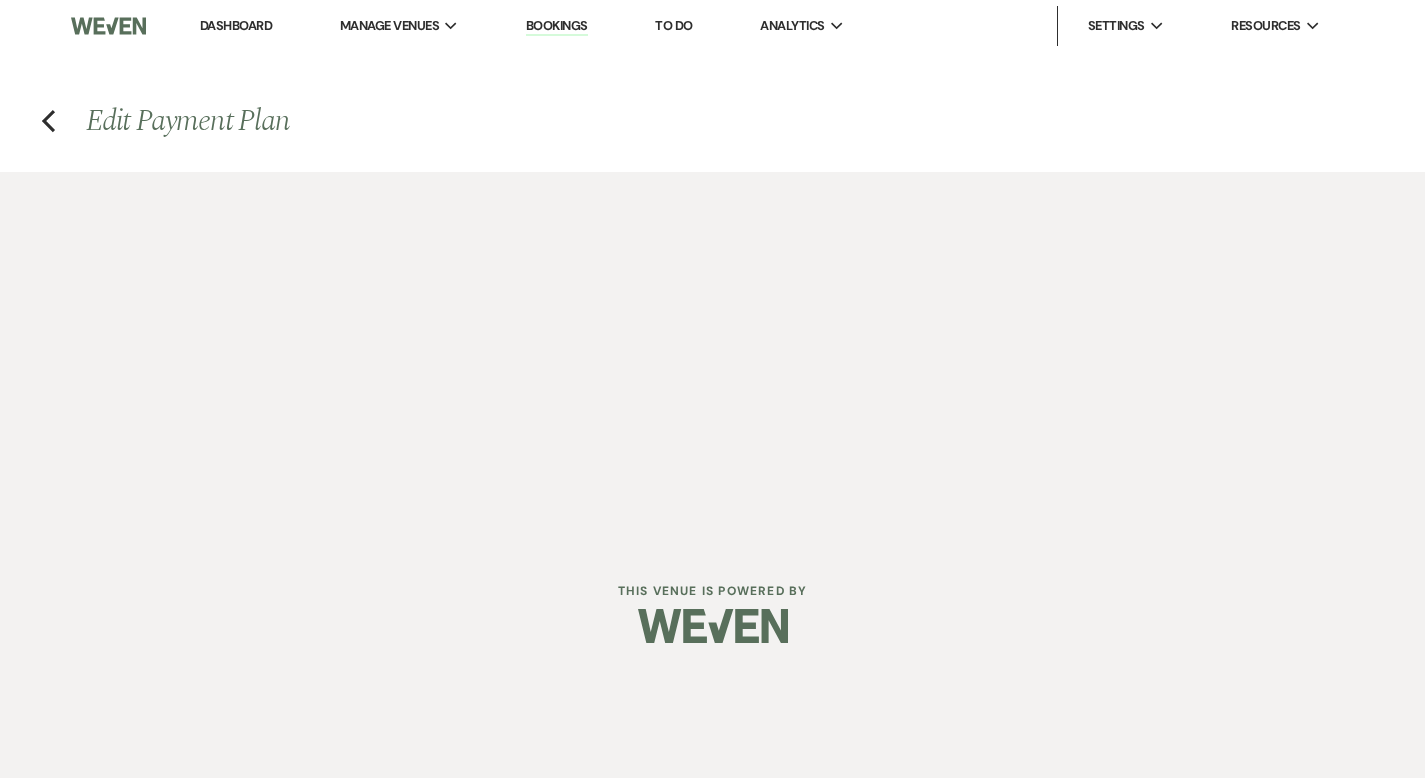 select on "25874" 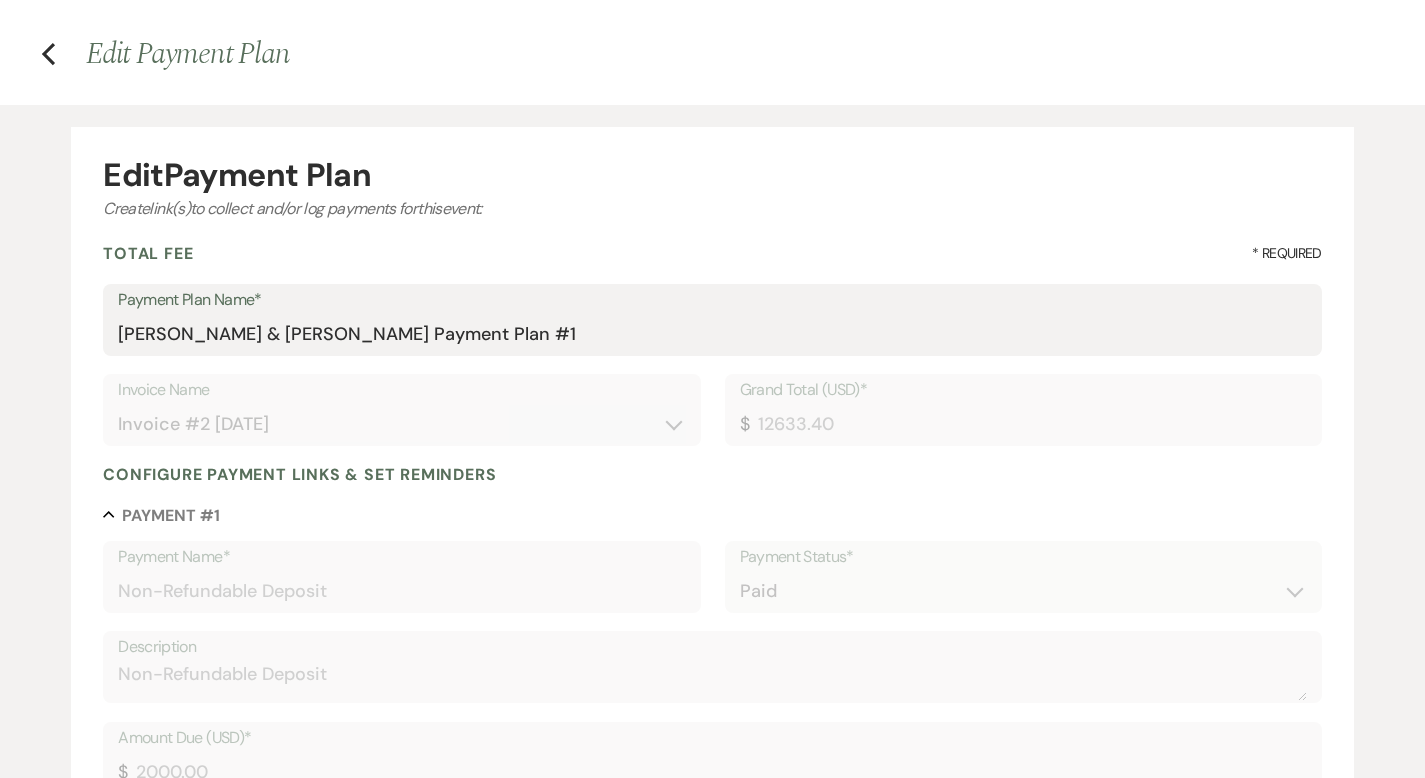 scroll, scrollTop: 68, scrollLeft: 0, axis: vertical 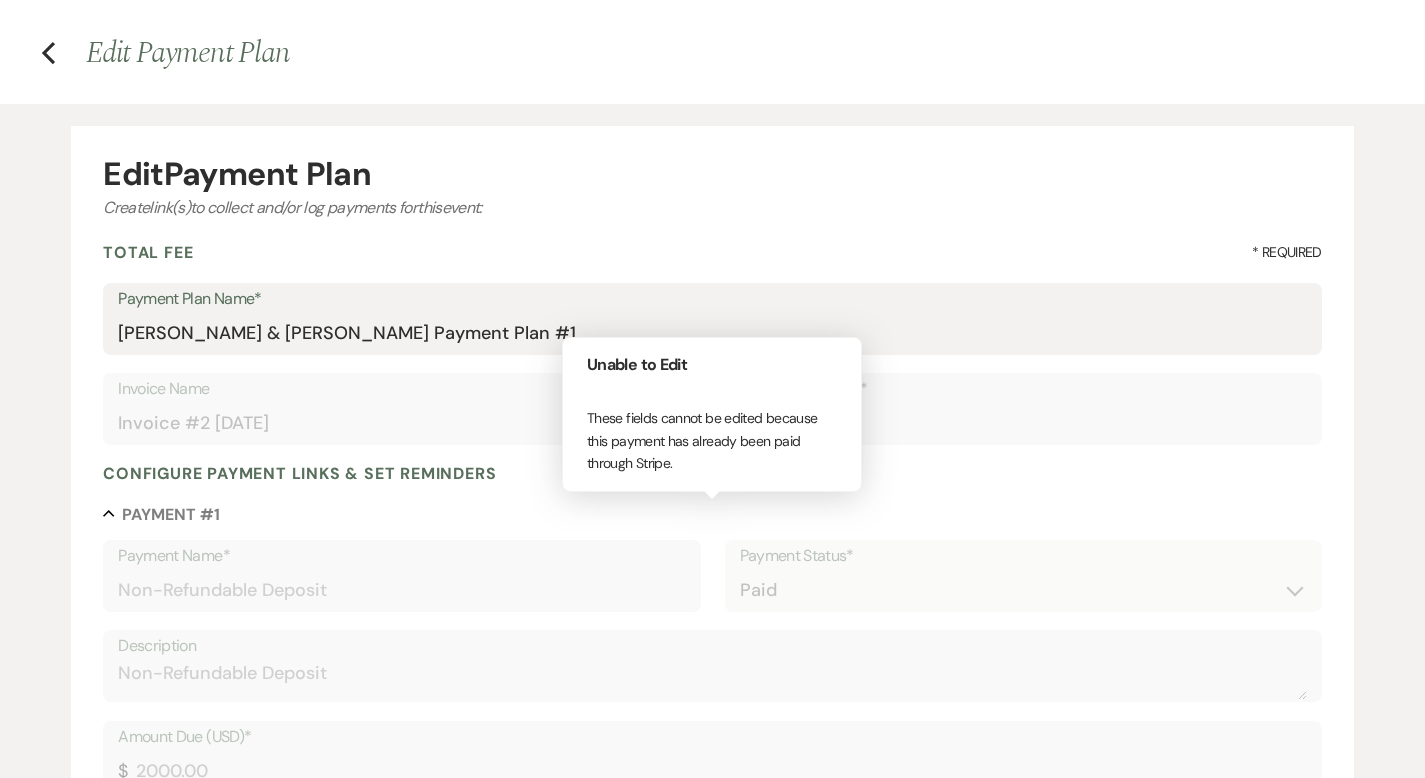 click on "Configure payment links & set reminders Collapse Payment # 1 Payment Name* Non-Refundable Deposit Payment Status* Paid Unpaid Description Non-Refundable Deposit Amount Due (USD)* $ 2000.00 Paid Date* Calendar [DATE] Expand Display in Planning Portal?* Info Yes No Notes Info Payment Method*   Card   Online bank transfer (ACH) Preview Link Unable to Edit These fields cannot be edited because this payment has already been paid through Stripe. Collapse Payment # 2 Delete Payment Name* 2nd Payment Payment Status* Paid Unpaid Description 2nd of 6 payments Type* Dollar Amount Percentage of Grand Total Amount Due (USD)* $ 2534.78 Due Date* Calendar [DATE] Expand Accepted Payment Method(s)* Stripe: Card Stripe: Online bank transfer (ACH) Card  Cash Check Online bank transfer (ACH)  Display in Planning Portal?* Info Yes No Notes Info Payment Reminder Set reminders for this task. Example : weekly |  starting  | 2 | months | before event date |  until  | complete Who would you like to remind?* client venue 1" at bounding box center (712, 3154) 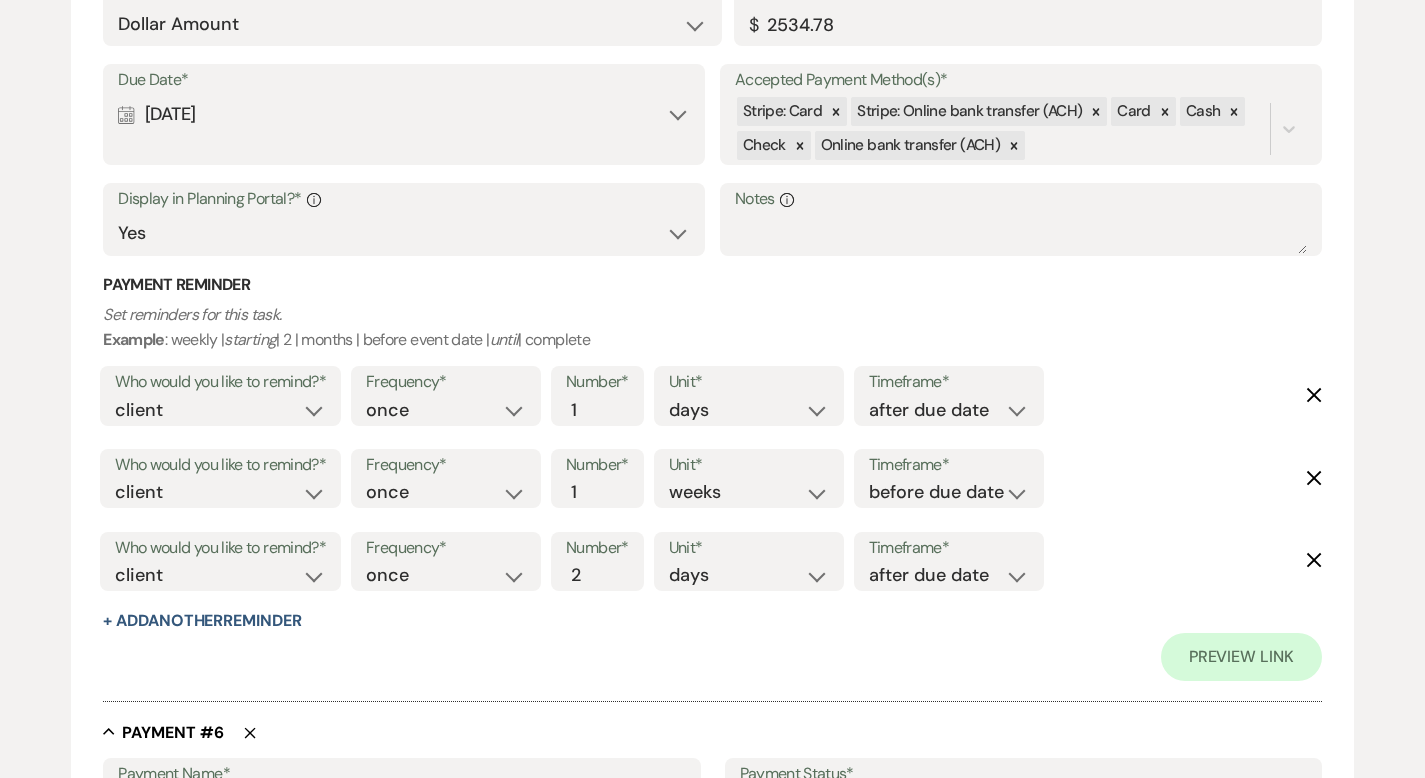 scroll, scrollTop: 4006, scrollLeft: 0, axis: vertical 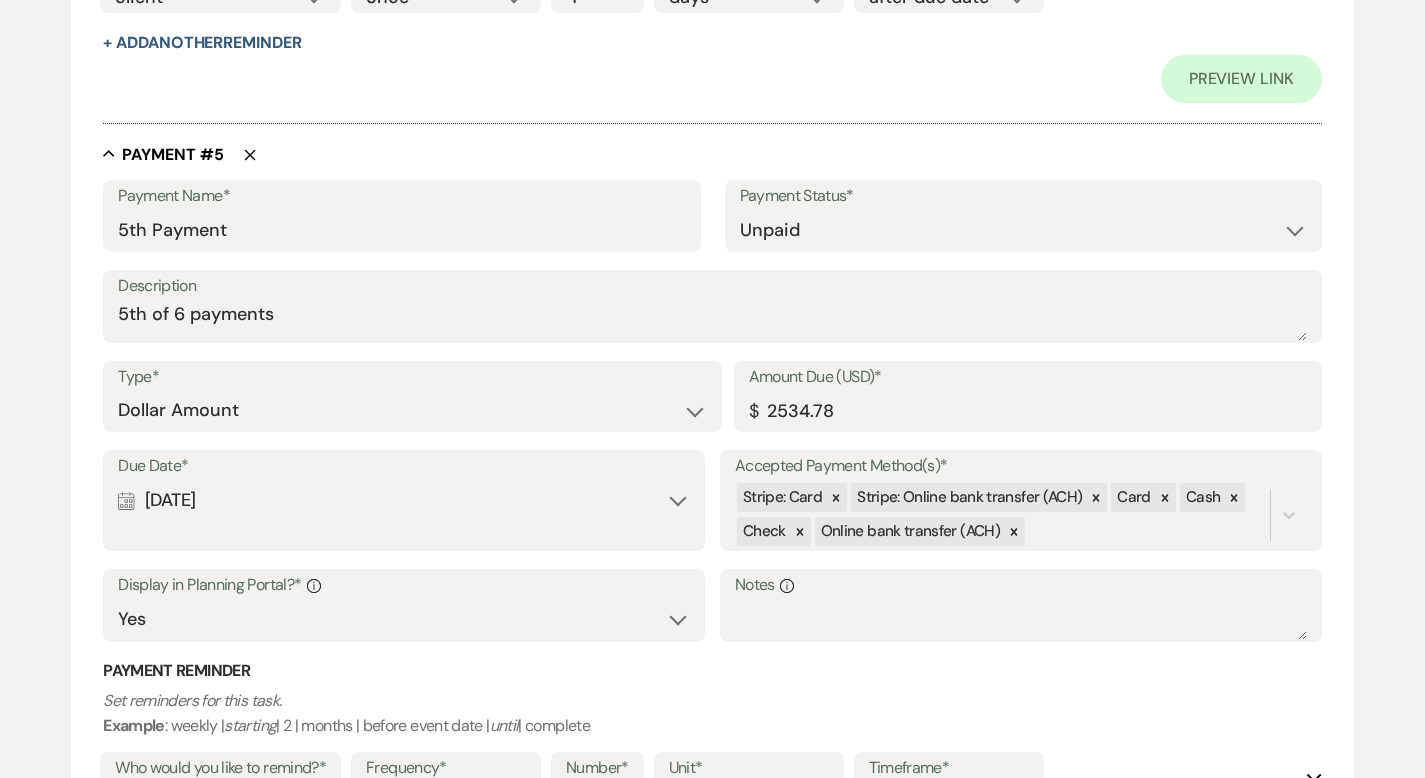 click 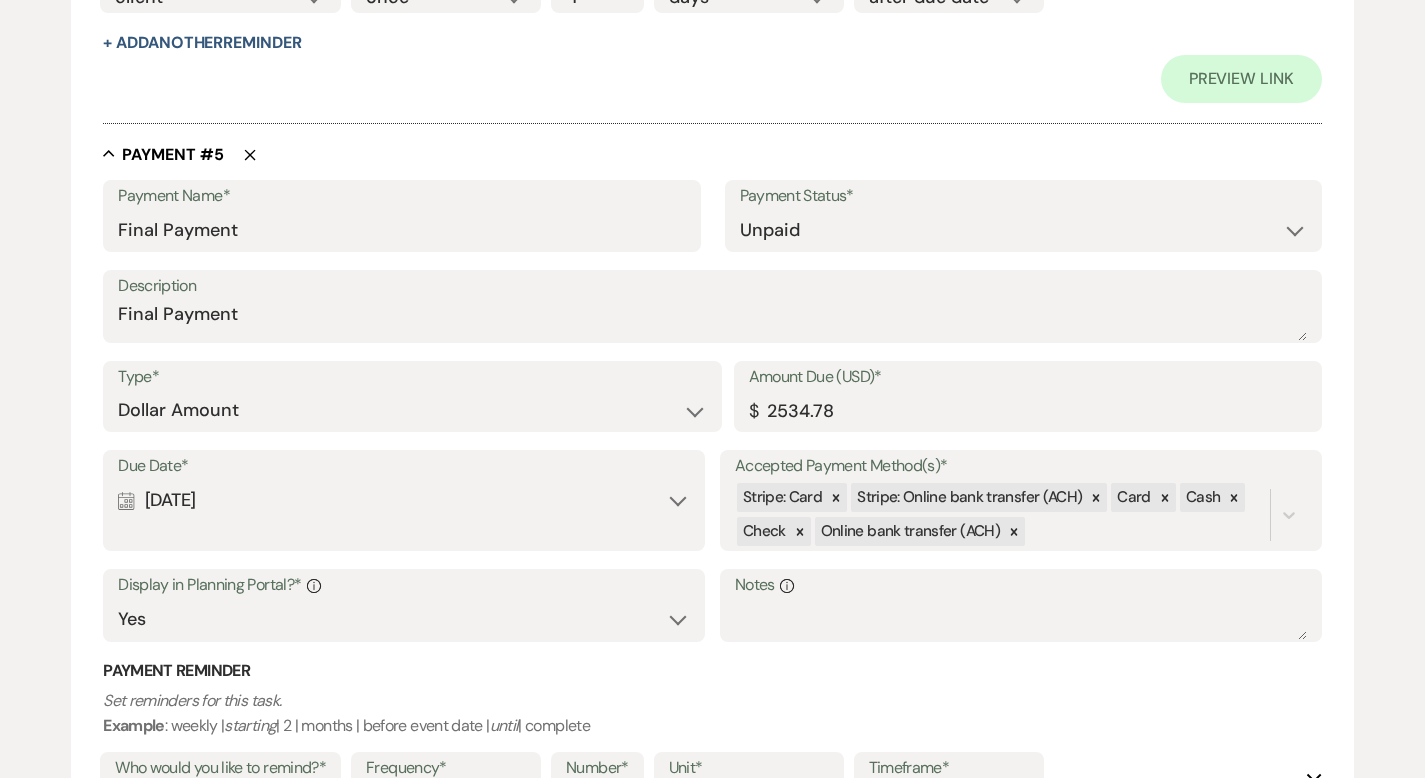 select on "beforeDueDate" 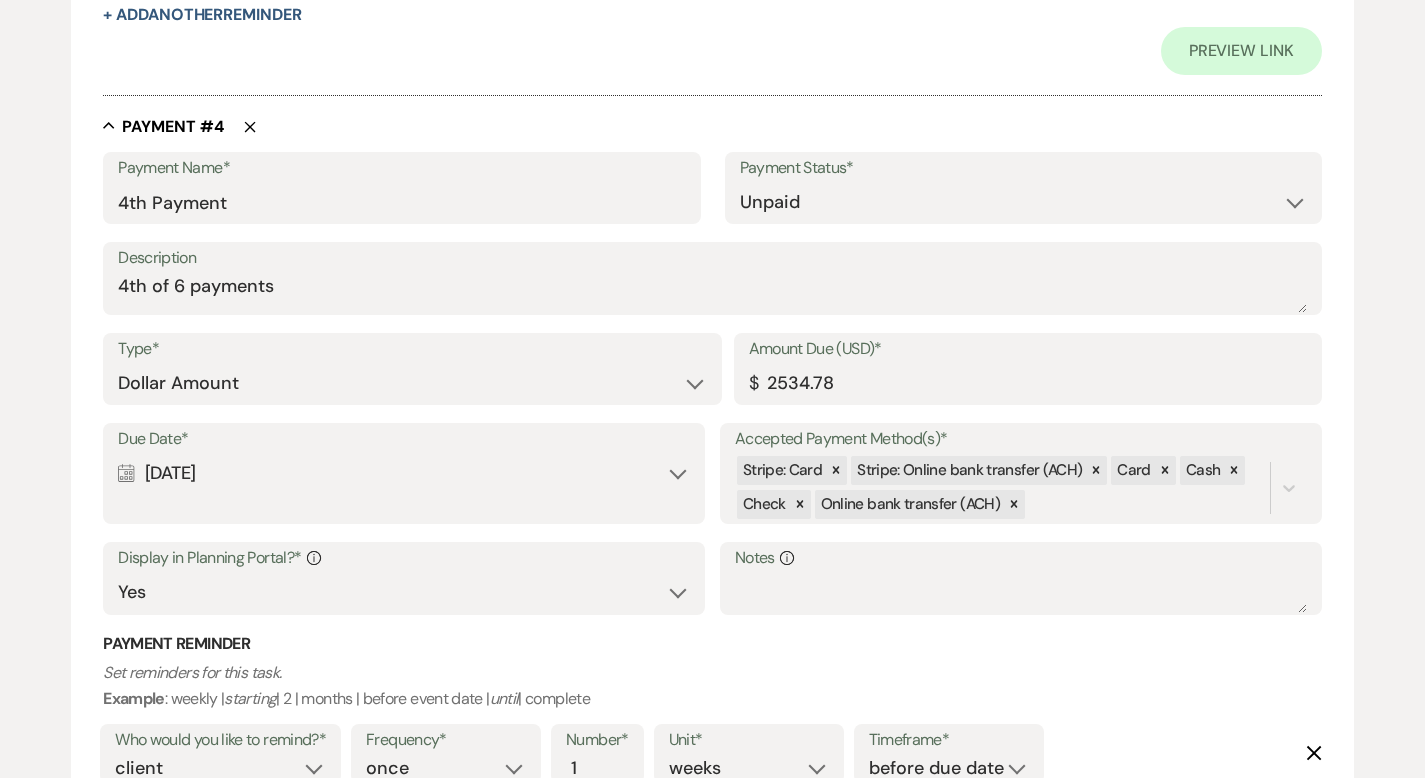 scroll, scrollTop: 2748, scrollLeft: 0, axis: vertical 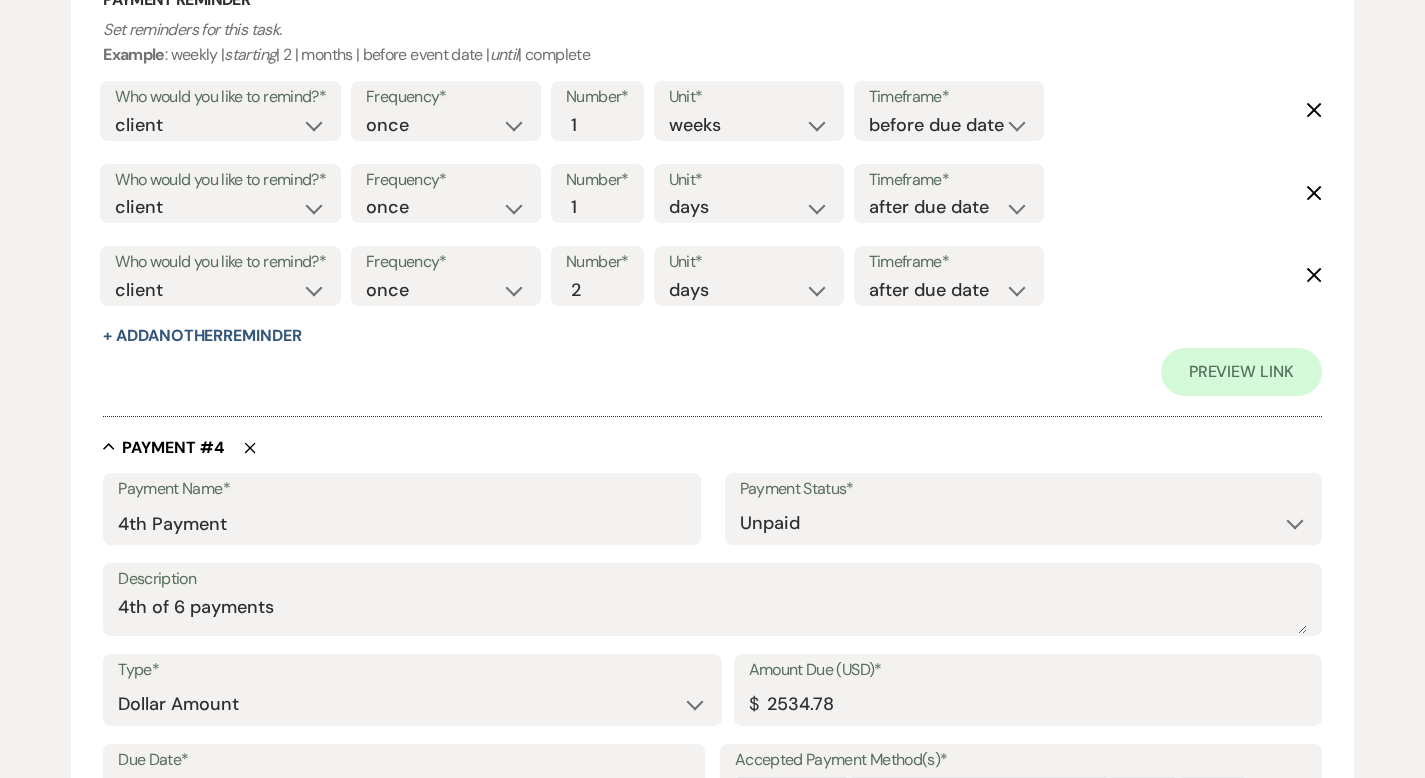 click on "Delete" 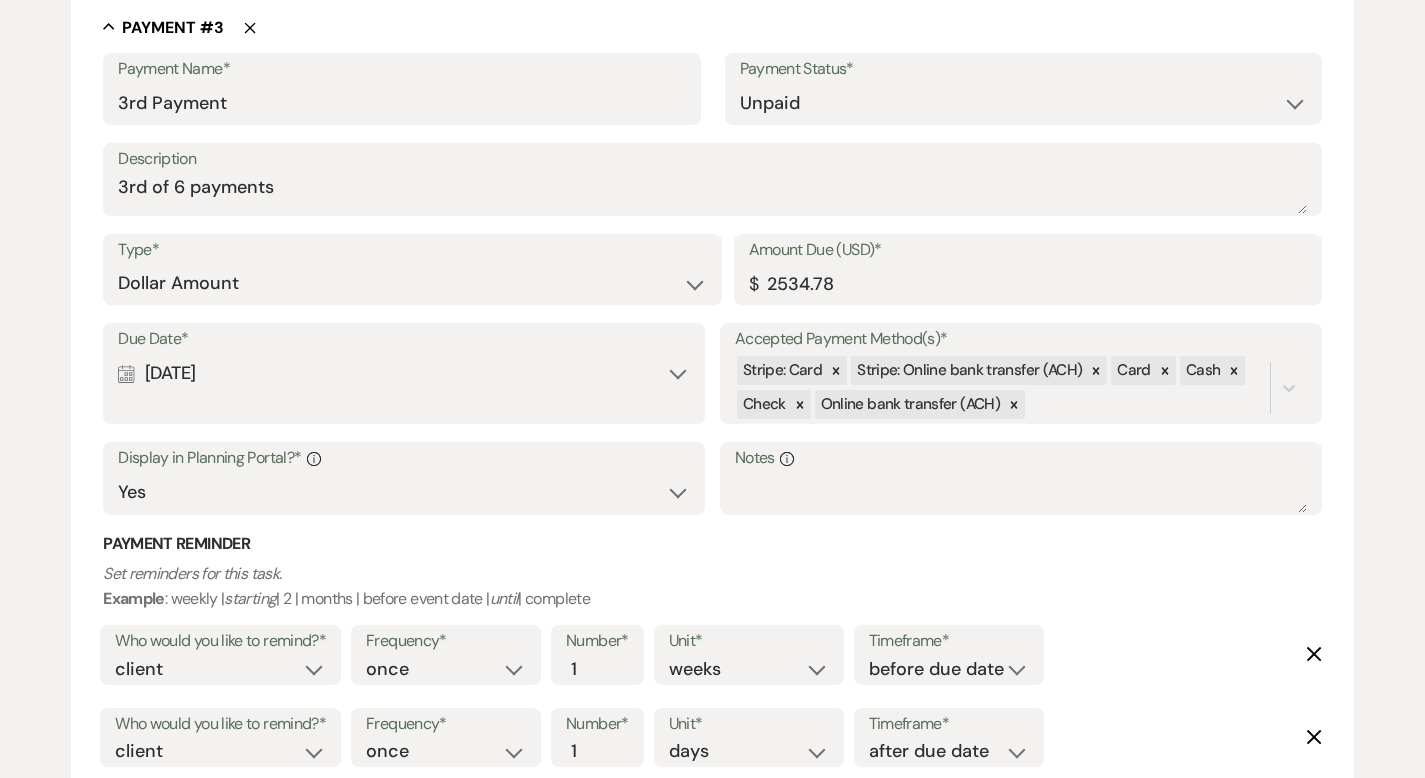 scroll, scrollTop: 1907, scrollLeft: 0, axis: vertical 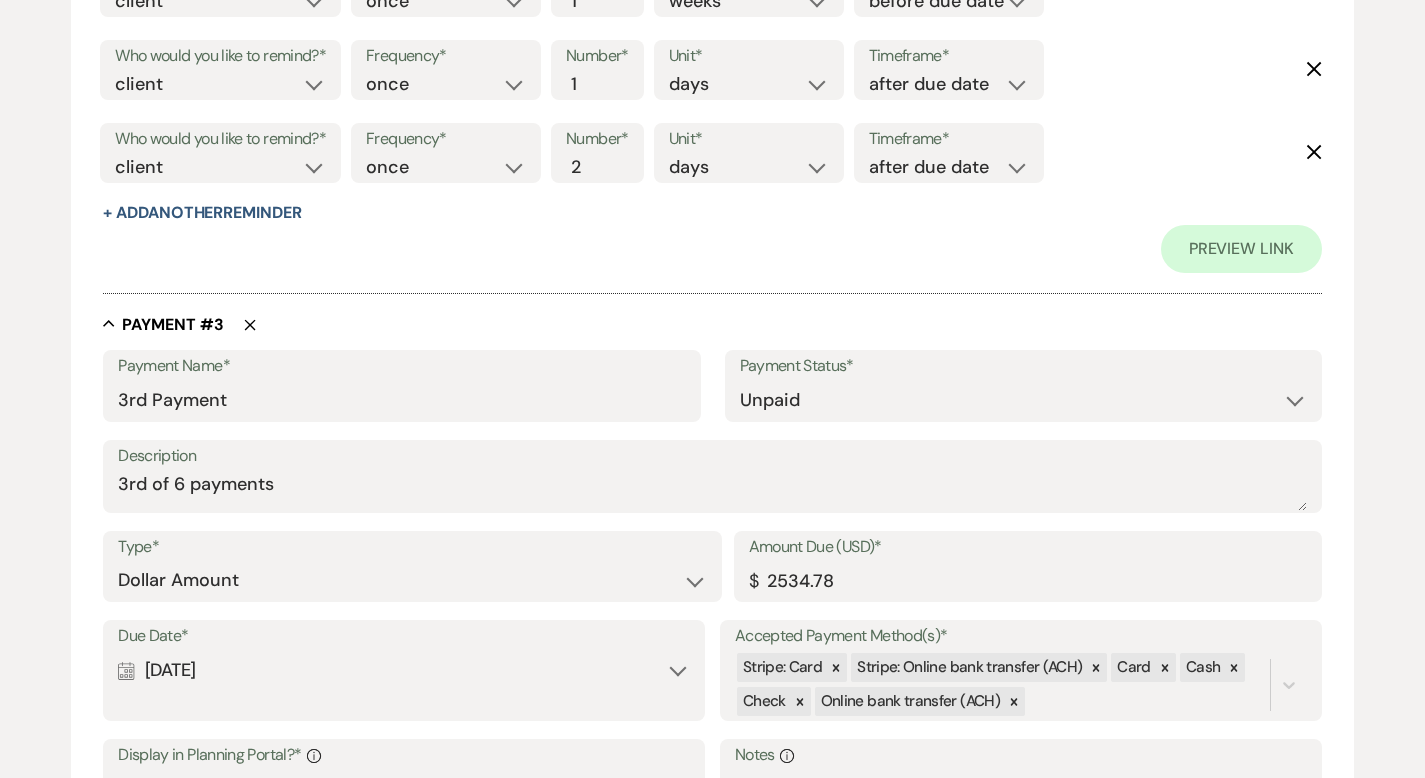 click on "Delete" 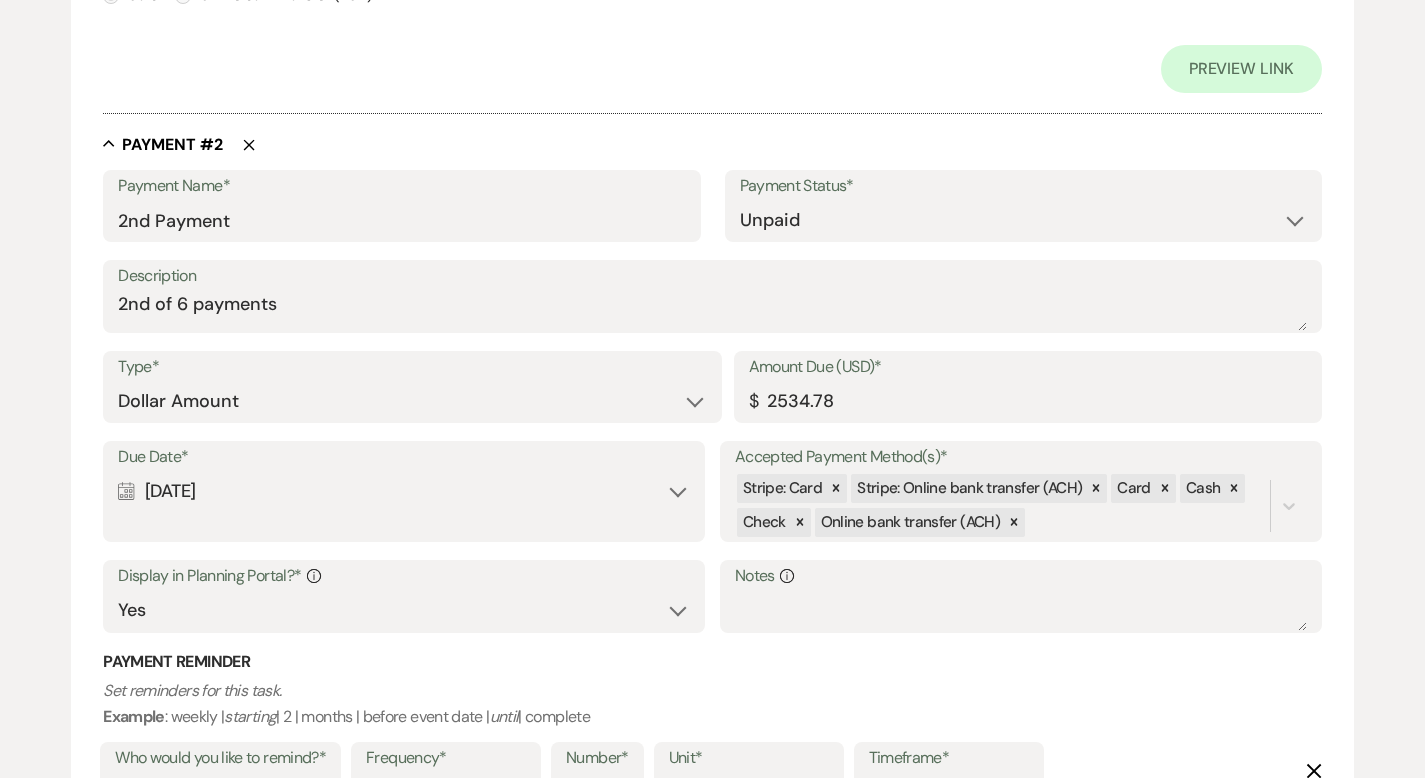 scroll, scrollTop: 1120, scrollLeft: 0, axis: vertical 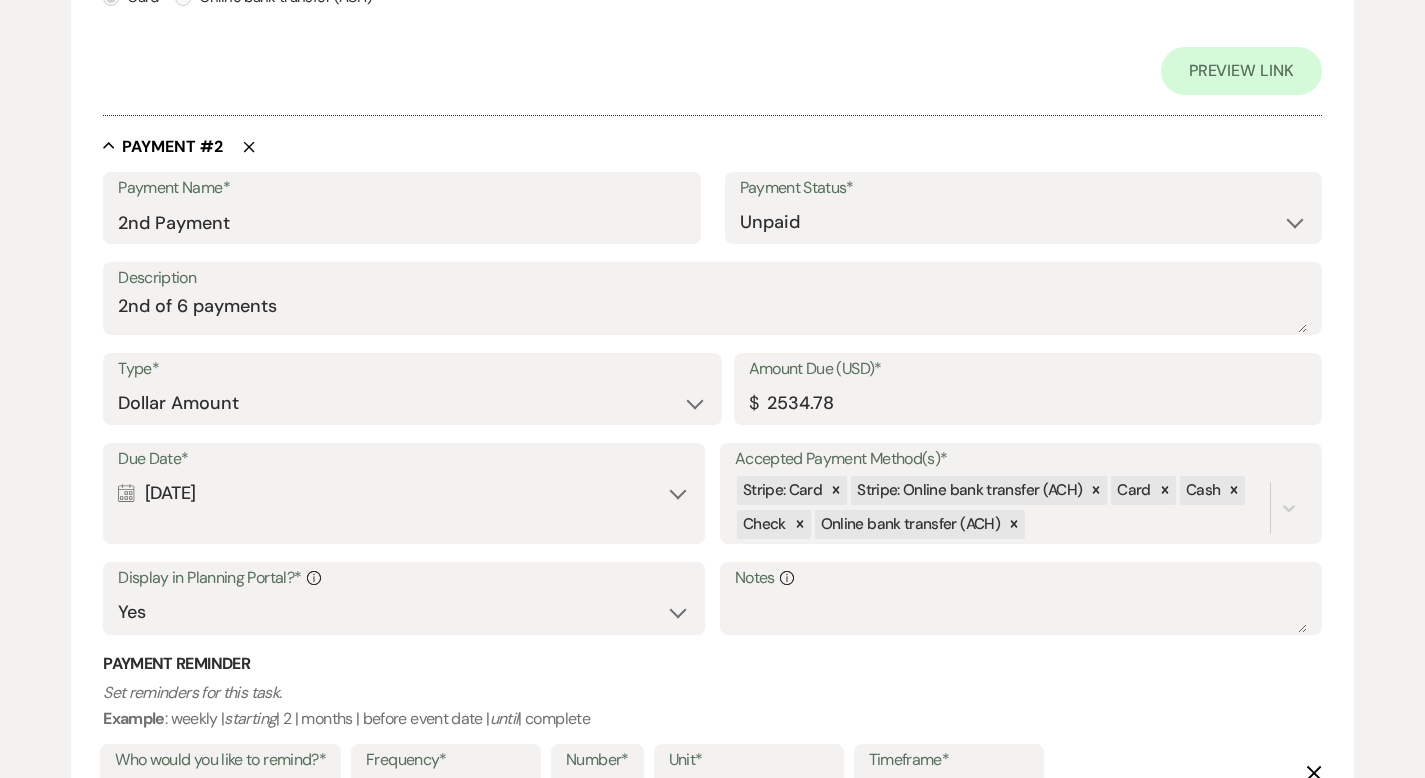 click 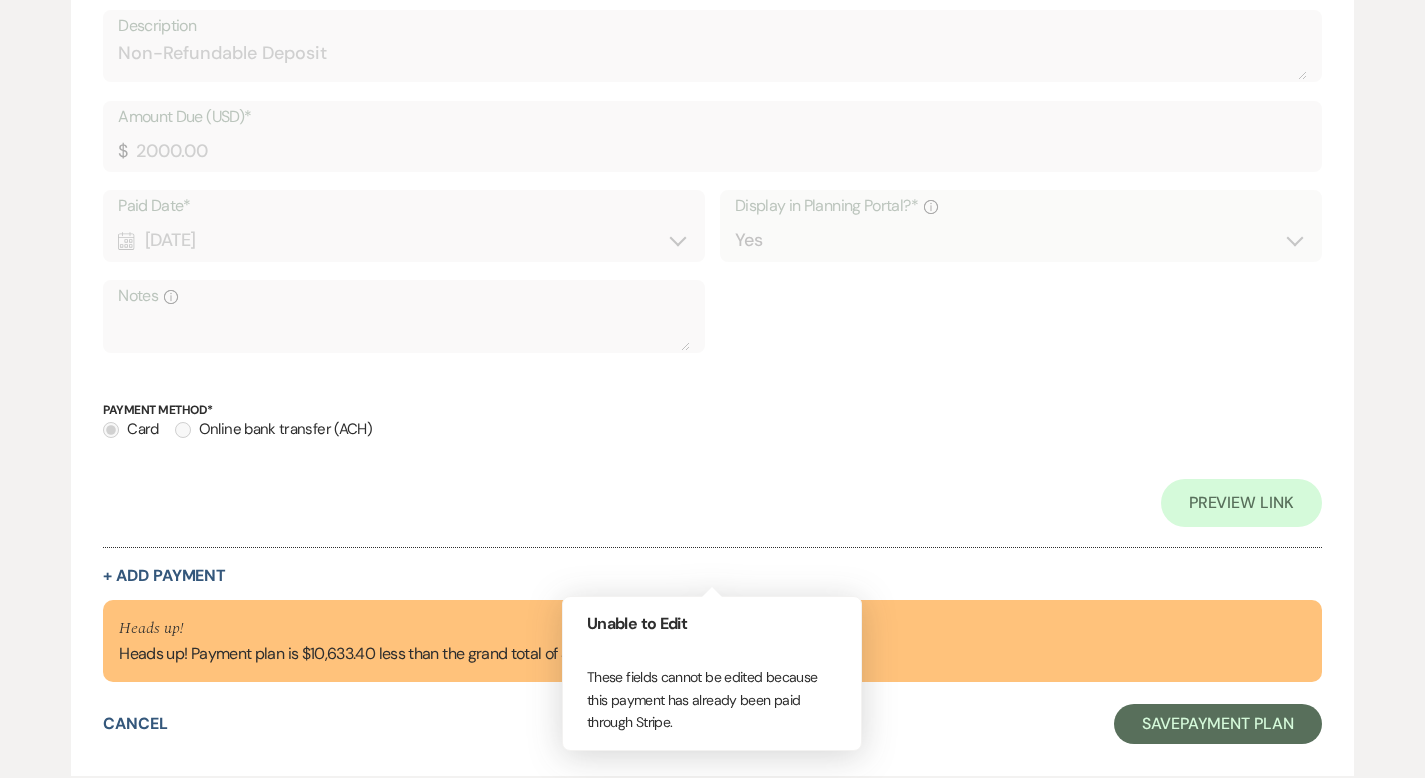 scroll, scrollTop: 814, scrollLeft: 0, axis: vertical 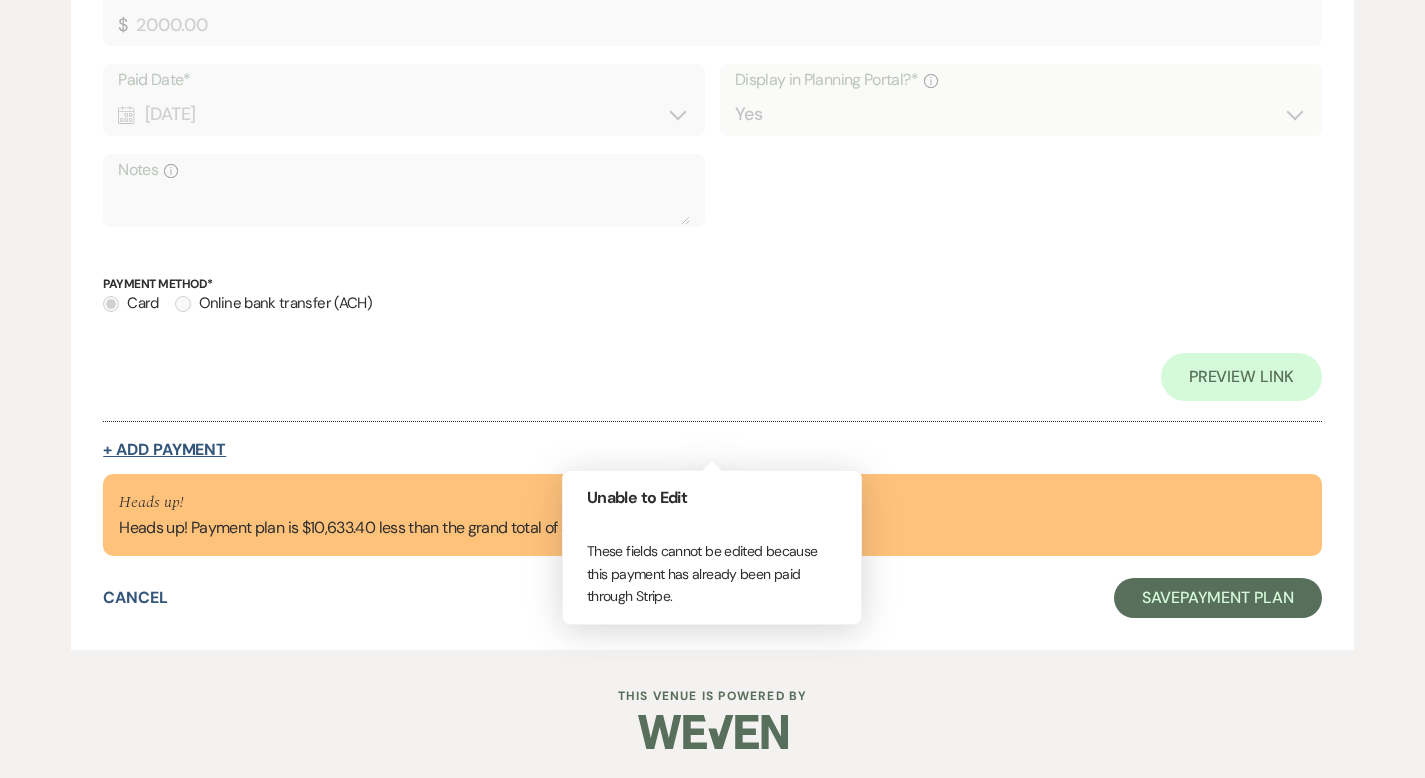 click on "+ Add Payment" at bounding box center (164, 450) 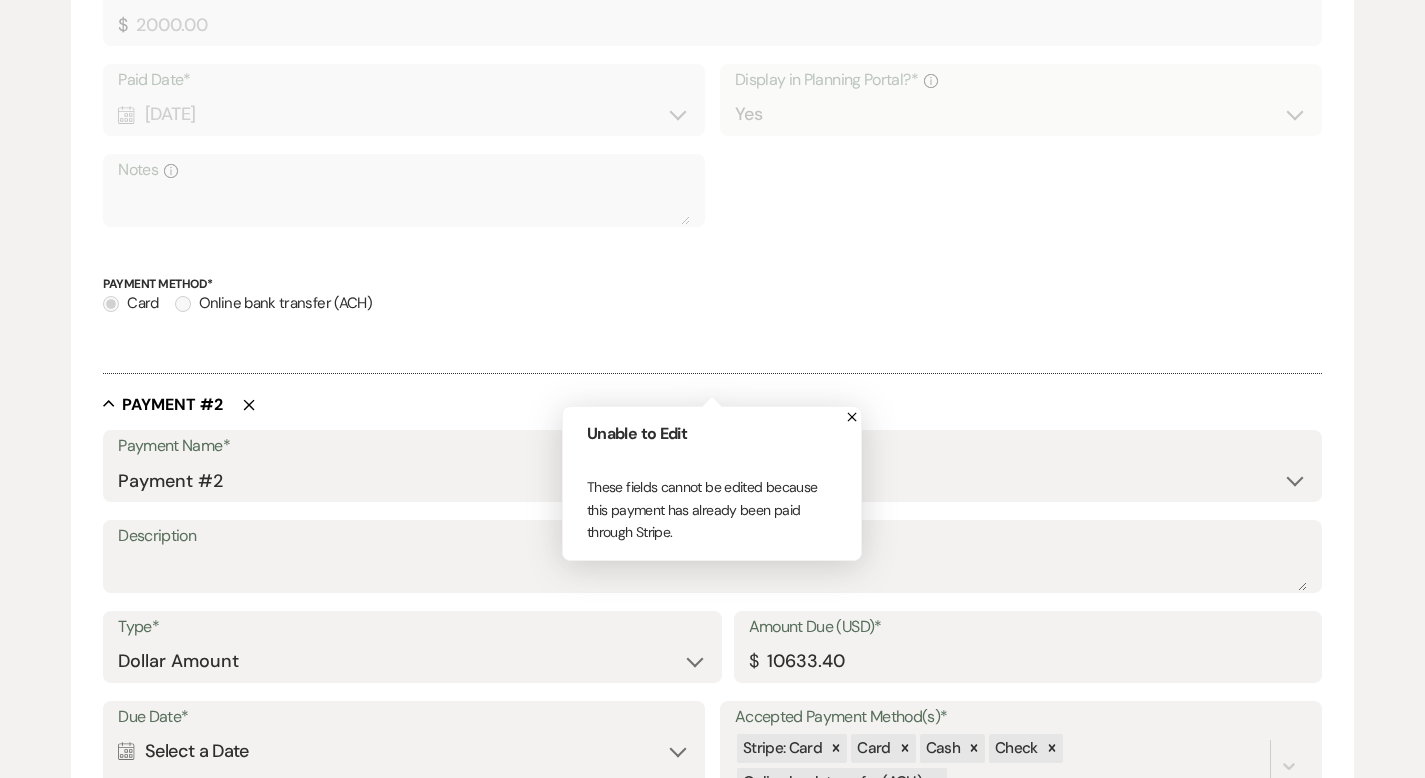 scroll, scrollTop: 1145, scrollLeft: 0, axis: vertical 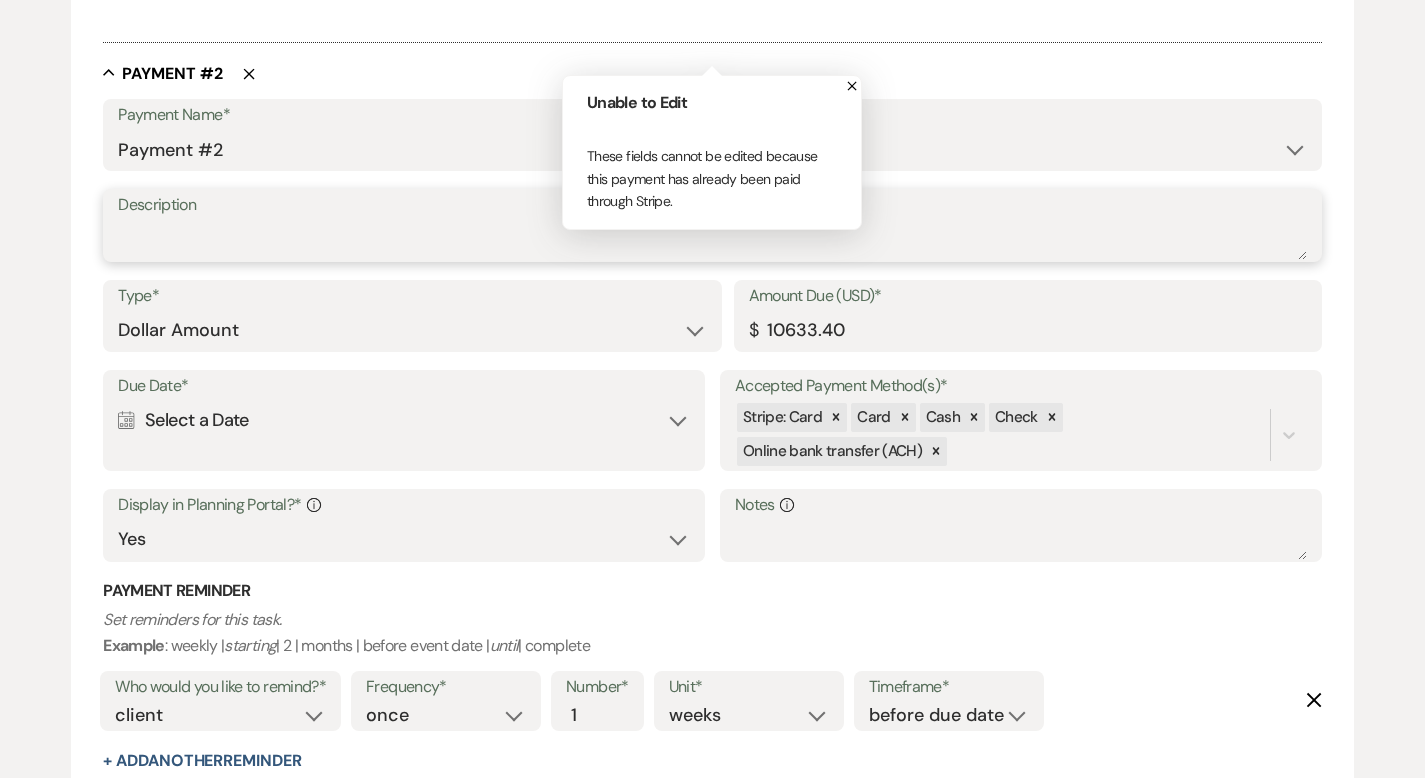 click on "Description" at bounding box center [712, 240] 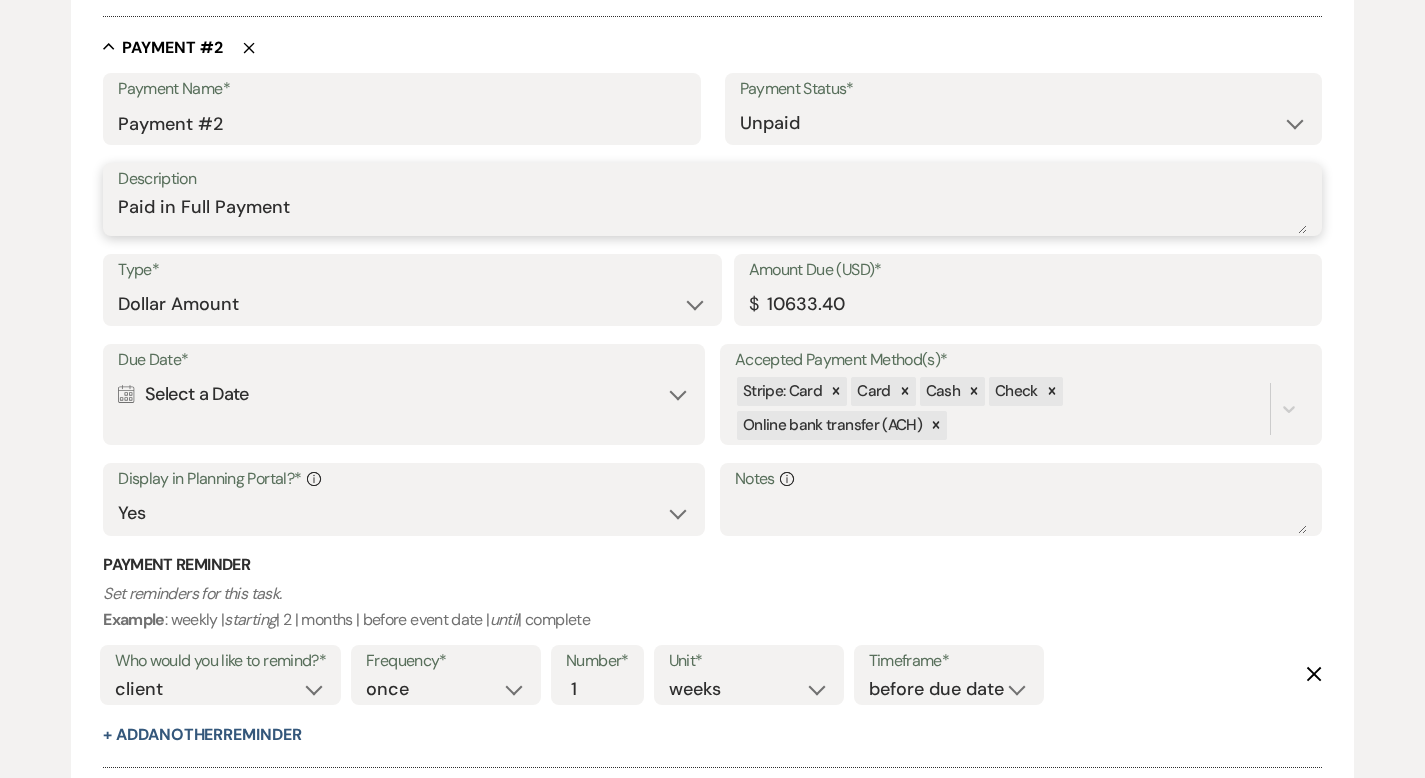 scroll, scrollTop: 1178, scrollLeft: 0, axis: vertical 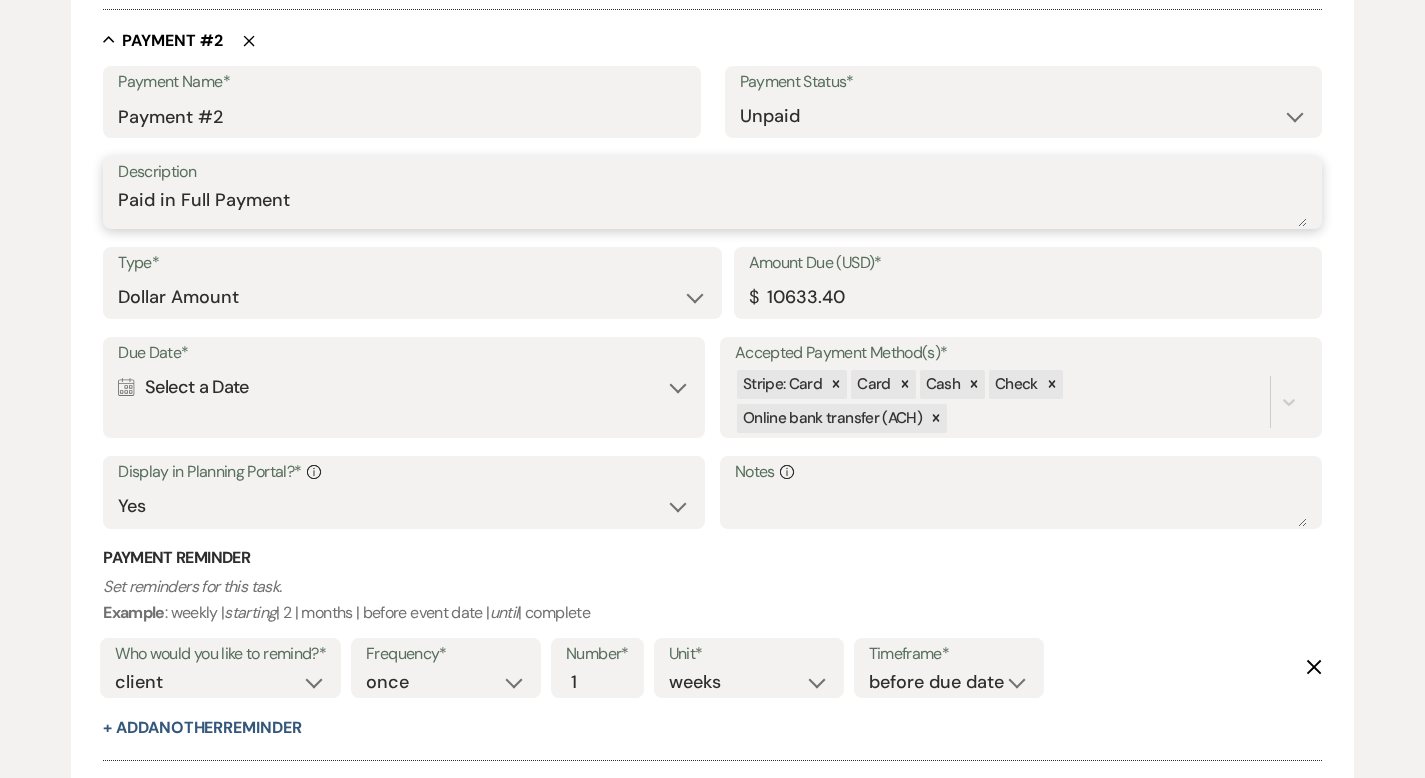 type on "Paid in Full Payment" 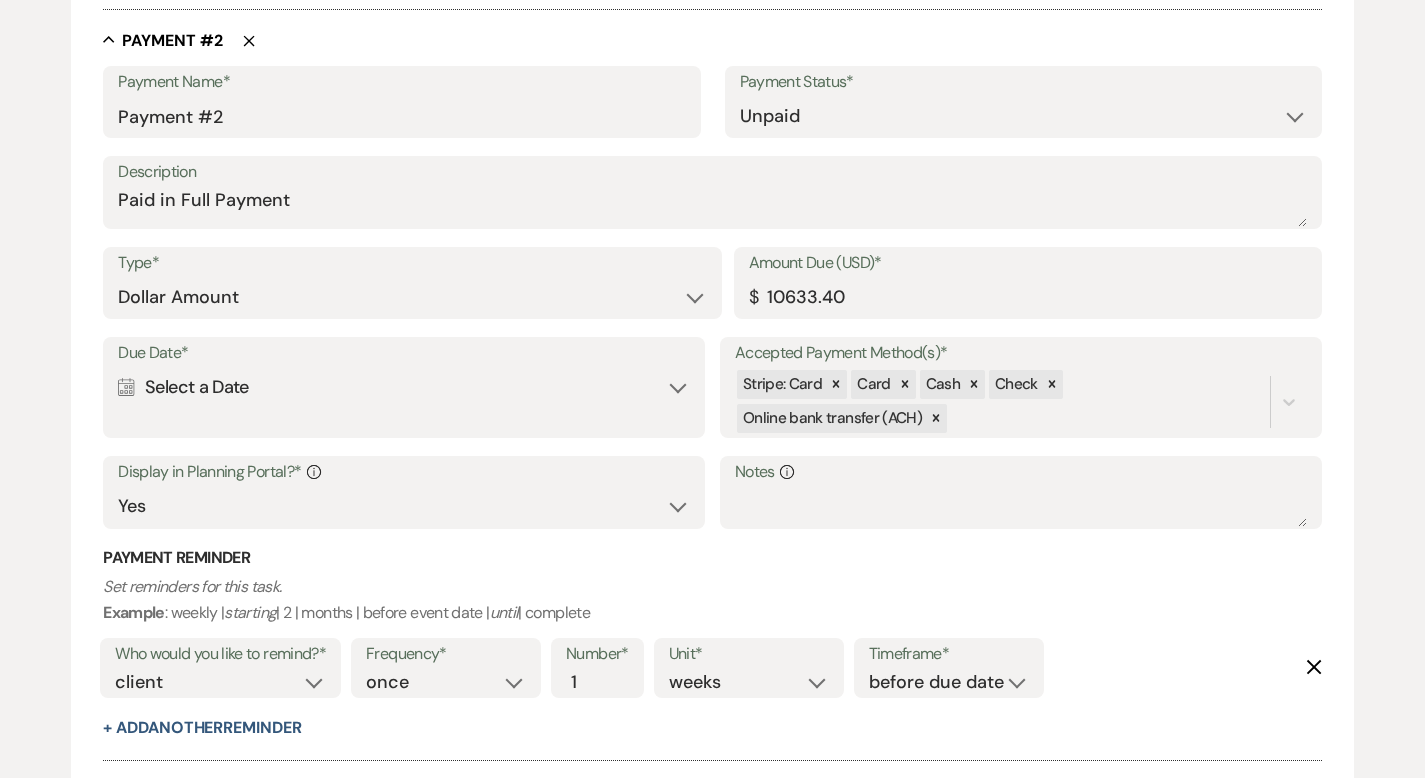 click on "Calendar Select a Date Expand" at bounding box center [404, 387] 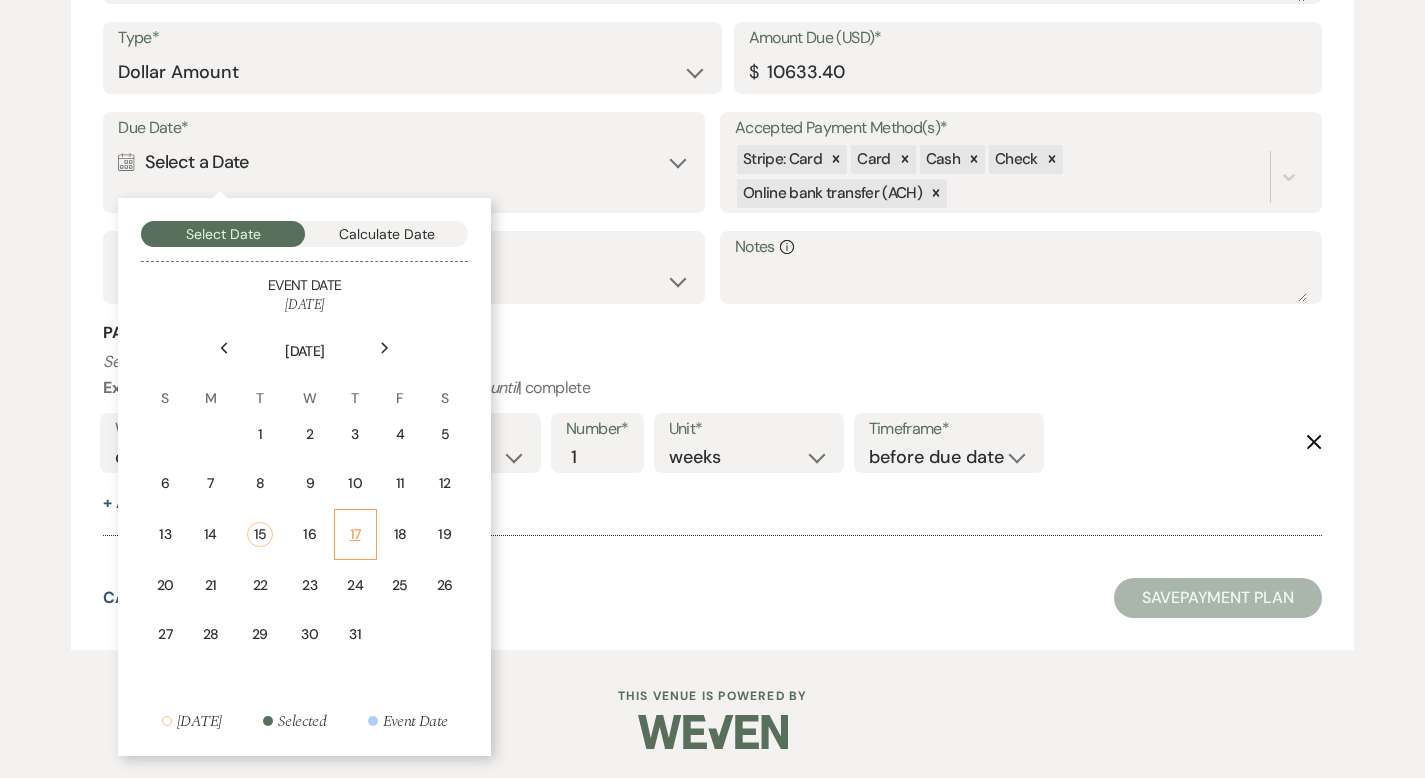 click on "17" at bounding box center [355, 534] 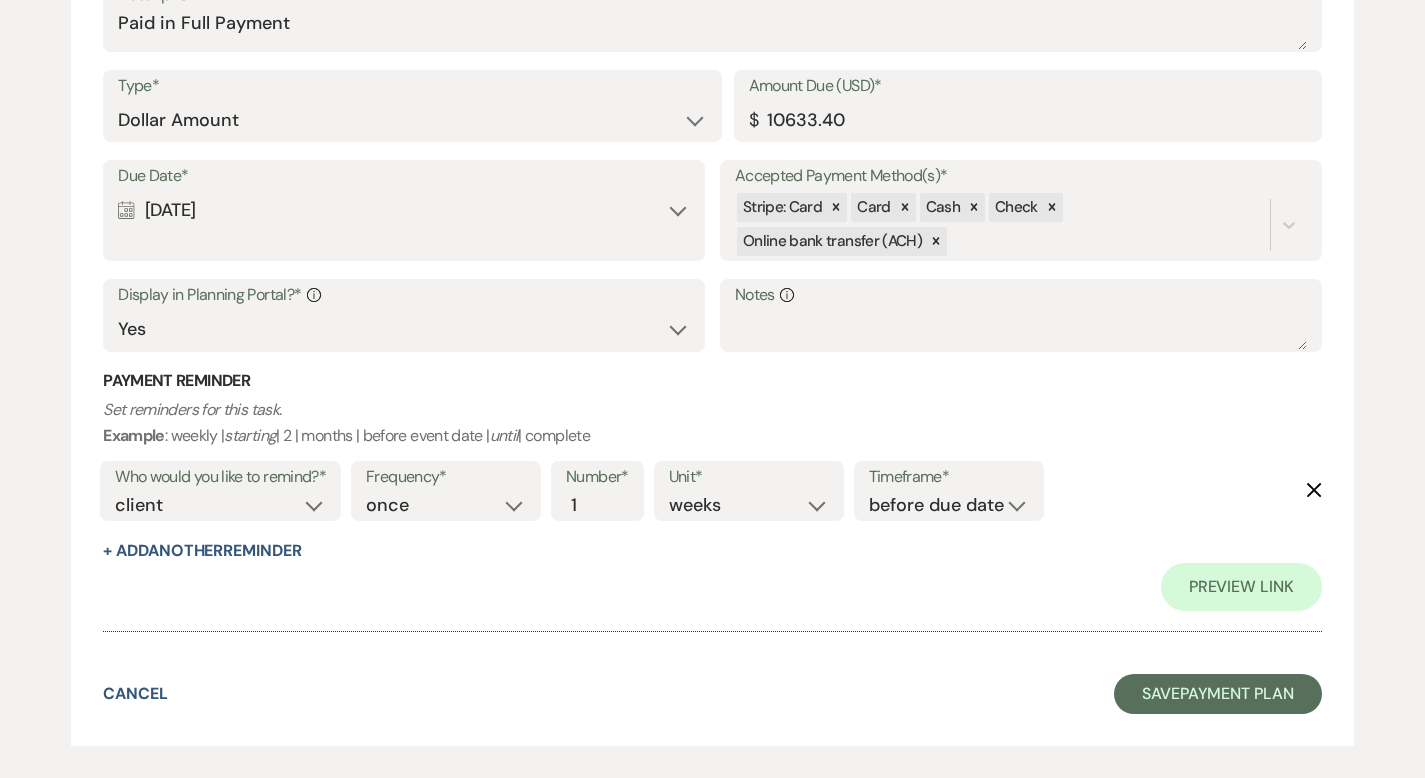 scroll, scrollTop: 1451, scrollLeft: 0, axis: vertical 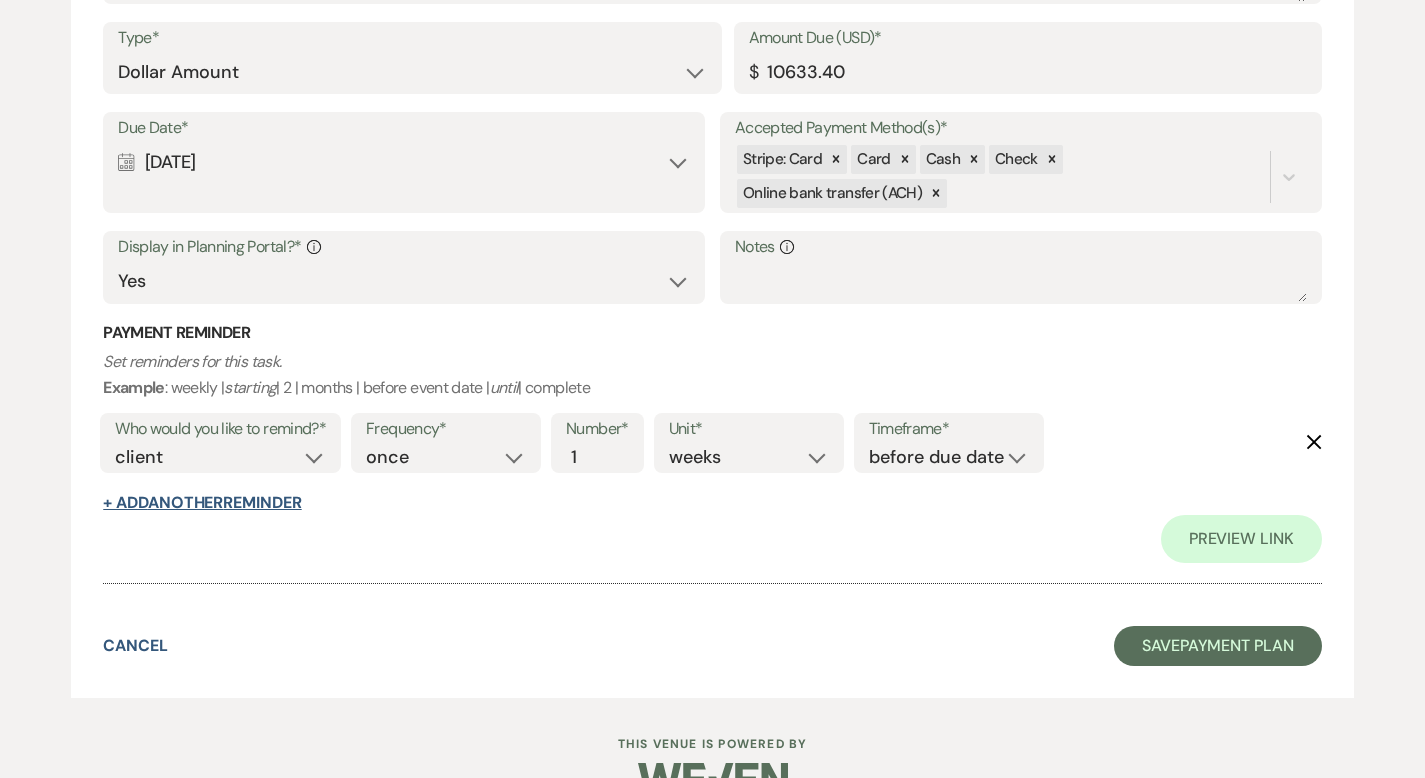click on "+ Add  Another  Reminder" at bounding box center [202, 503] 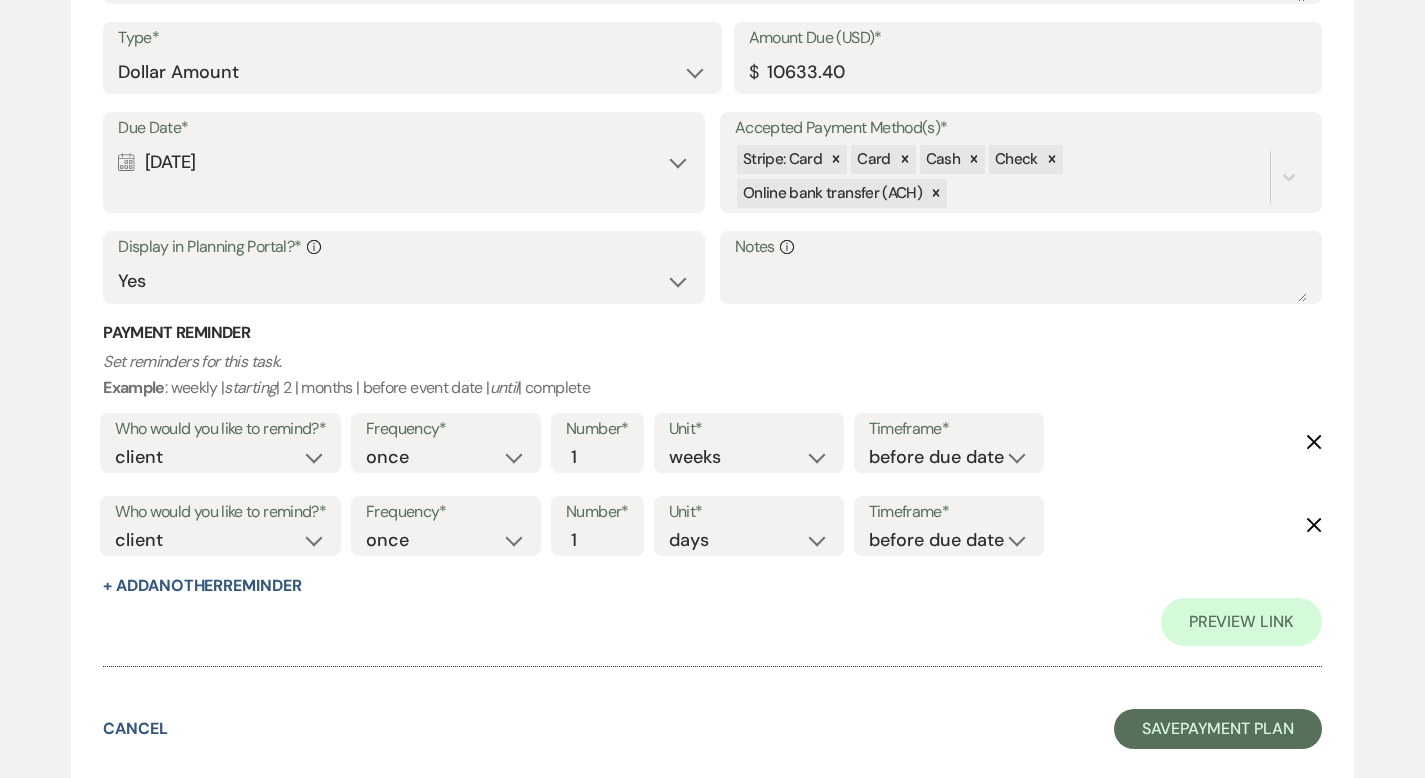 click on "Number* 1" at bounding box center [597, 526] 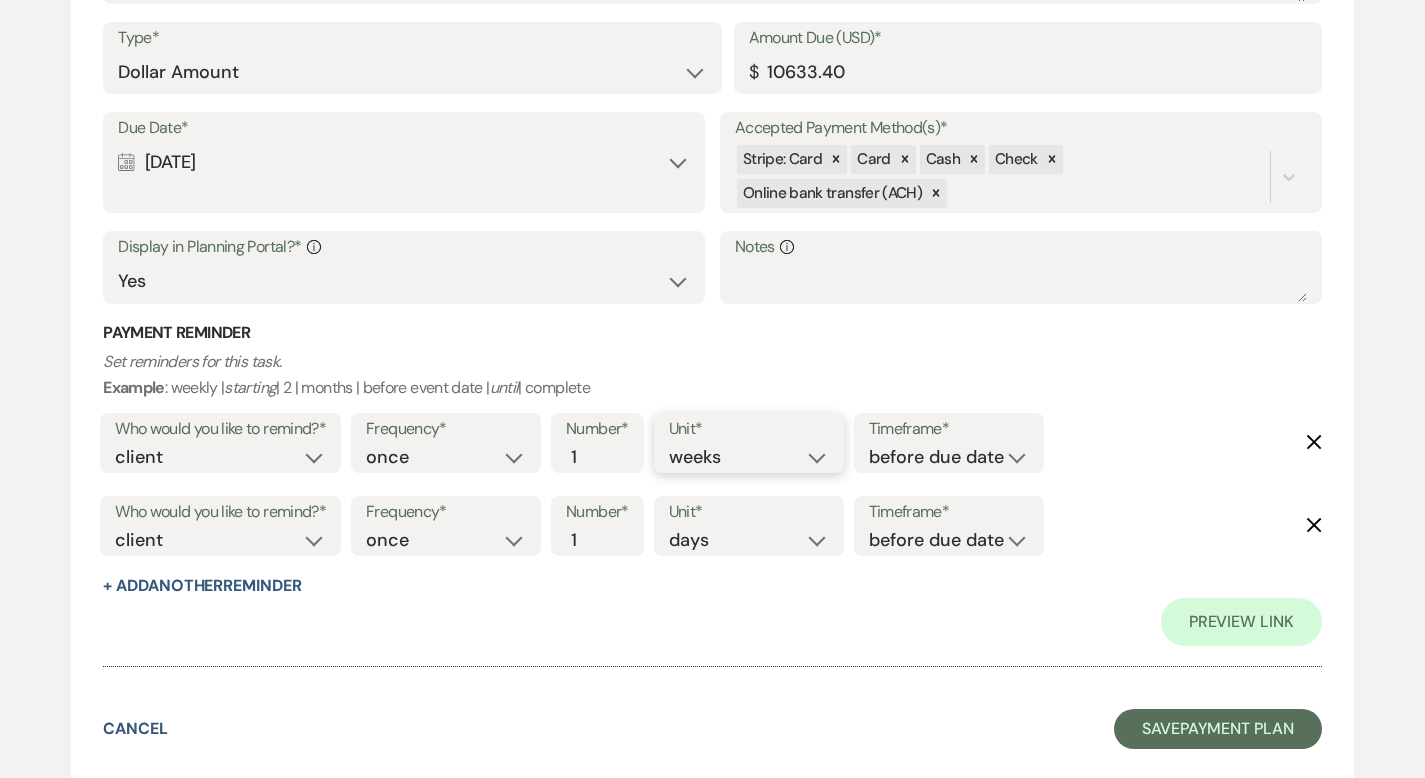 click on "days weeks months" at bounding box center [749, 457] 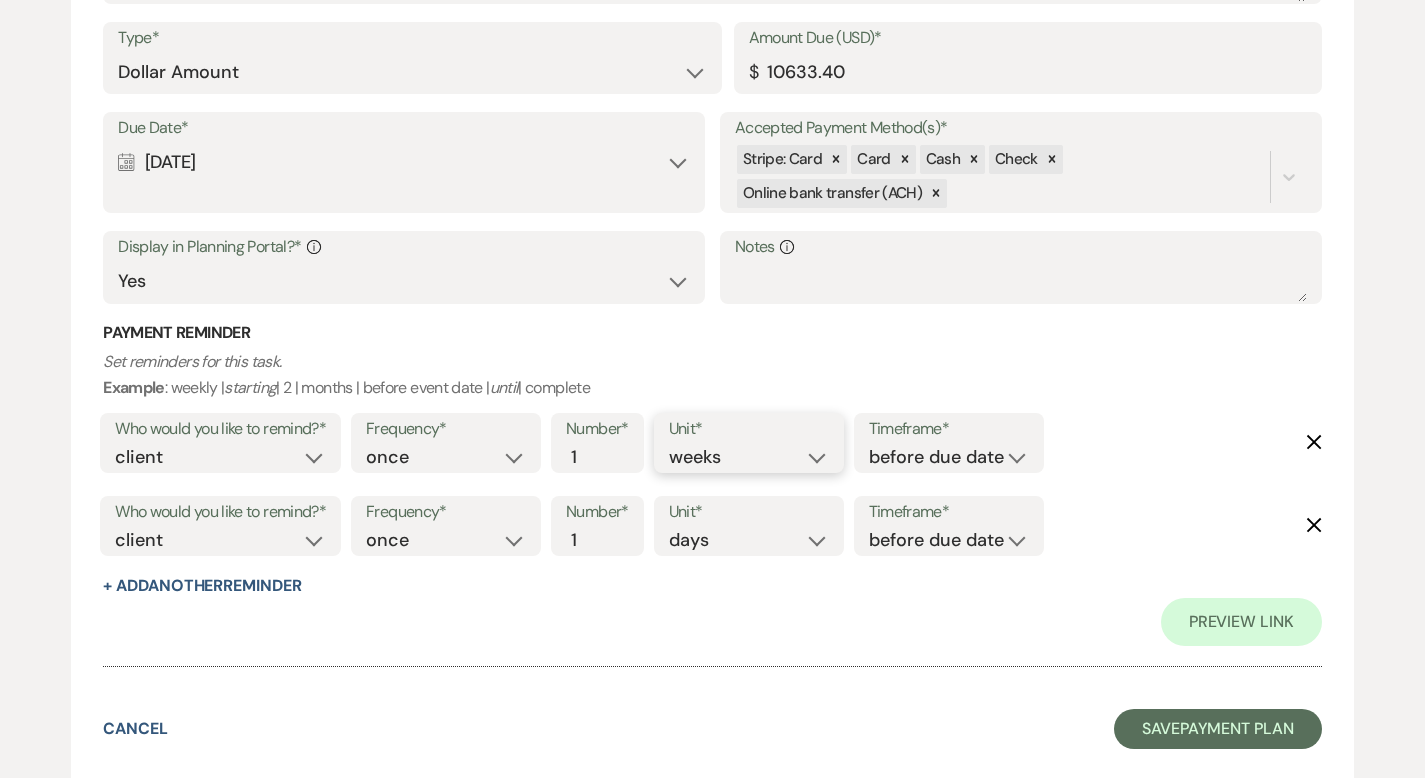 select on "days" 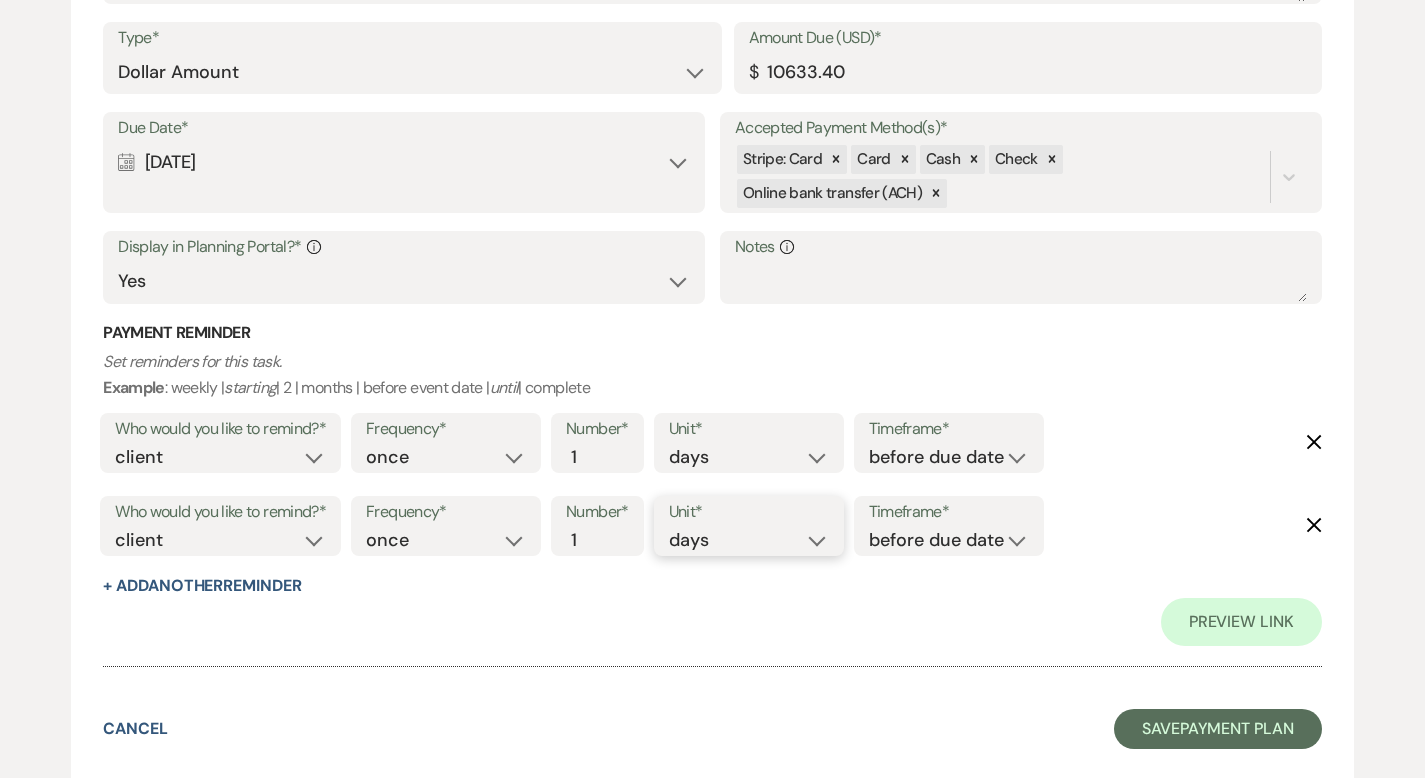 click on "days weeks months" at bounding box center (749, 540) 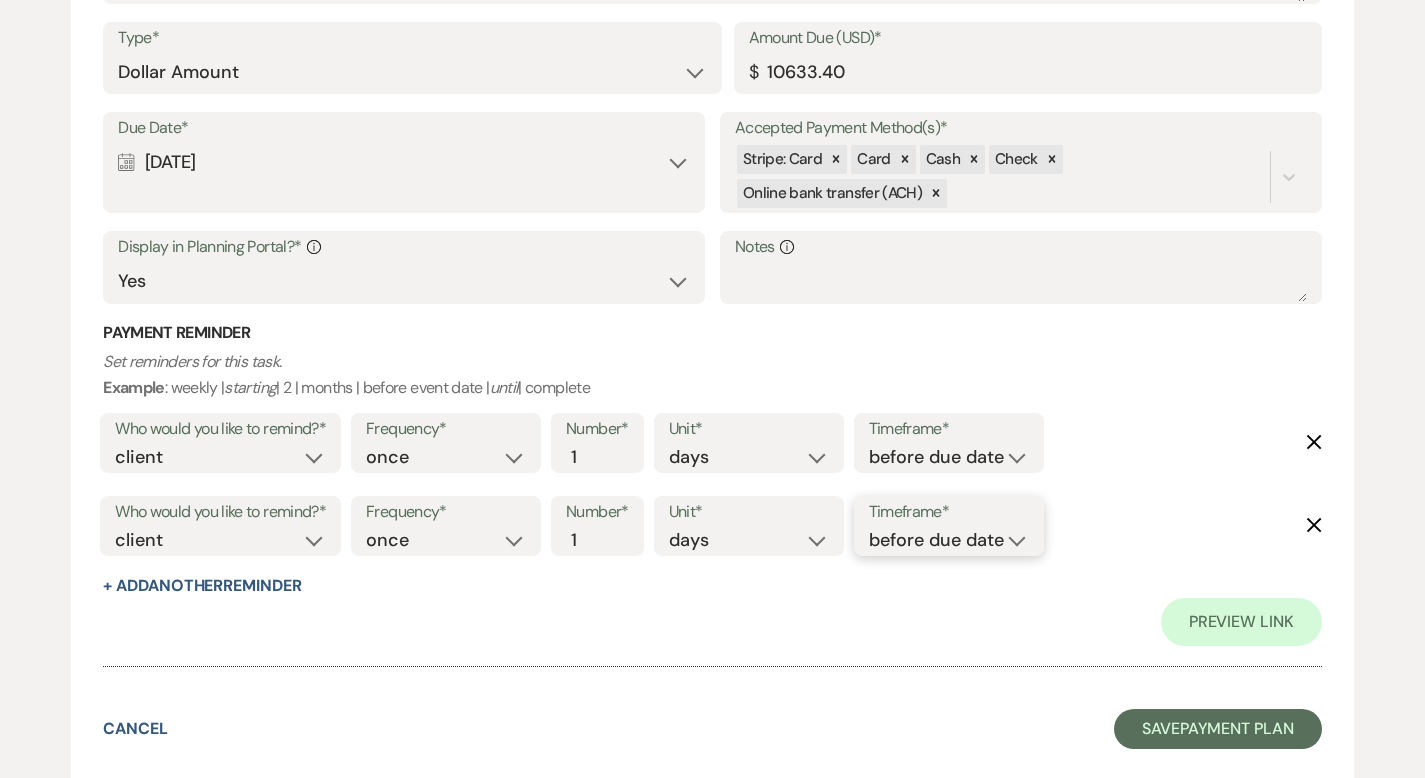 click on "before due date after due date on due date on custom date" at bounding box center [949, 540] 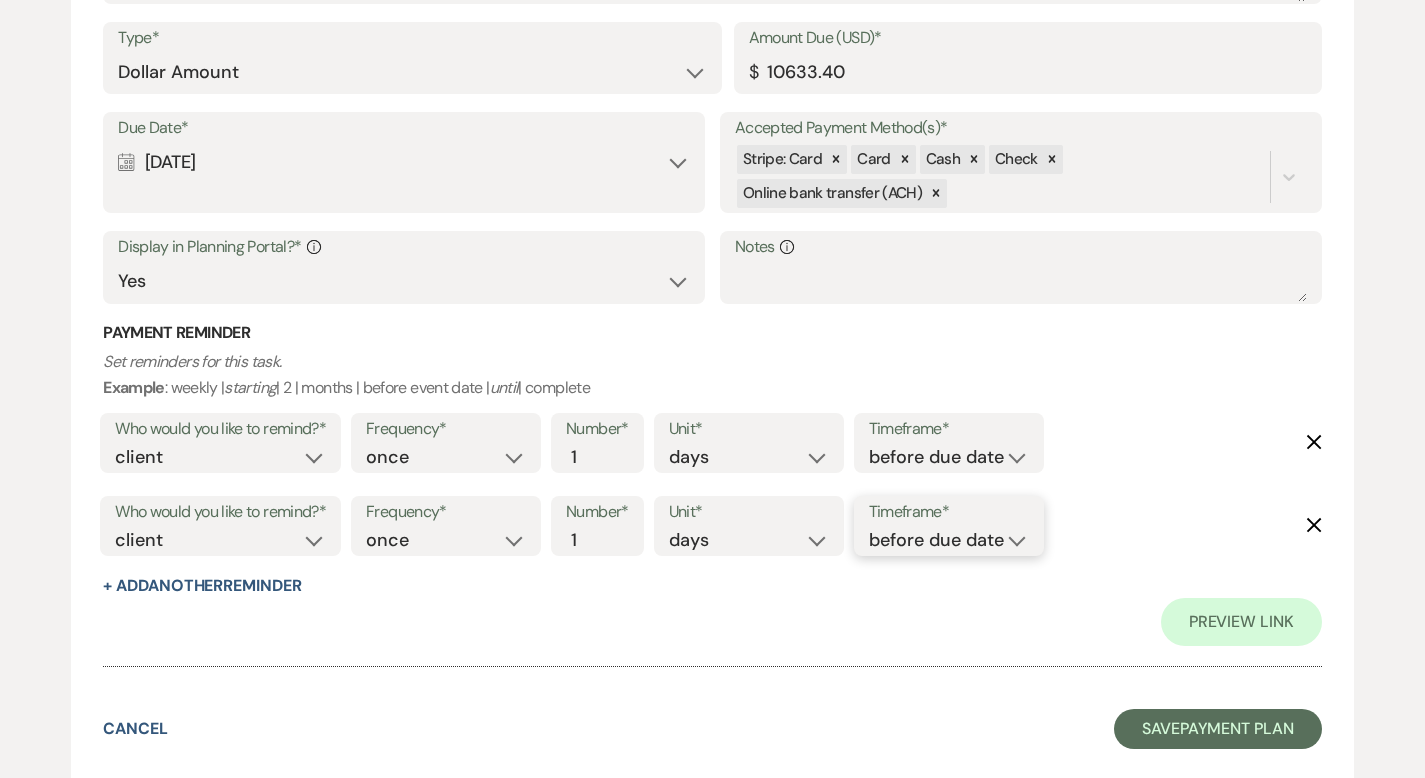 select on "afterDueDate" 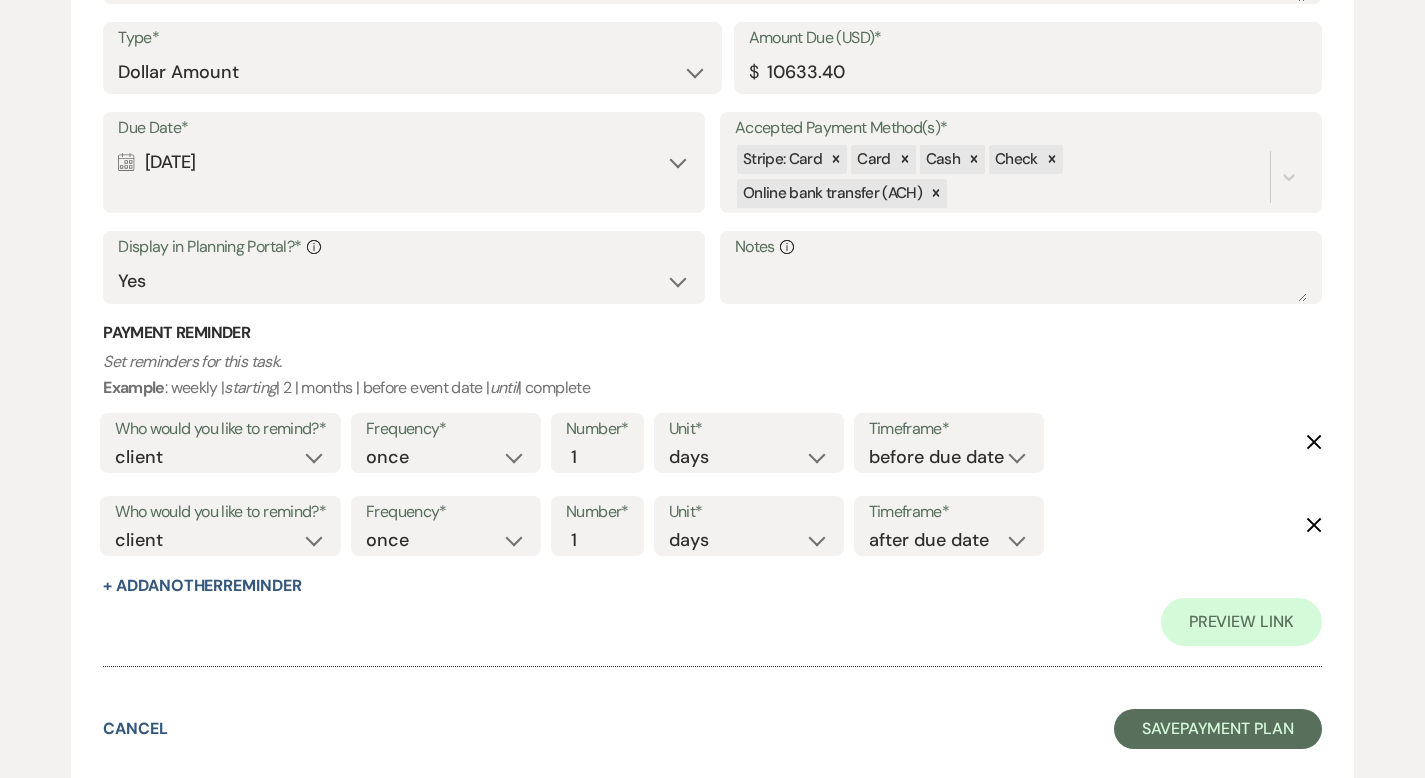 click on "Payment Reminder Set reminders for this task. Example : weekly |  starting  | 2 | months | before event date |  until  | complete Who would you like to remind?* client venue both Frequency* once daily weekly monthly Number* 1 Unit* days weeks months Timeframe* before due date after due date on due date on custom date Delete Who would you like to remind?* client venue both Frequency* once daily weekly monthly Number* 1 Unit* days weeks months Timeframe* before due date after due date on due date on custom date Delete + Add  Another  Reminder" at bounding box center (712, 460) 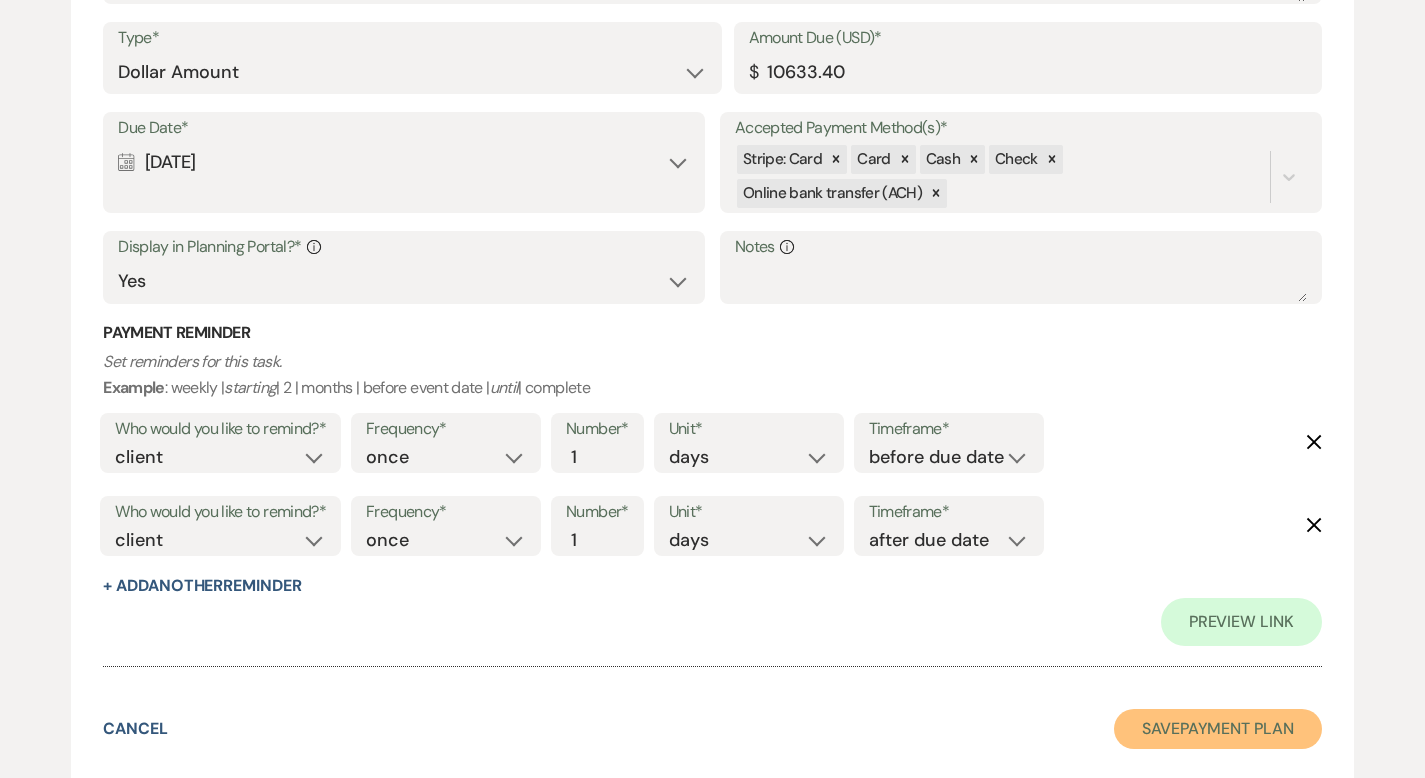 click on "Save  Payment Plan" at bounding box center [1218, 729] 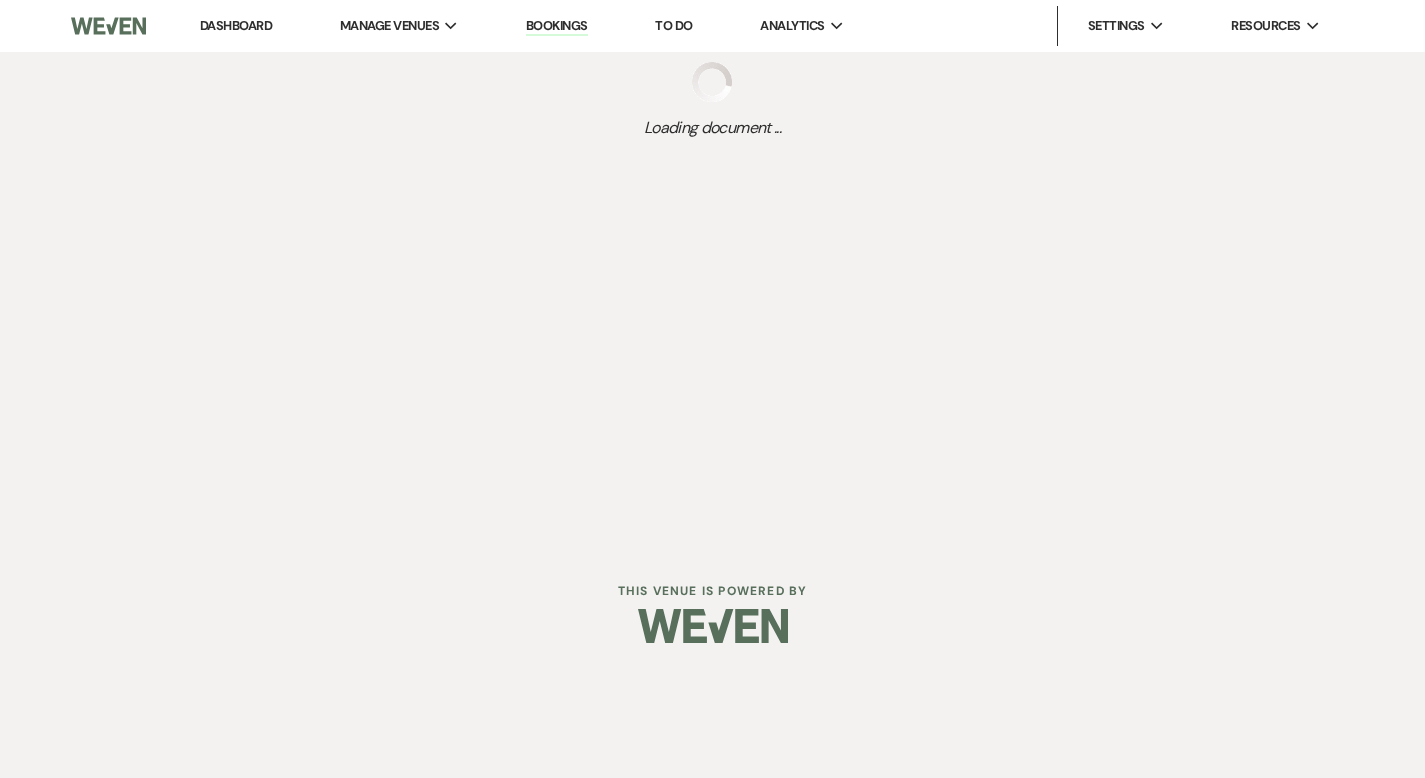 scroll, scrollTop: 0, scrollLeft: 0, axis: both 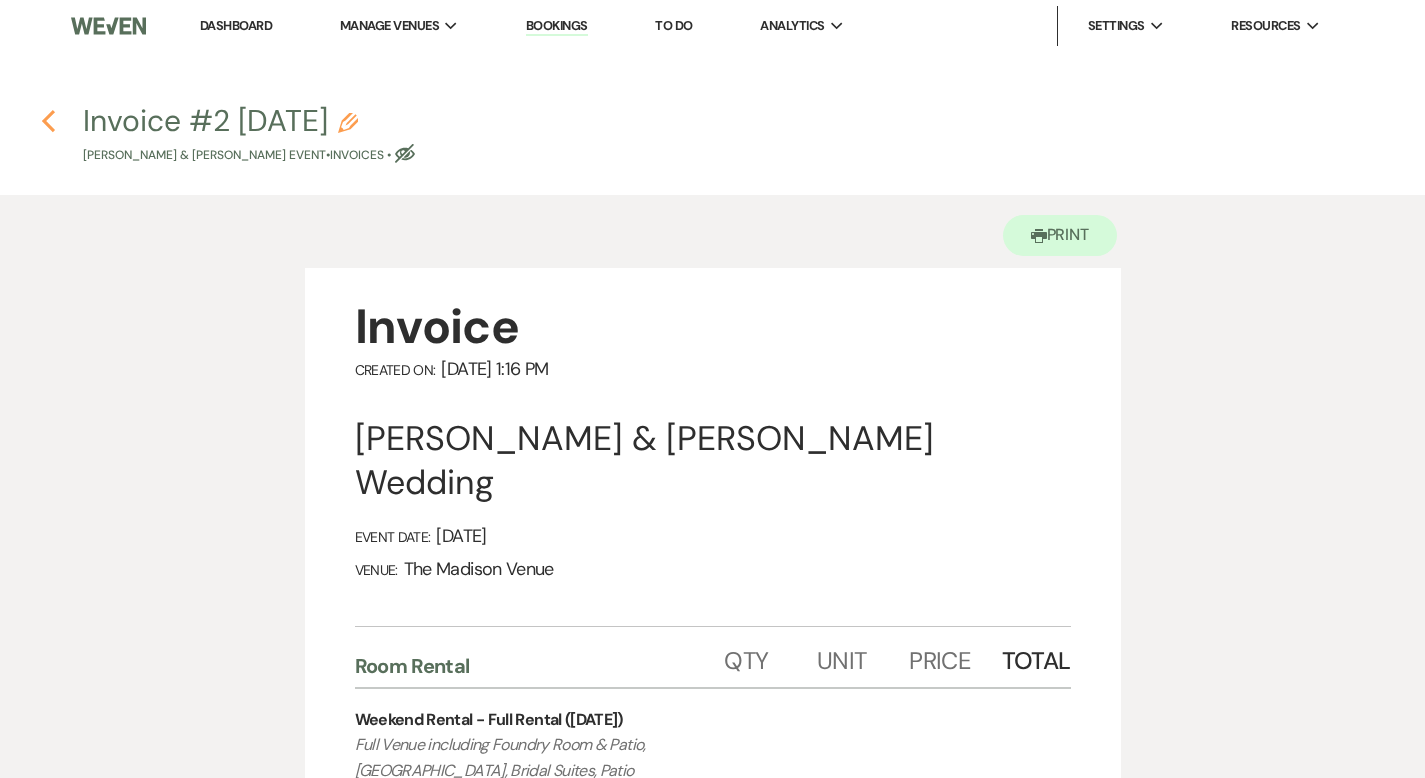 click 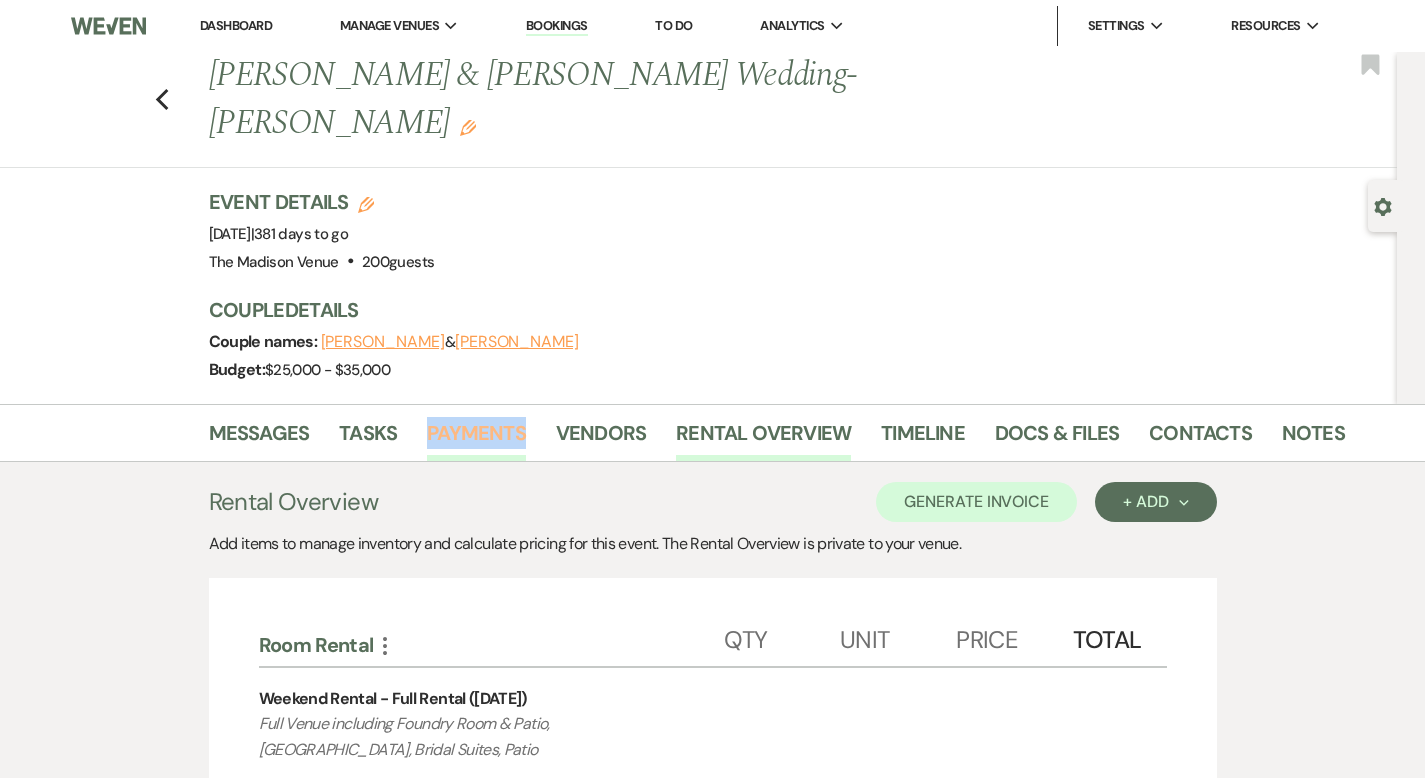 click on "Payments" at bounding box center (476, 439) 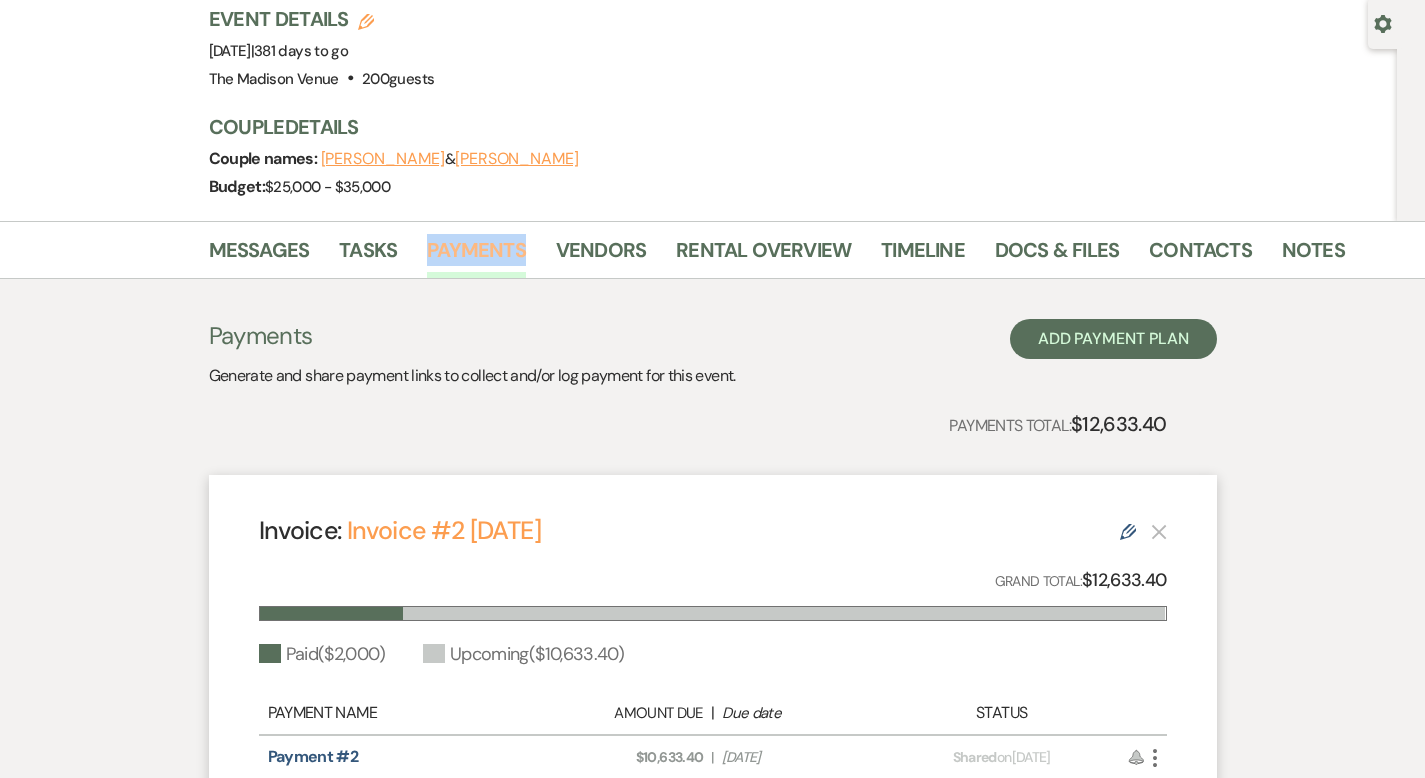 scroll, scrollTop: 429, scrollLeft: 0, axis: vertical 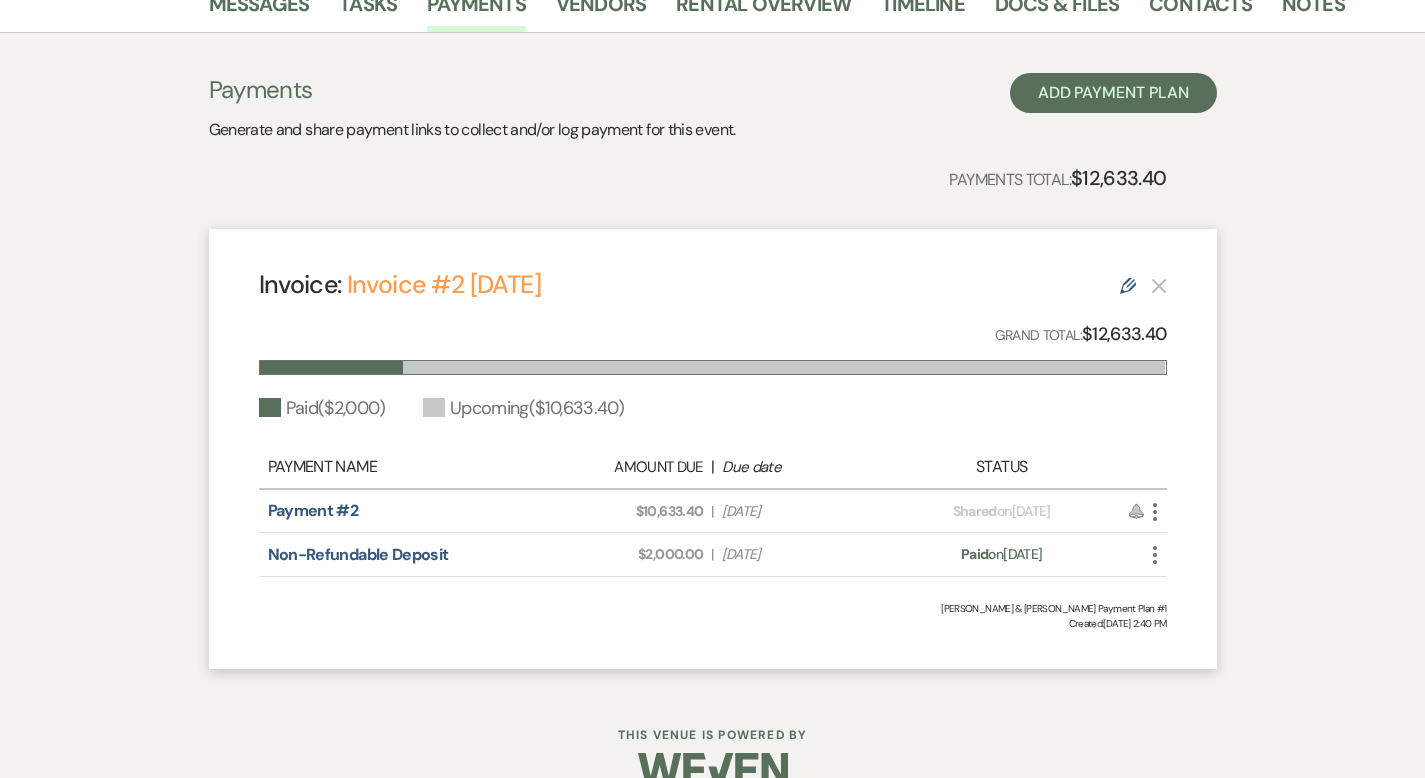 click on "Payments Generate and share payment links to collect and/or log payment for this event. Add Payment Plan Payments Total:  $12,633.40 Invoice:   Invoice #2 [DATE] Edit Grand Total:  $12,633.40 Paid  ( $2,000 ) Upcoming  ( $10,633.40 ) Payment Name Amount Due | Due date Status Payment #2 Amount Due:   $10,633.40 | Due Date   [DATE] Payment status:   Shared  on  [DATE] Reminder More Non-Refundable Deposit Amount Due:   $2,000.00 | Due Date   [DATE] Payment status:   Paid  on  [DATE] More [PERSON_NAME] & [PERSON_NAME] Payment Plan #1 Created:  [DATE] 2:40 PM" at bounding box center (713, 370) 